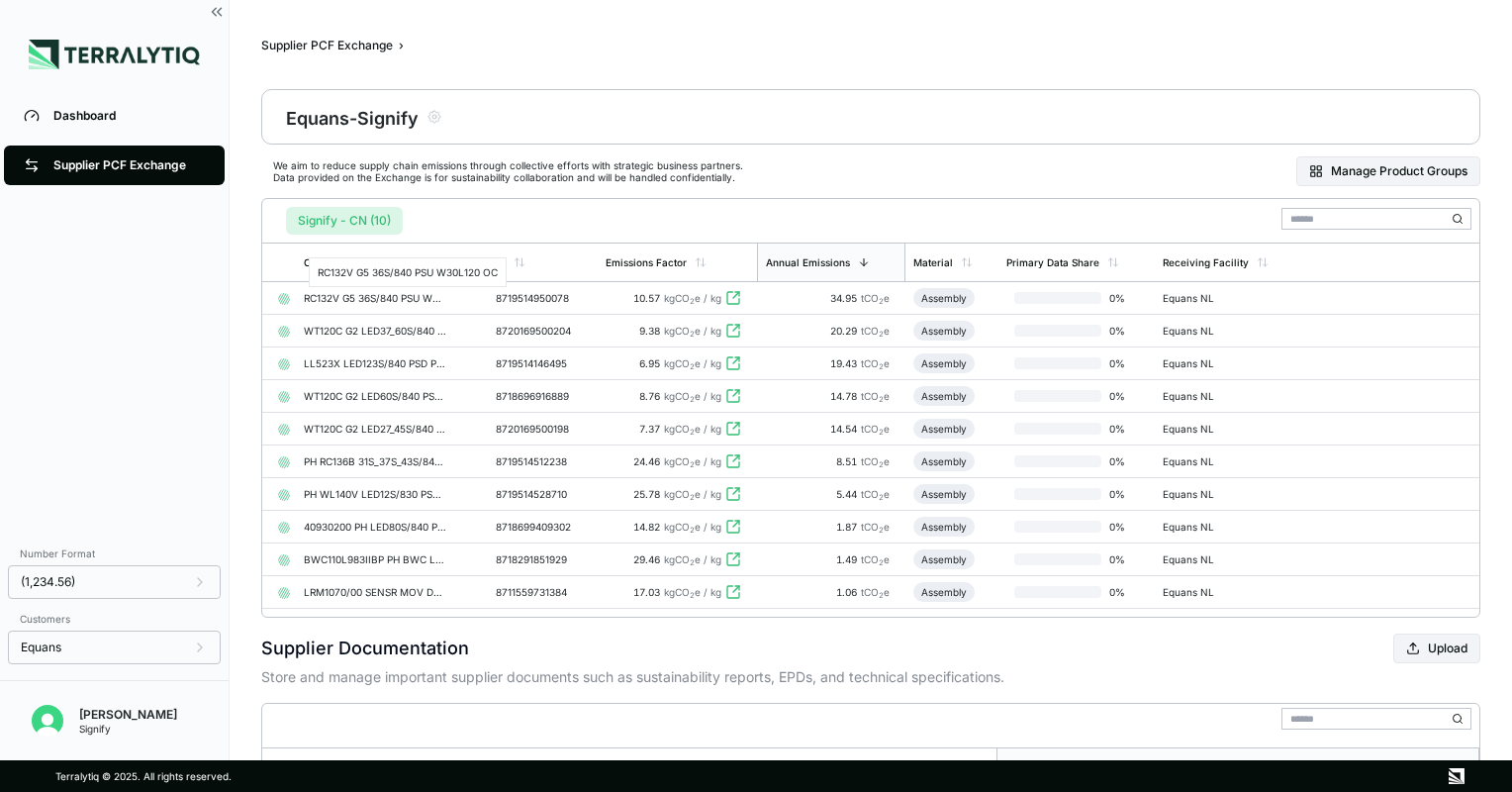 scroll, scrollTop: 0, scrollLeft: 0, axis: both 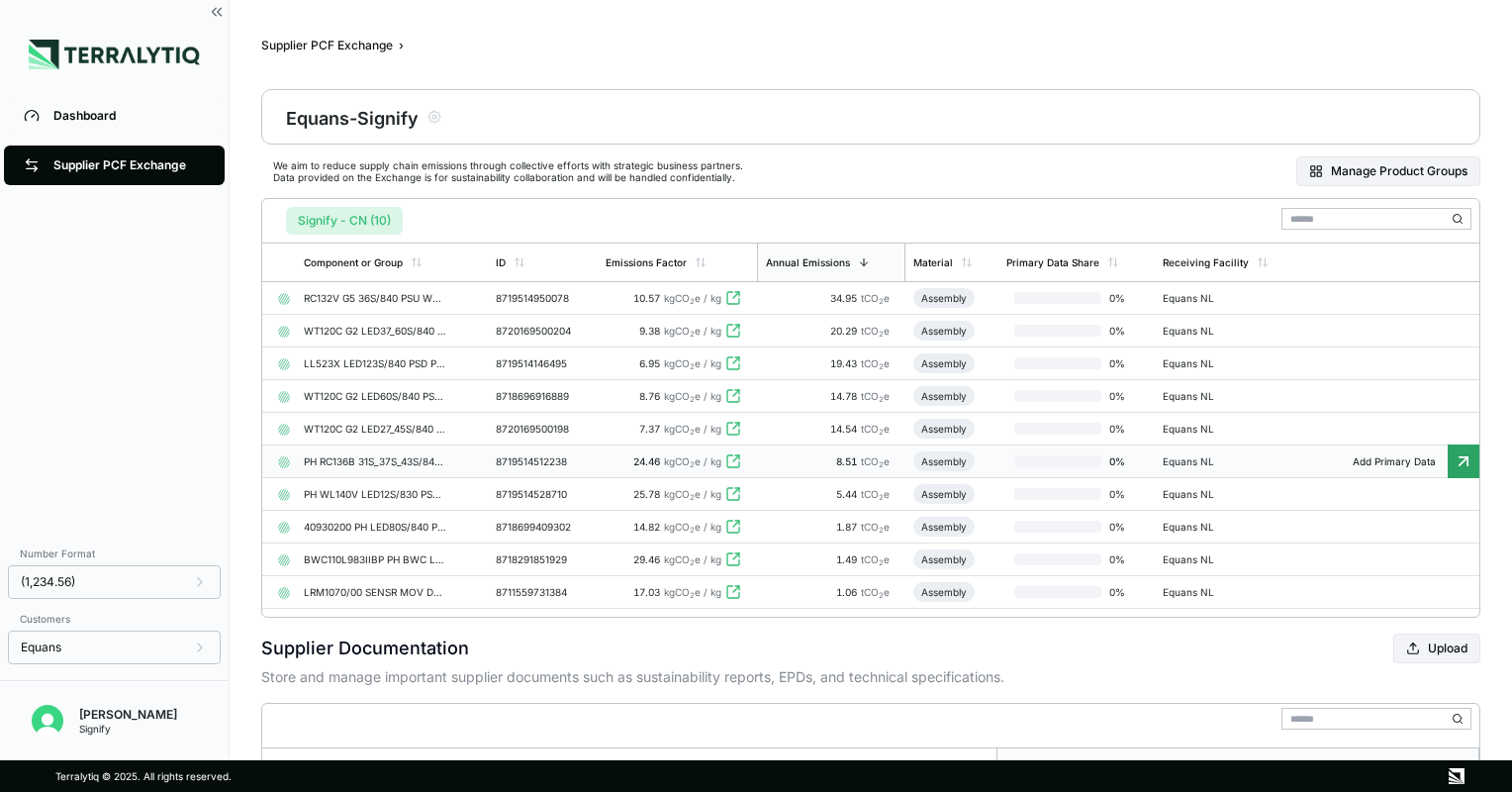click on "PH RC136B 31S_37S_43S/840 PS" at bounding box center (375, 461) 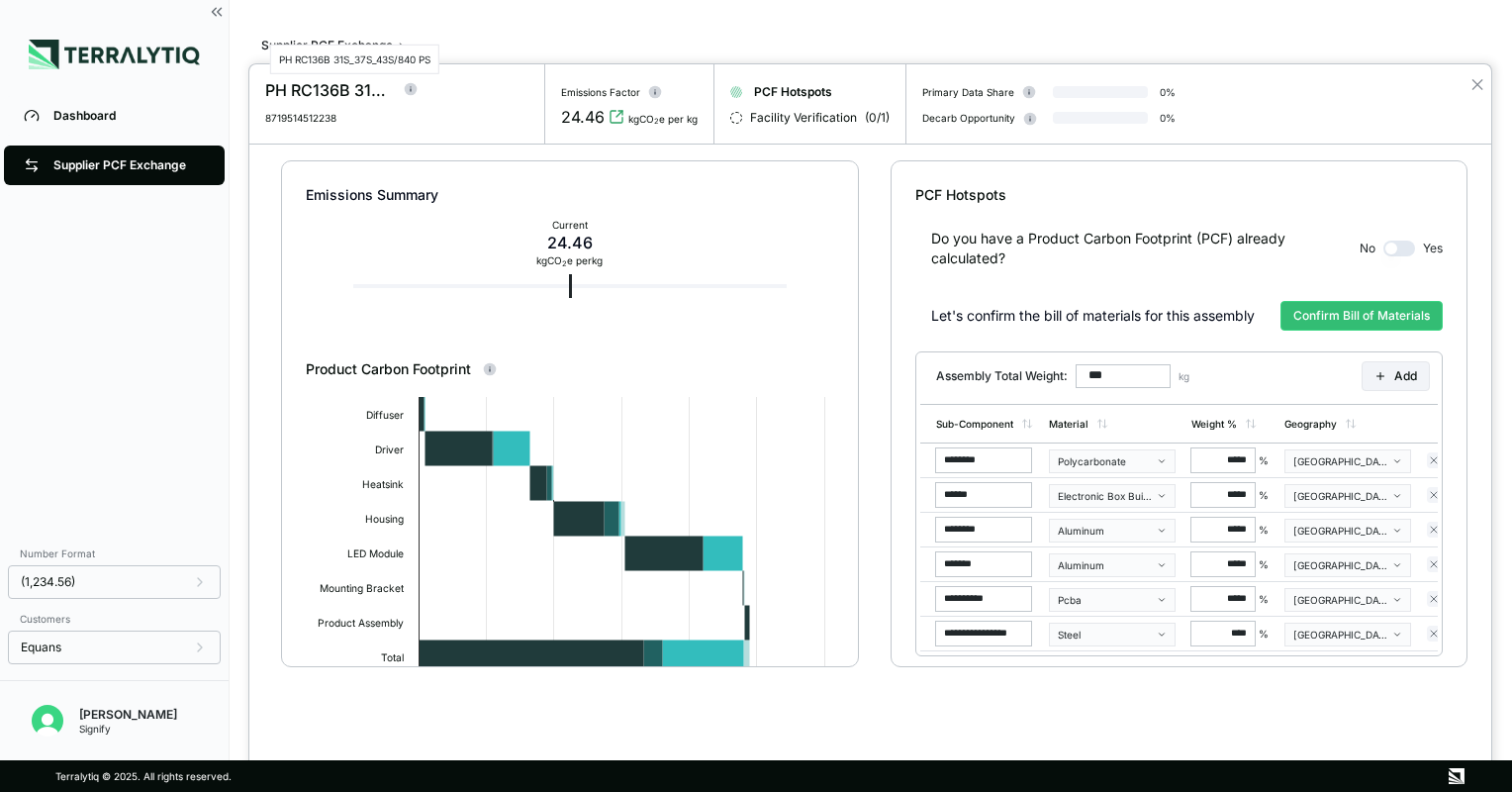 click on "PH RC136B 31S_37S_43S/840 PS" at bounding box center (329, 90) 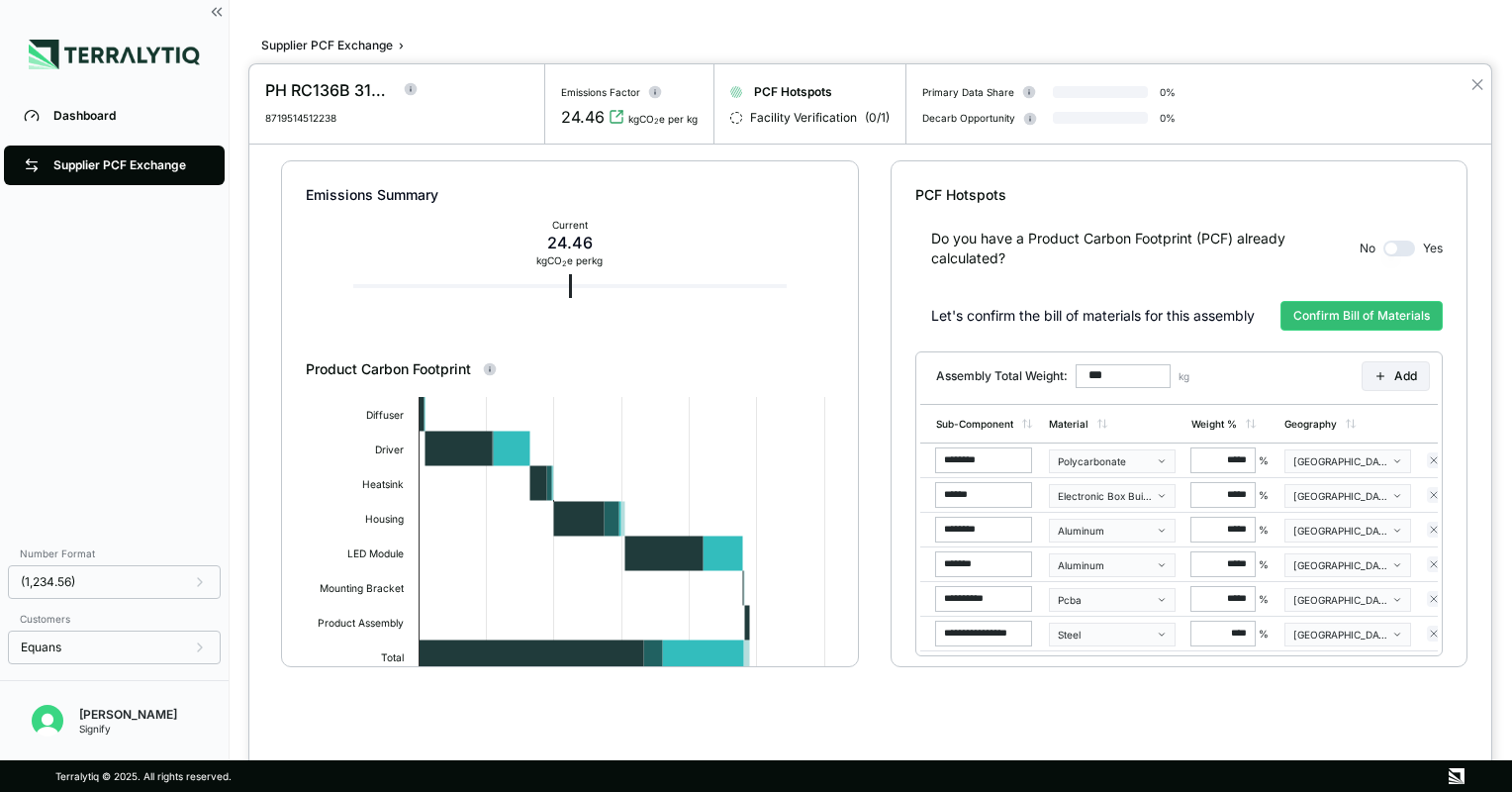 click at bounding box center (756, 396) 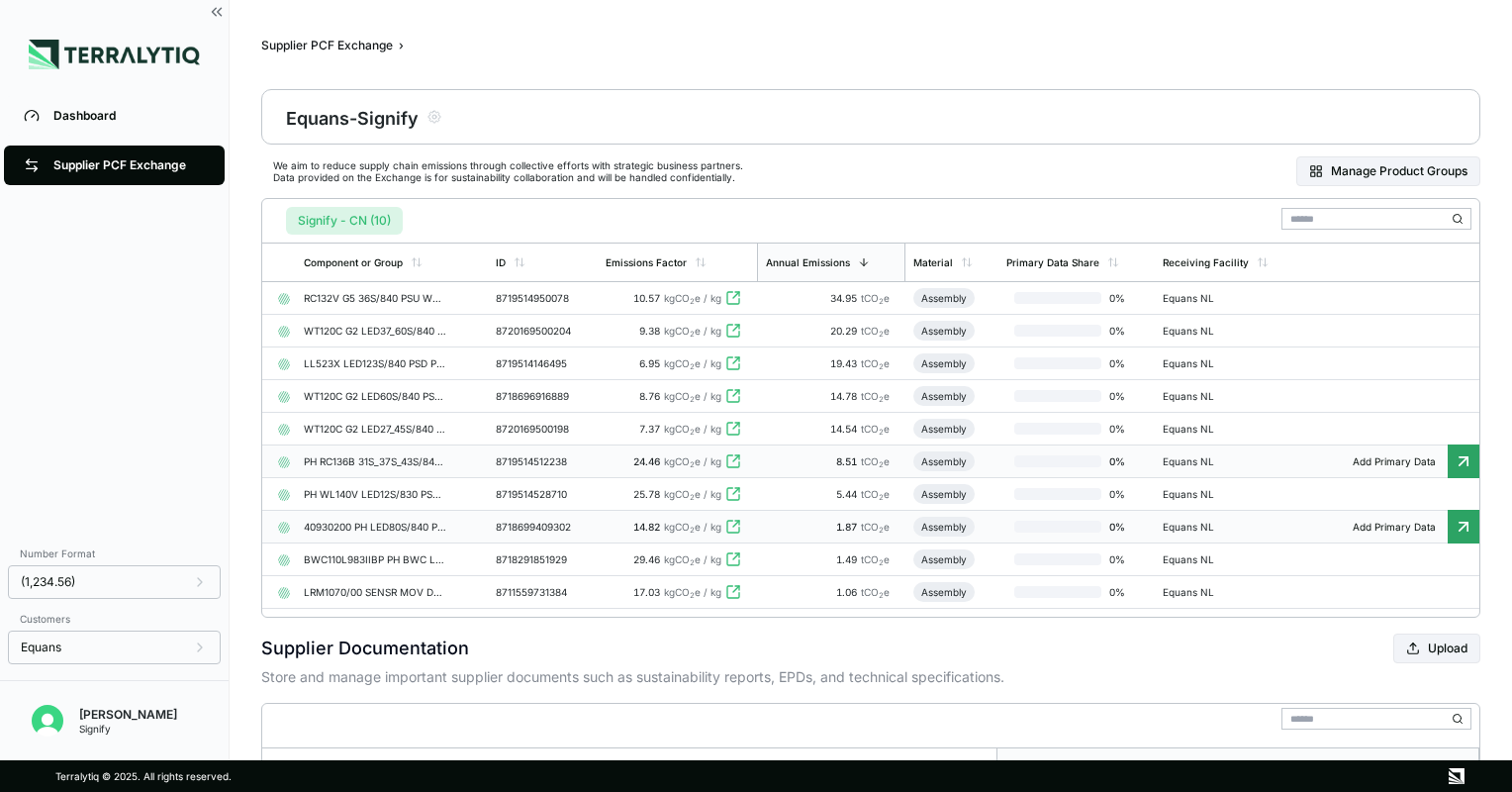 click on "40930200 PH LED80S/840 PSU TW3 L1500" at bounding box center [375, 527] 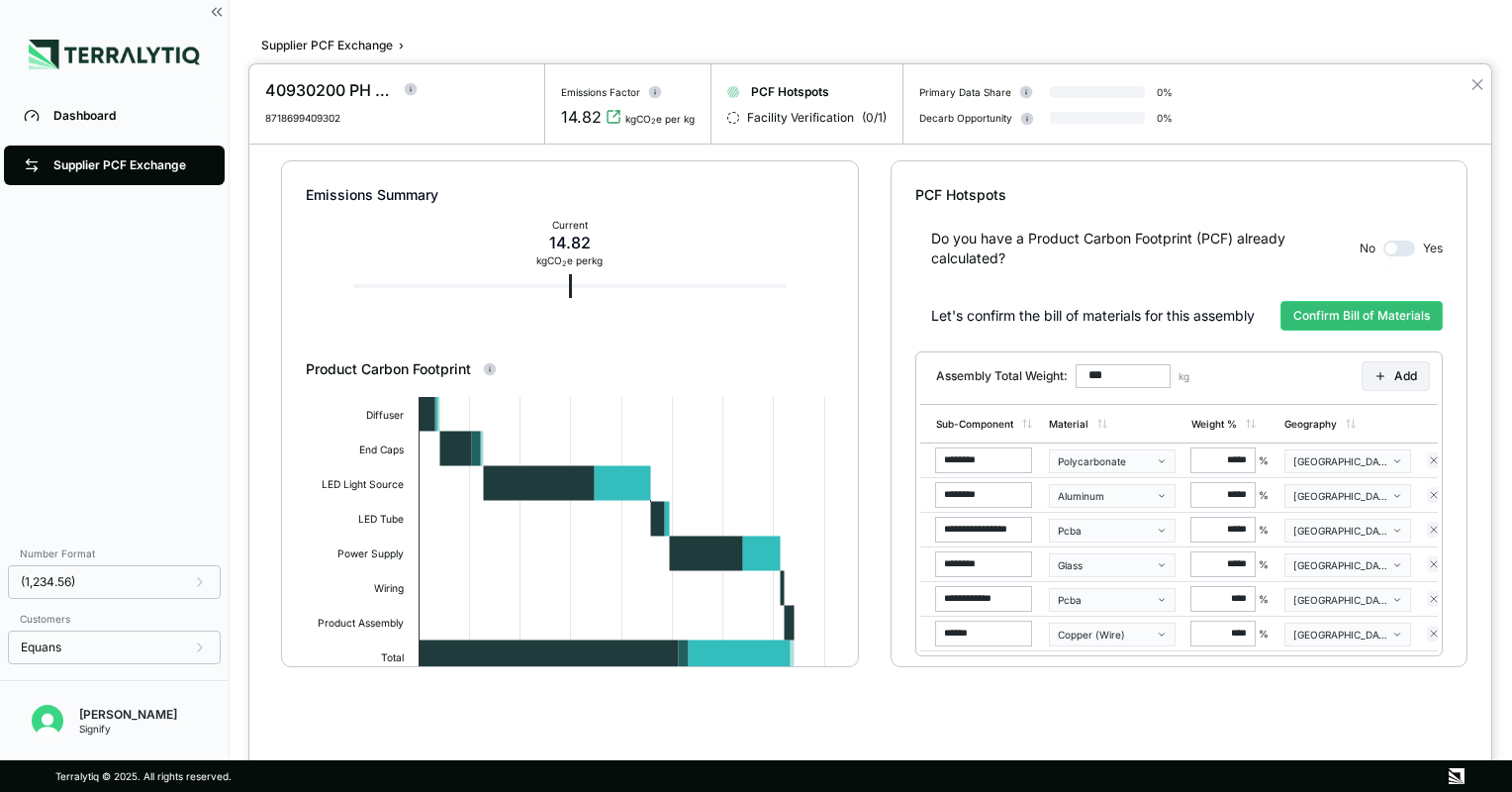 drag, startPoint x: 1112, startPoint y: 377, endPoint x: 1074, endPoint y: 375, distance: 38.052595 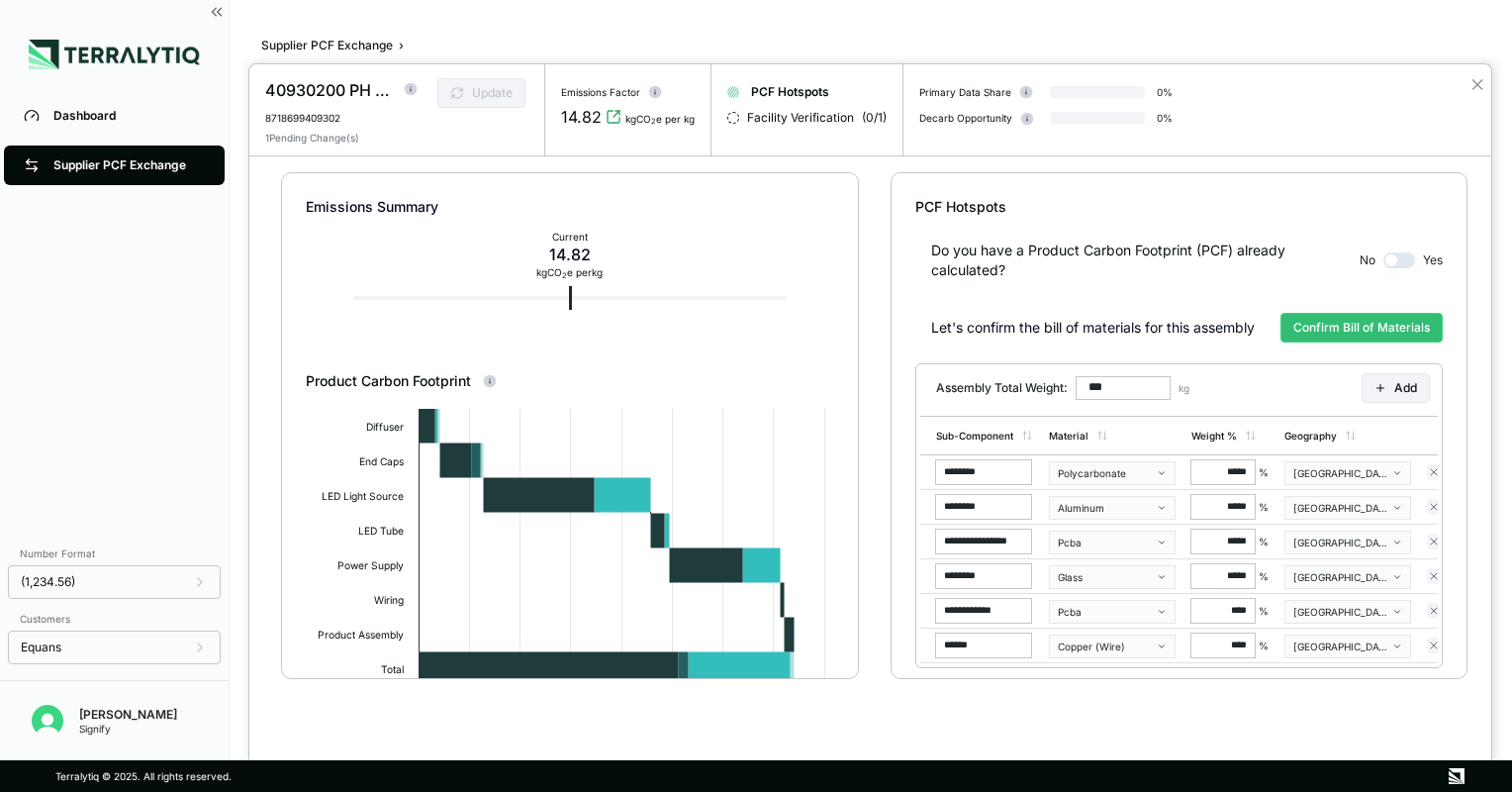 click on "Assembly Total Weight: *** kg Add" at bounding box center (1179, 388) 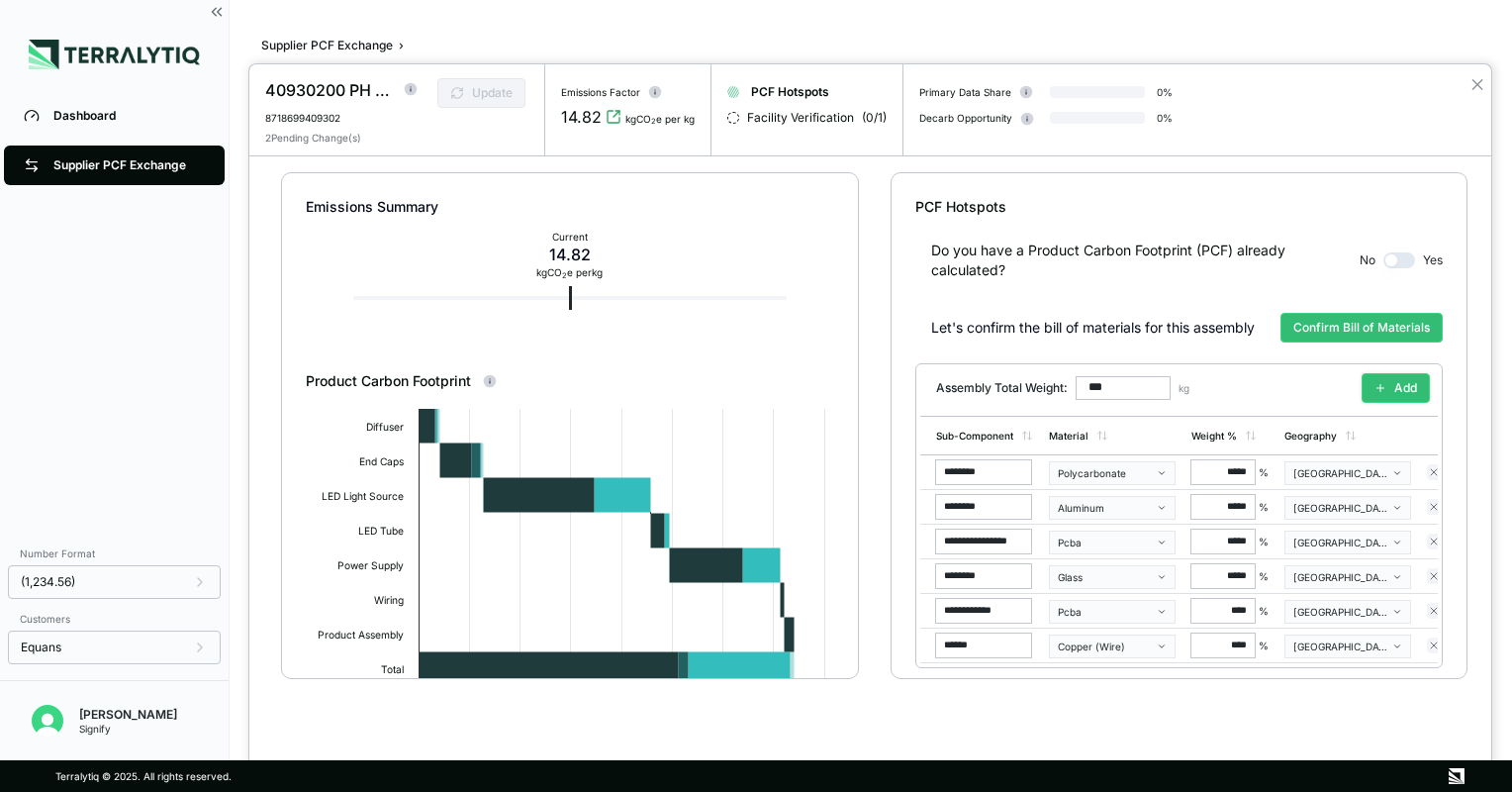 click 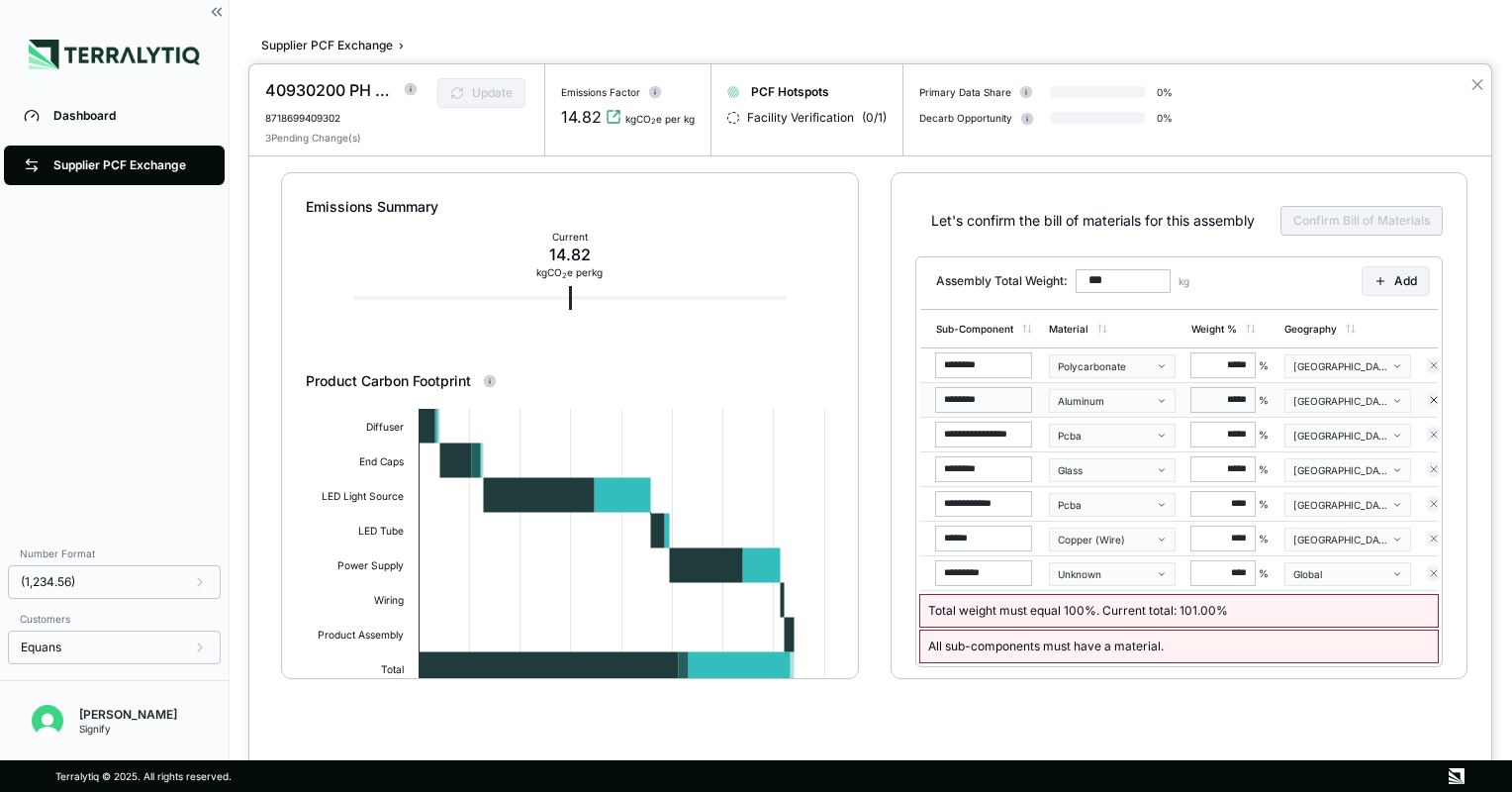 scroll, scrollTop: 0, scrollLeft: 0, axis: both 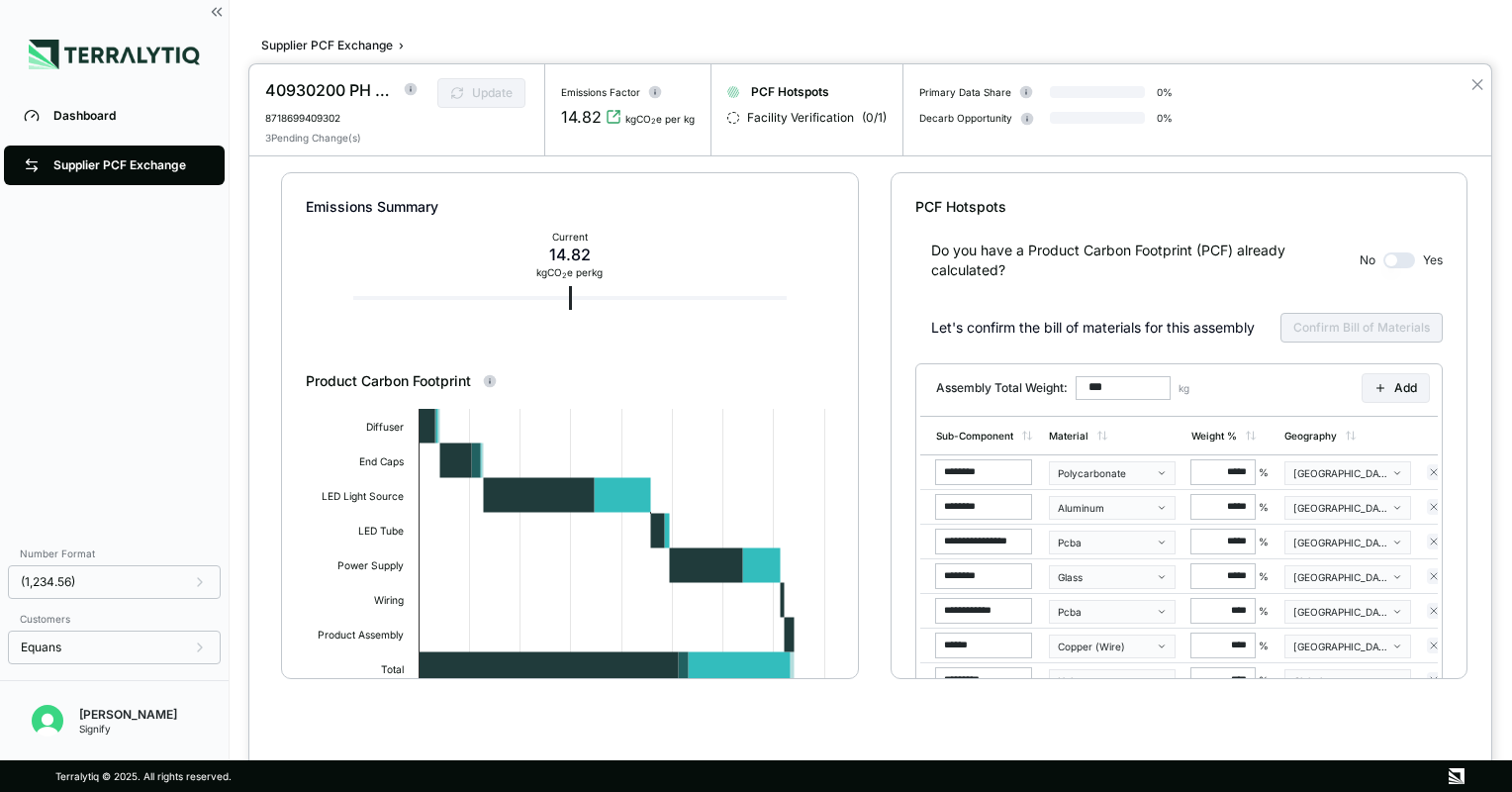click on "Assembly Total Weight:" at bounding box center [1001, 388] 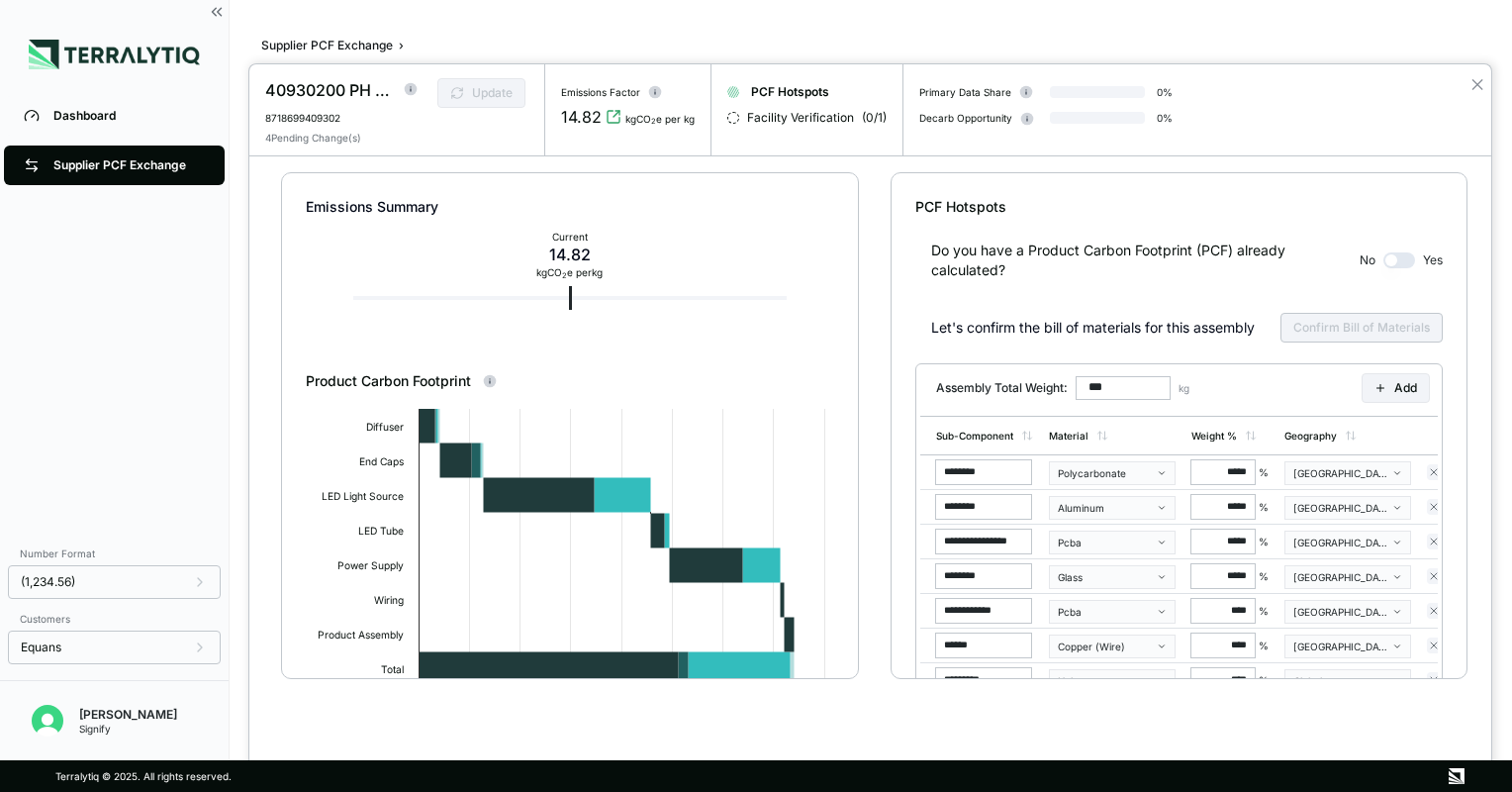 click on "Let's confirm the bill of materials for this assembly" at bounding box center (1092, 328) 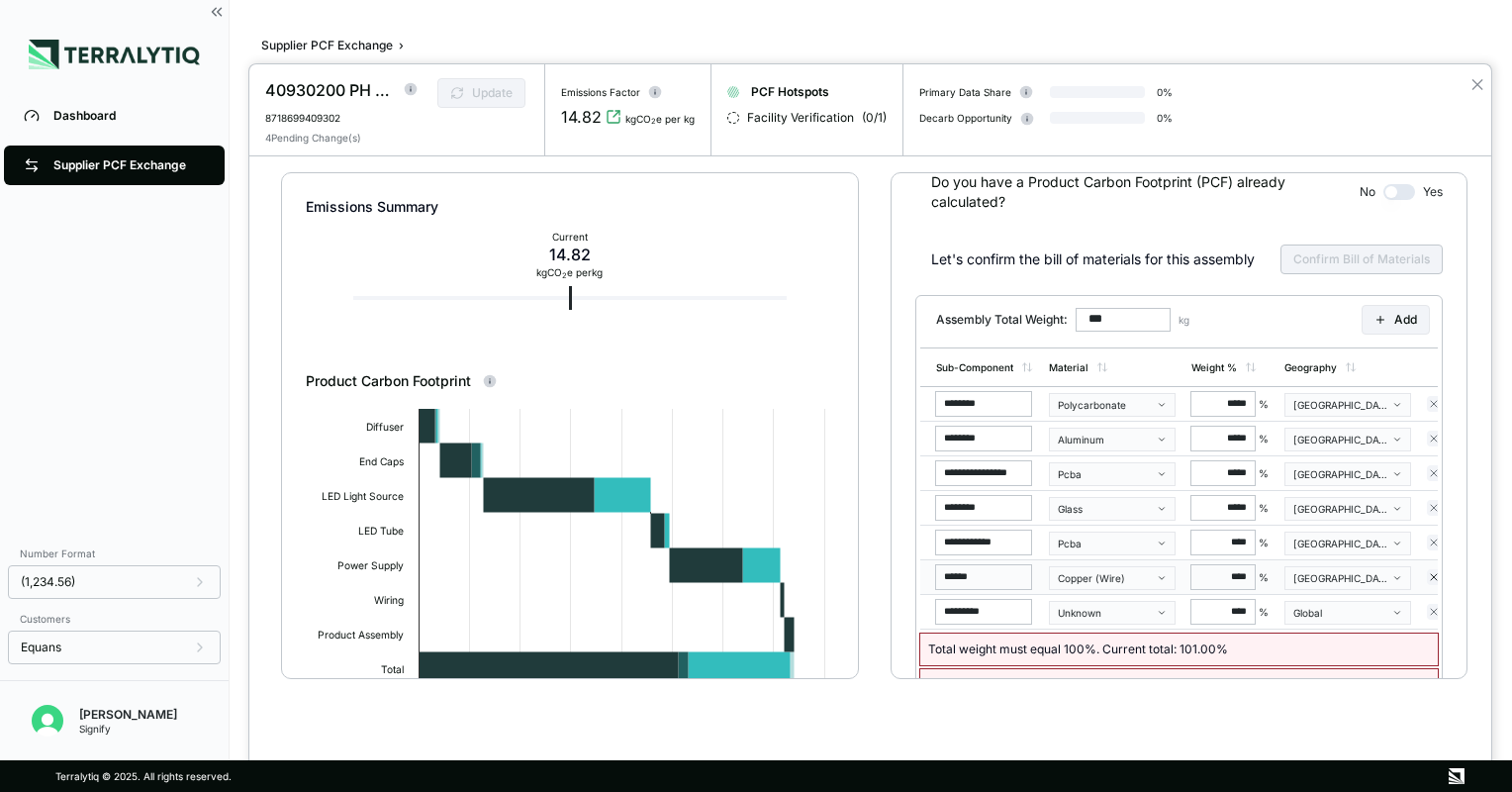 scroll, scrollTop: 197, scrollLeft: 0, axis: vertical 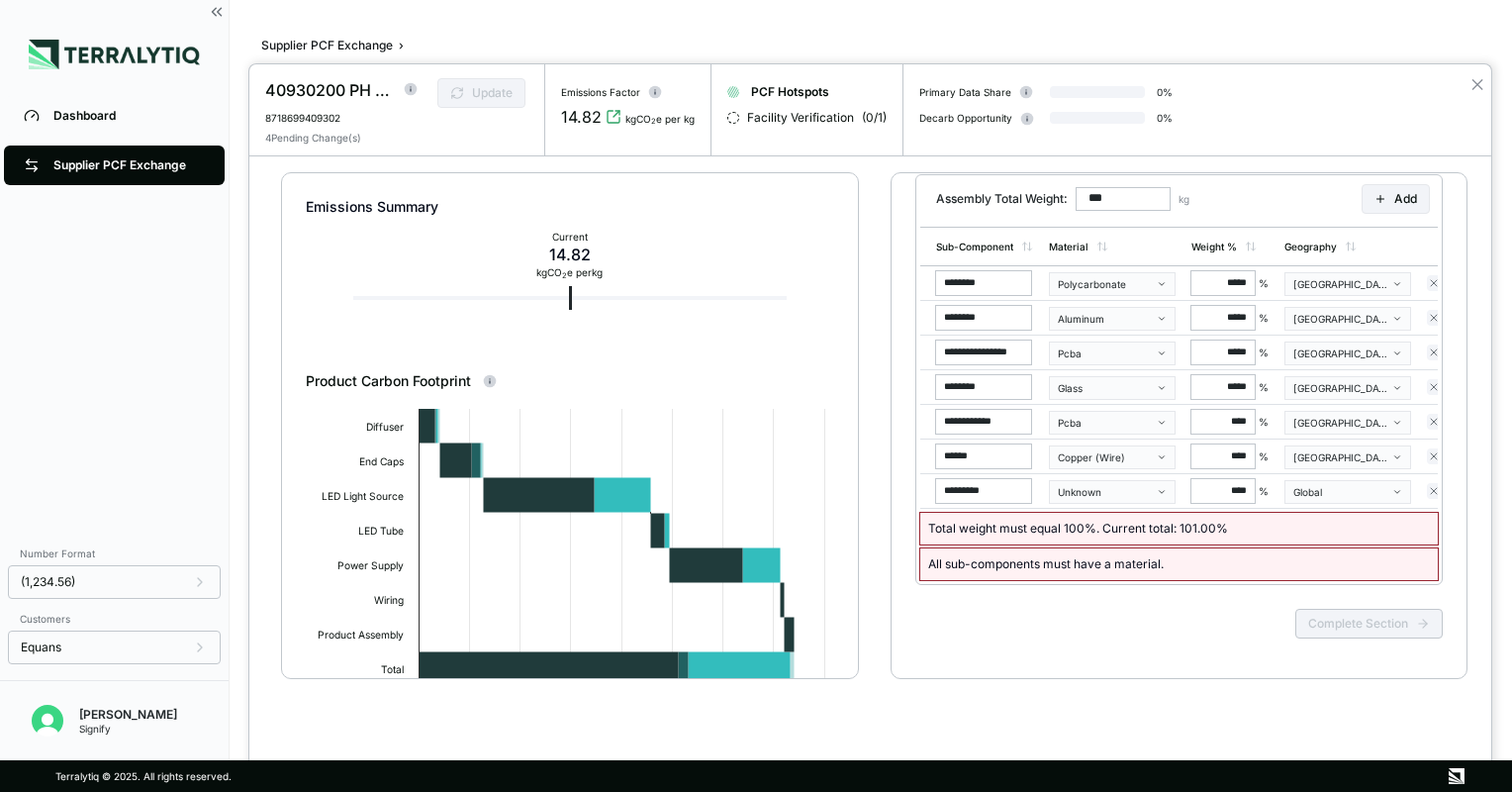 click on "Total weight must equal 100%. Current total:   101.00 %" at bounding box center [1179, 529] 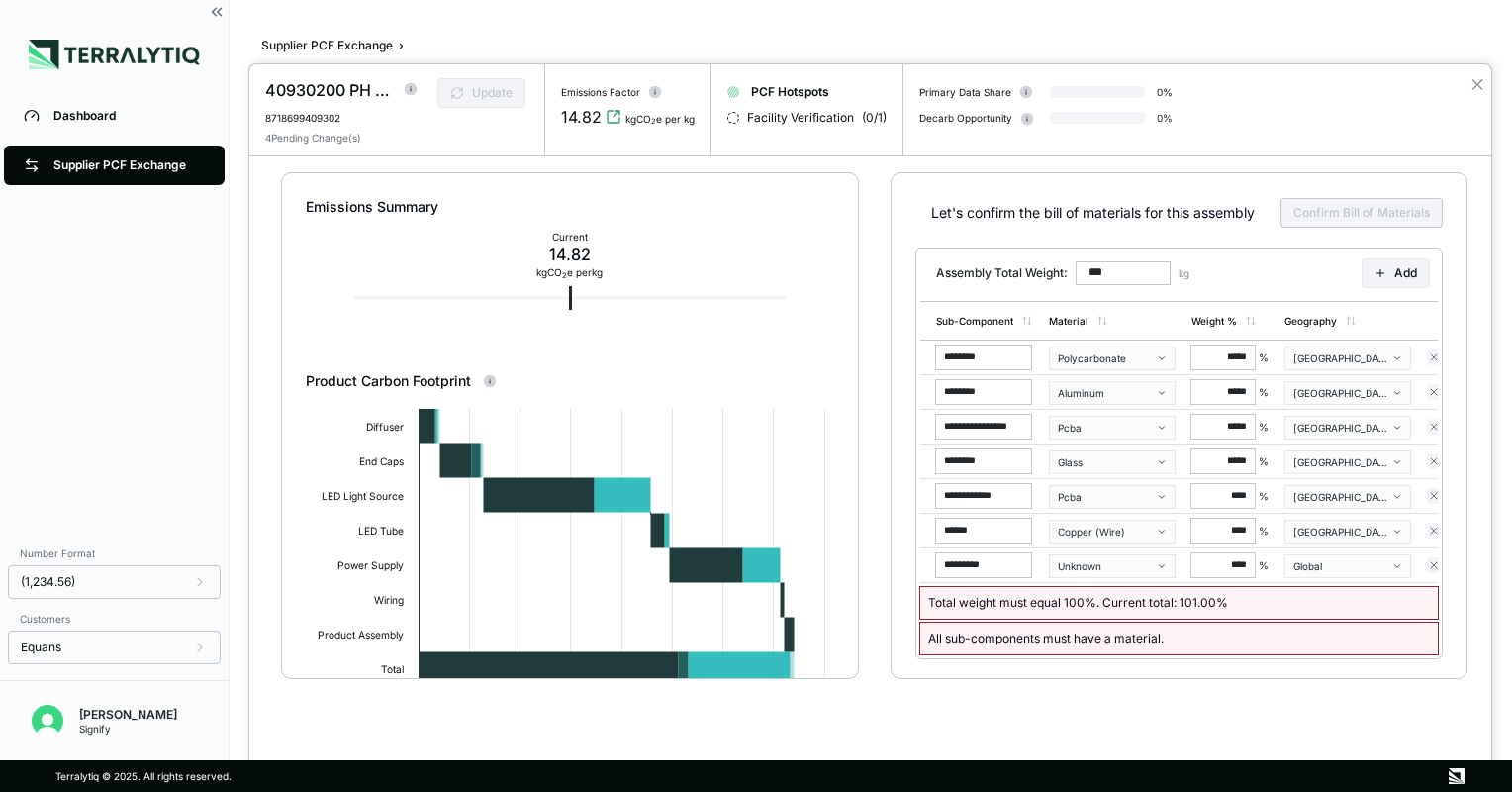 scroll, scrollTop: 0, scrollLeft: 0, axis: both 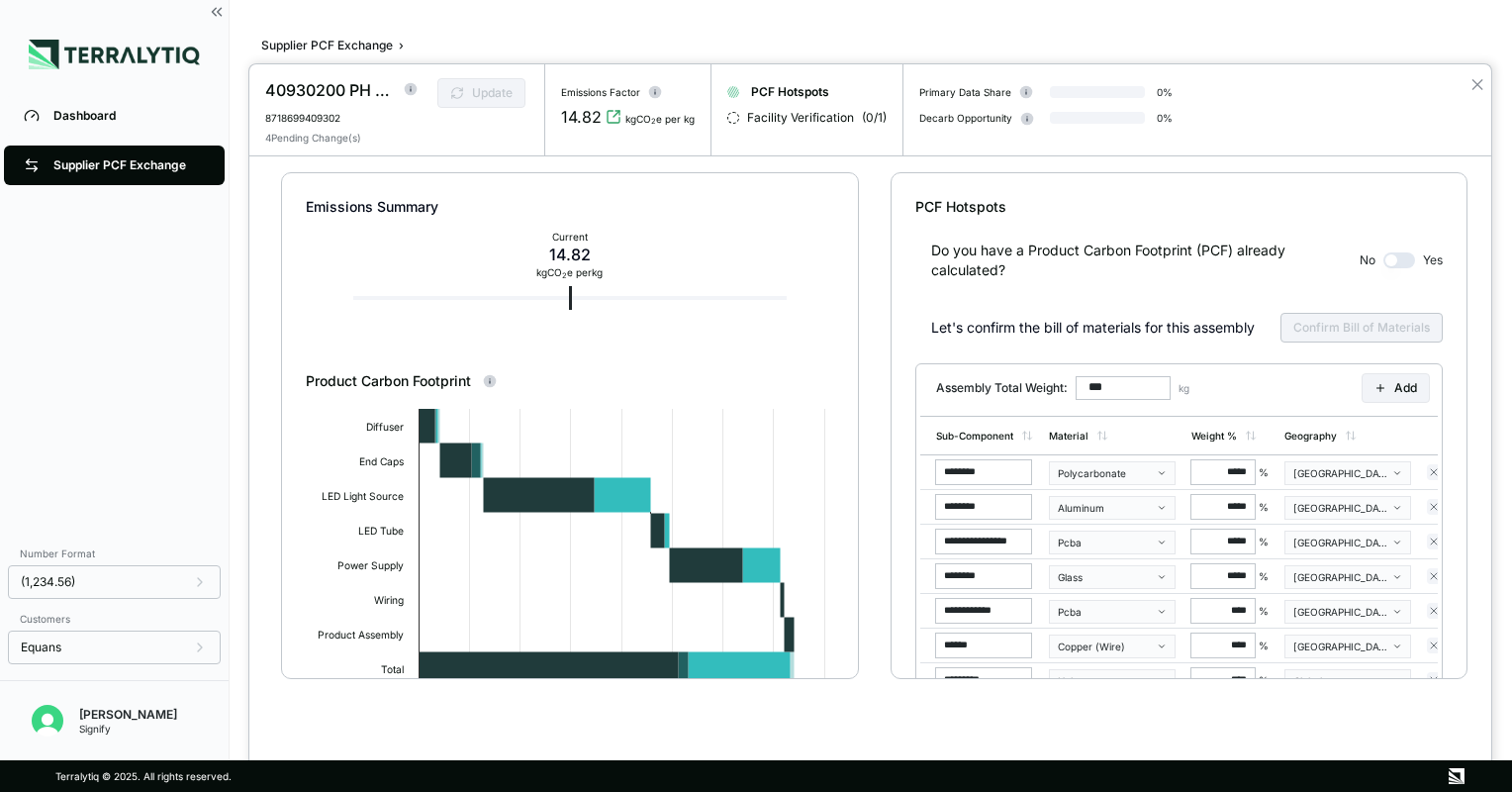 click on "Assembly Total Weight: *** kg Add" at bounding box center (1179, 388) 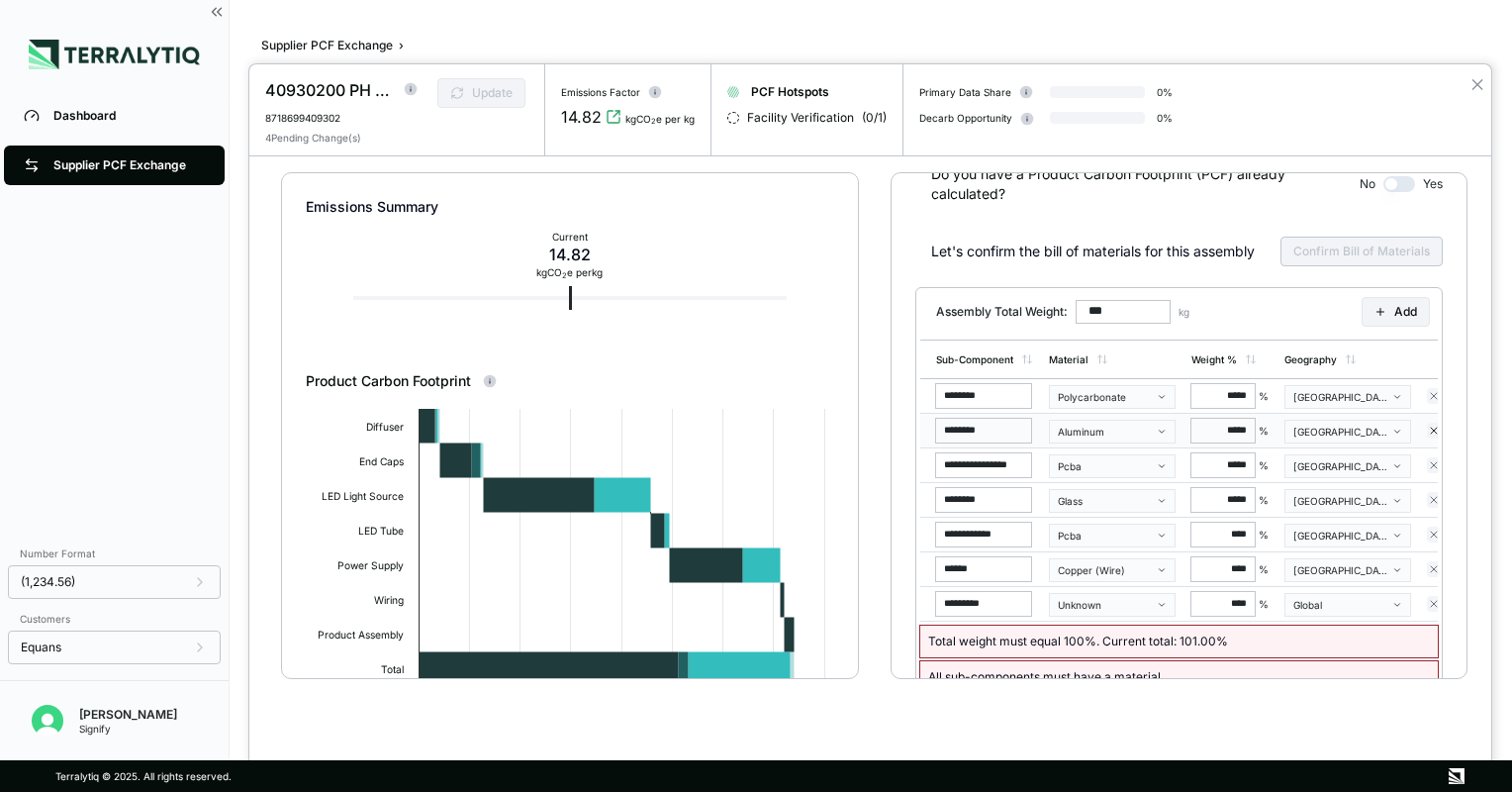 scroll, scrollTop: 197, scrollLeft: 0, axis: vertical 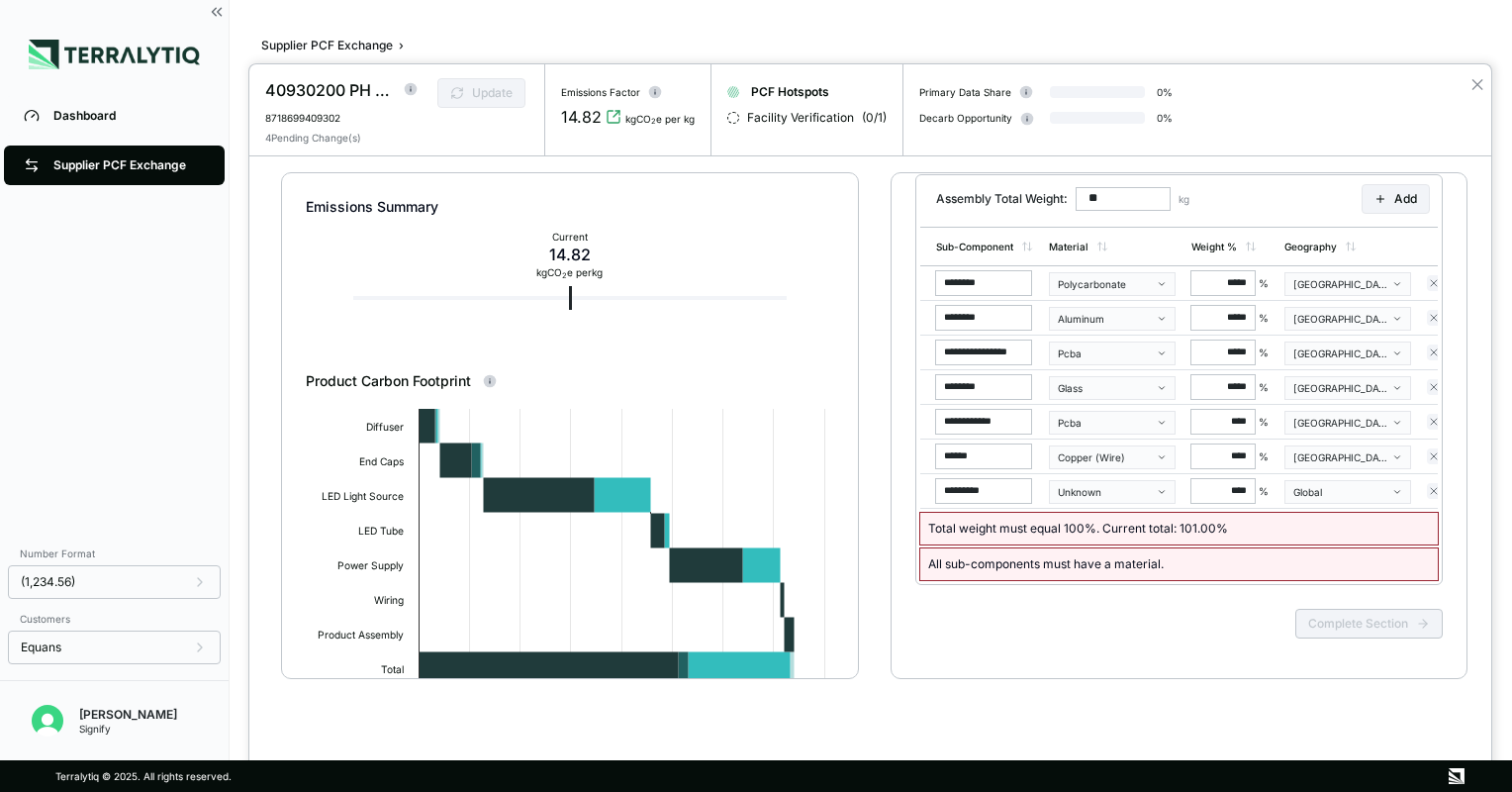 type on "*" 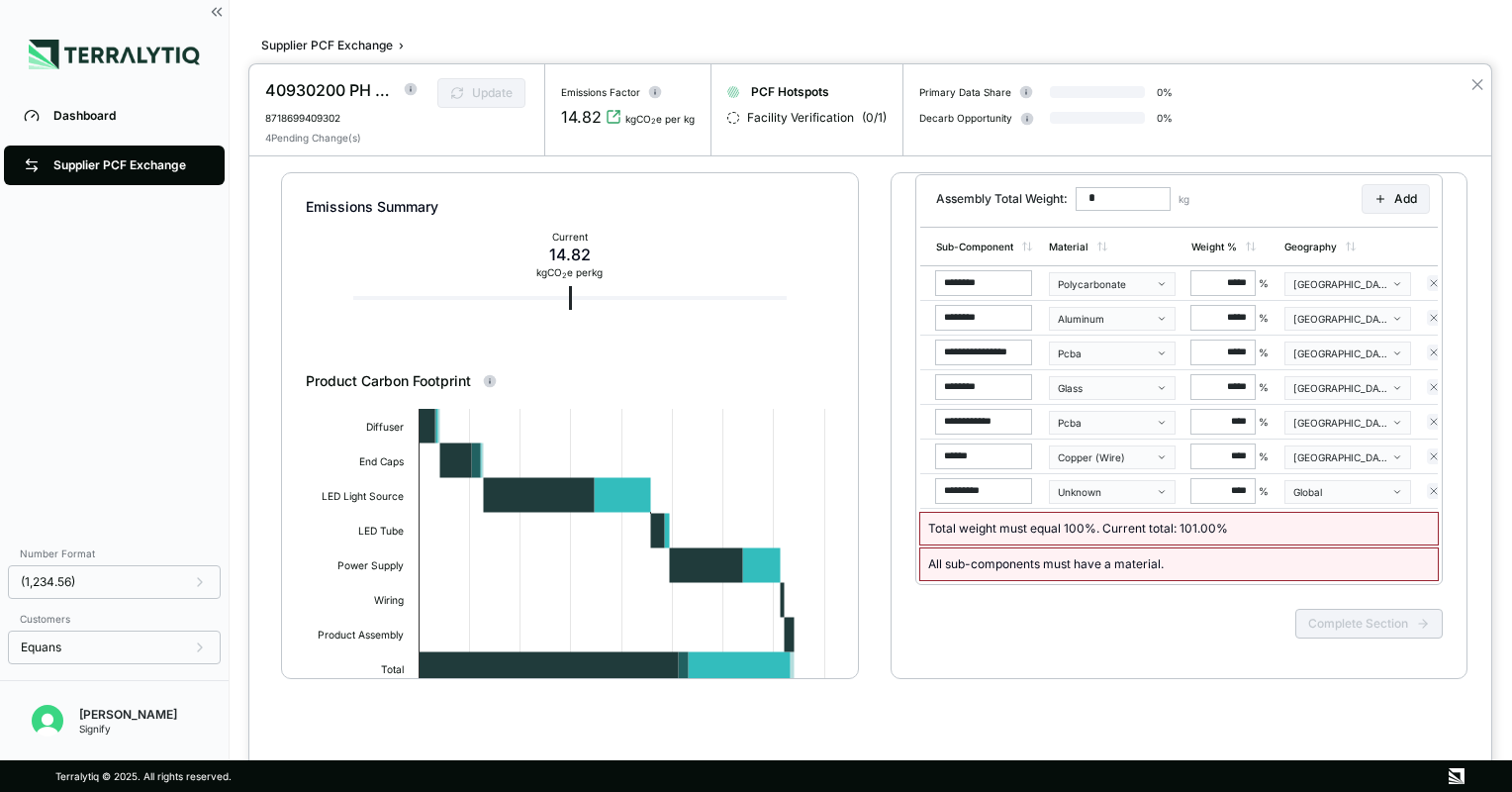 click on "Complete Section" at bounding box center [1179, 624] 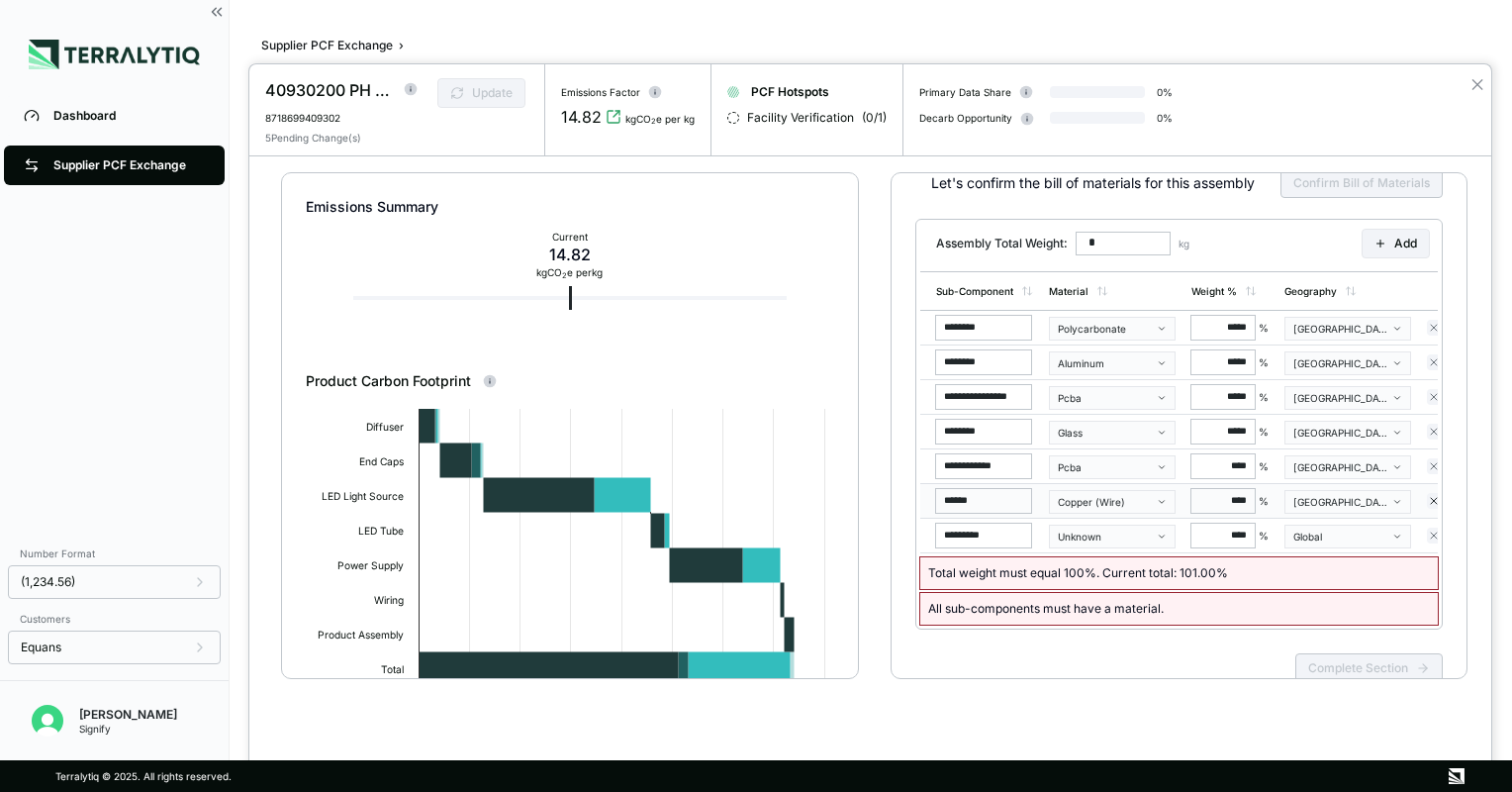 scroll, scrollTop: 197, scrollLeft: 0, axis: vertical 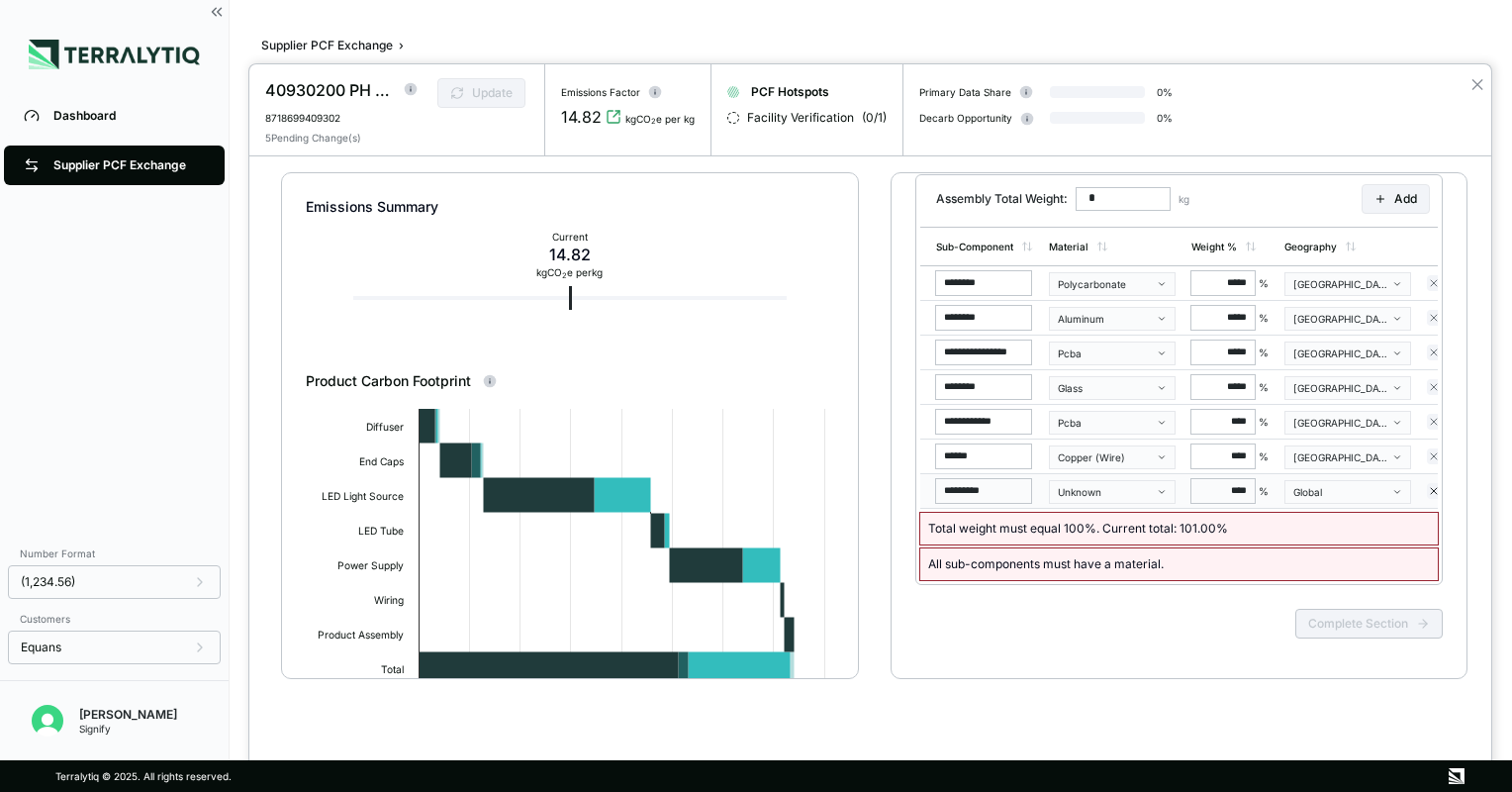 click on "****" at bounding box center [1223, 491] 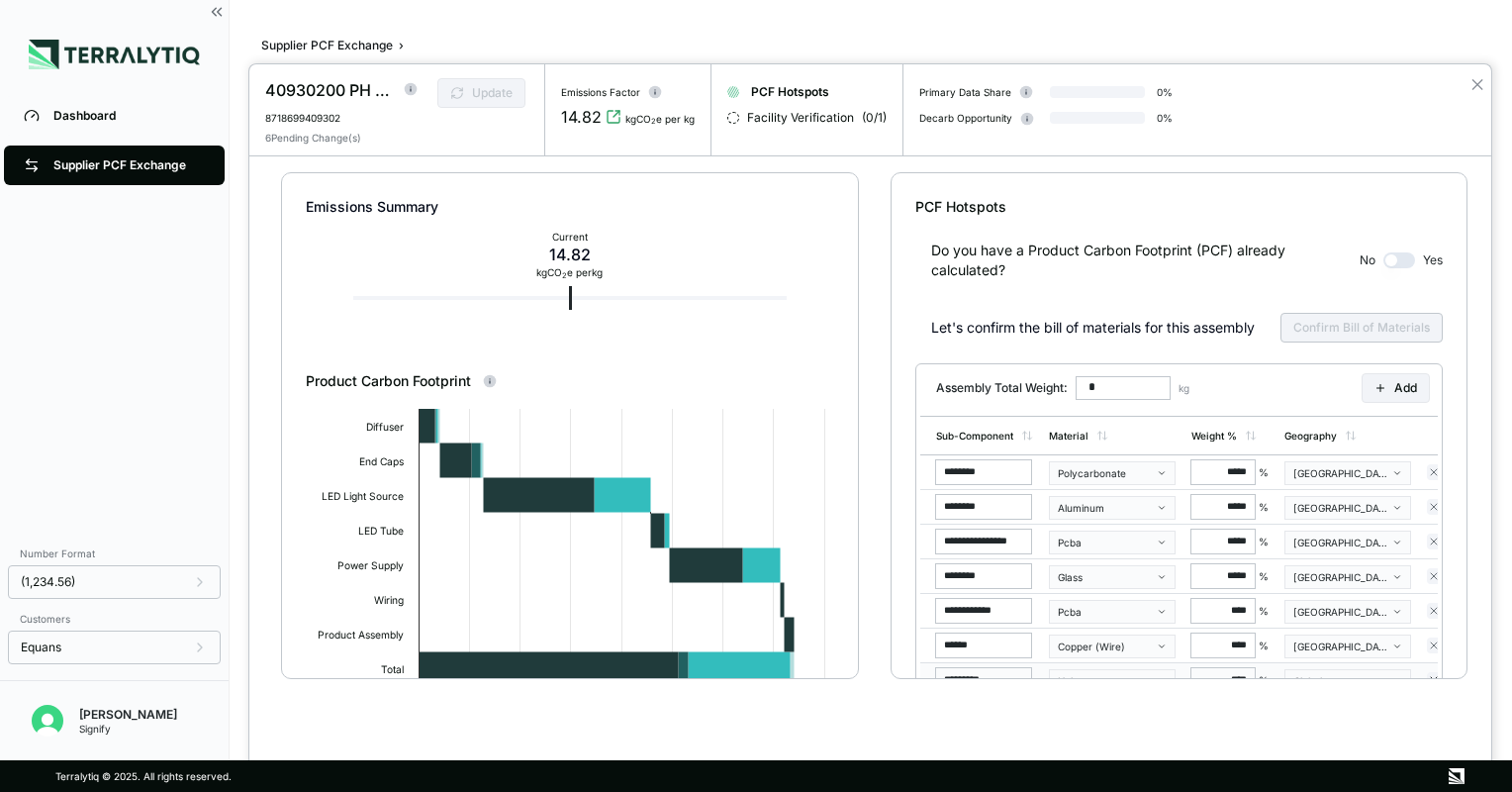 scroll, scrollTop: 197, scrollLeft: 0, axis: vertical 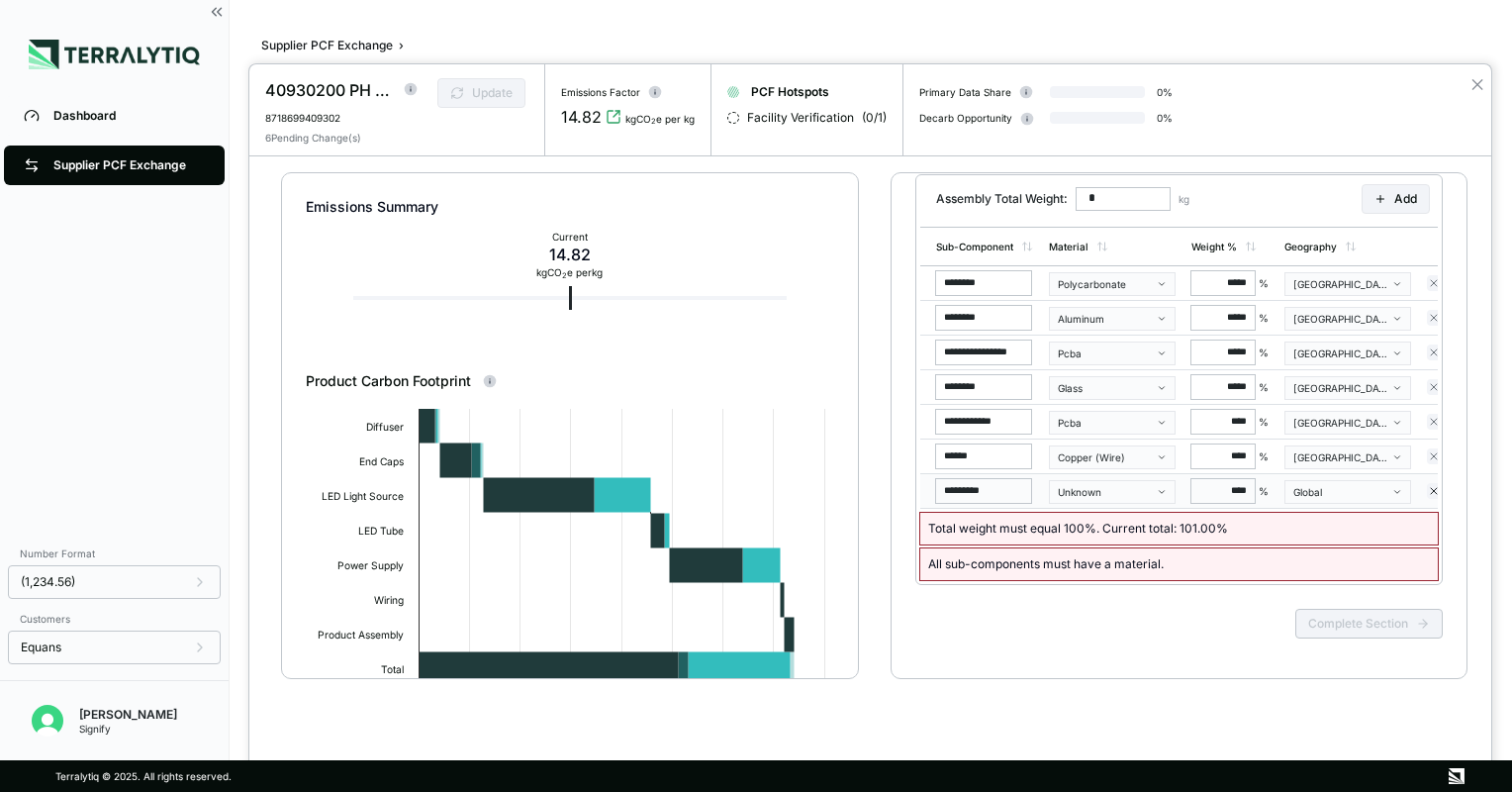 click on "*" at bounding box center (1123, 199) 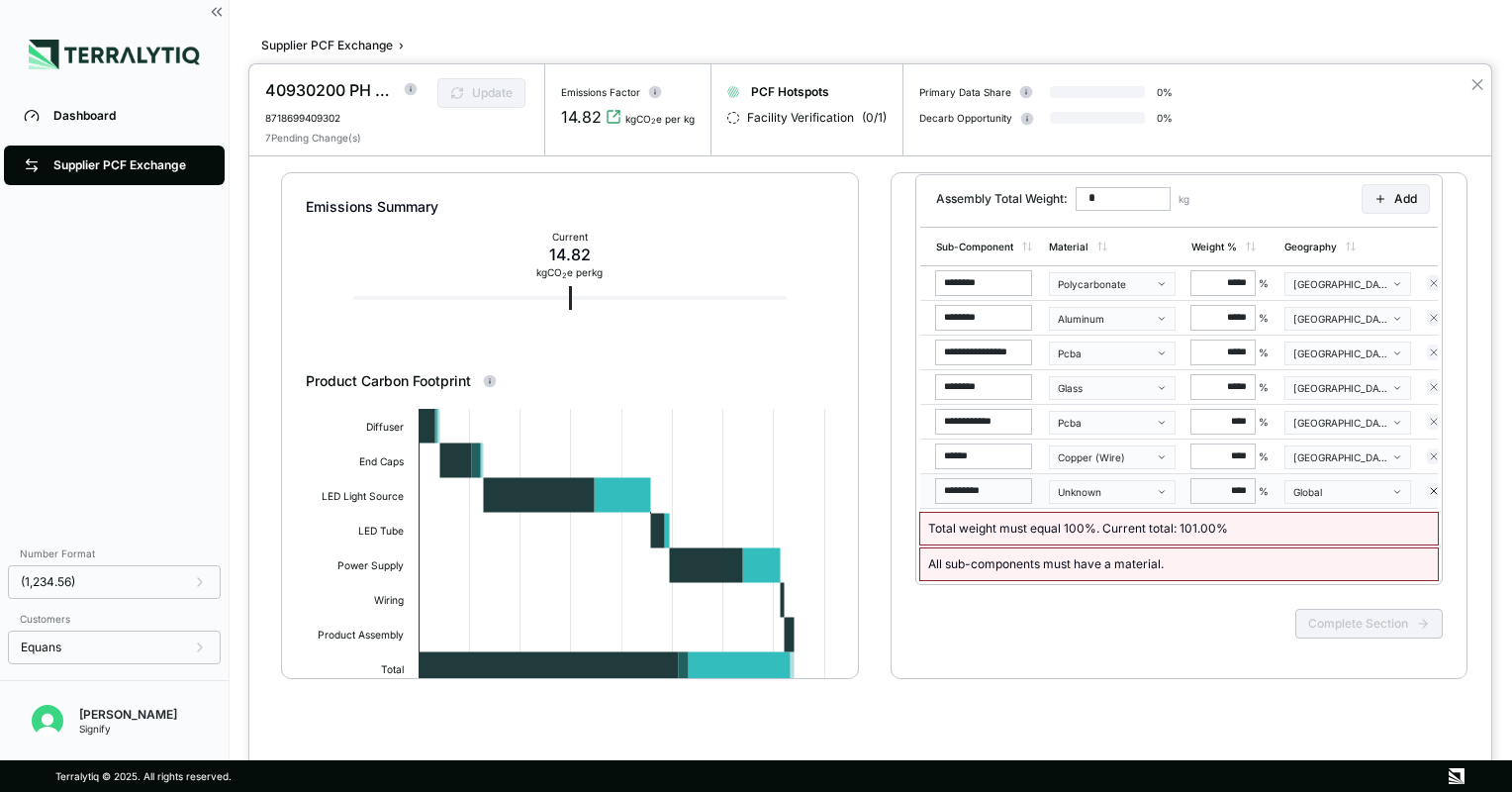 drag, startPoint x: 1292, startPoint y: 189, endPoint x: 1155, endPoint y: 182, distance: 137.17872 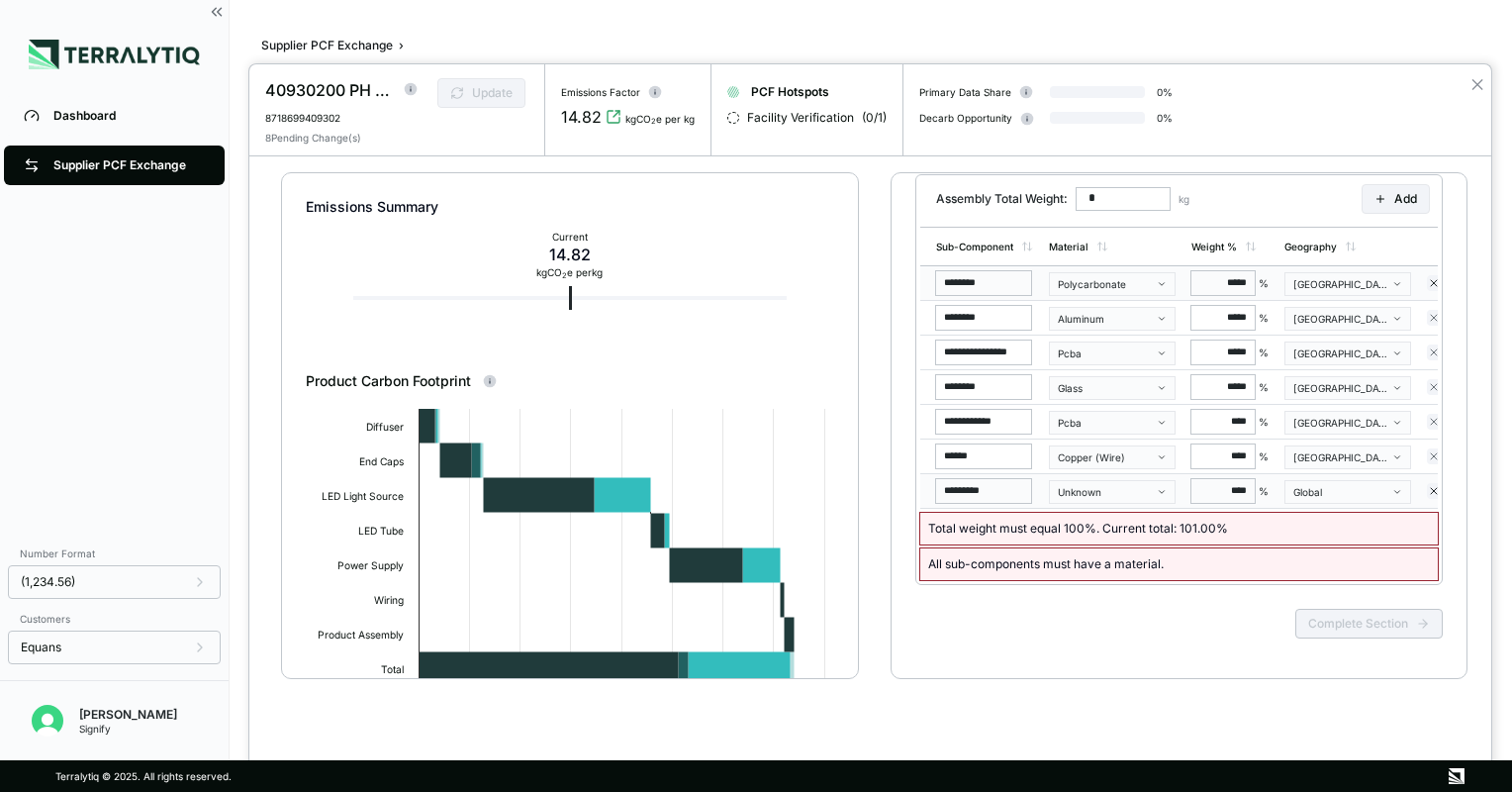 click on "********" at bounding box center (984, 283) 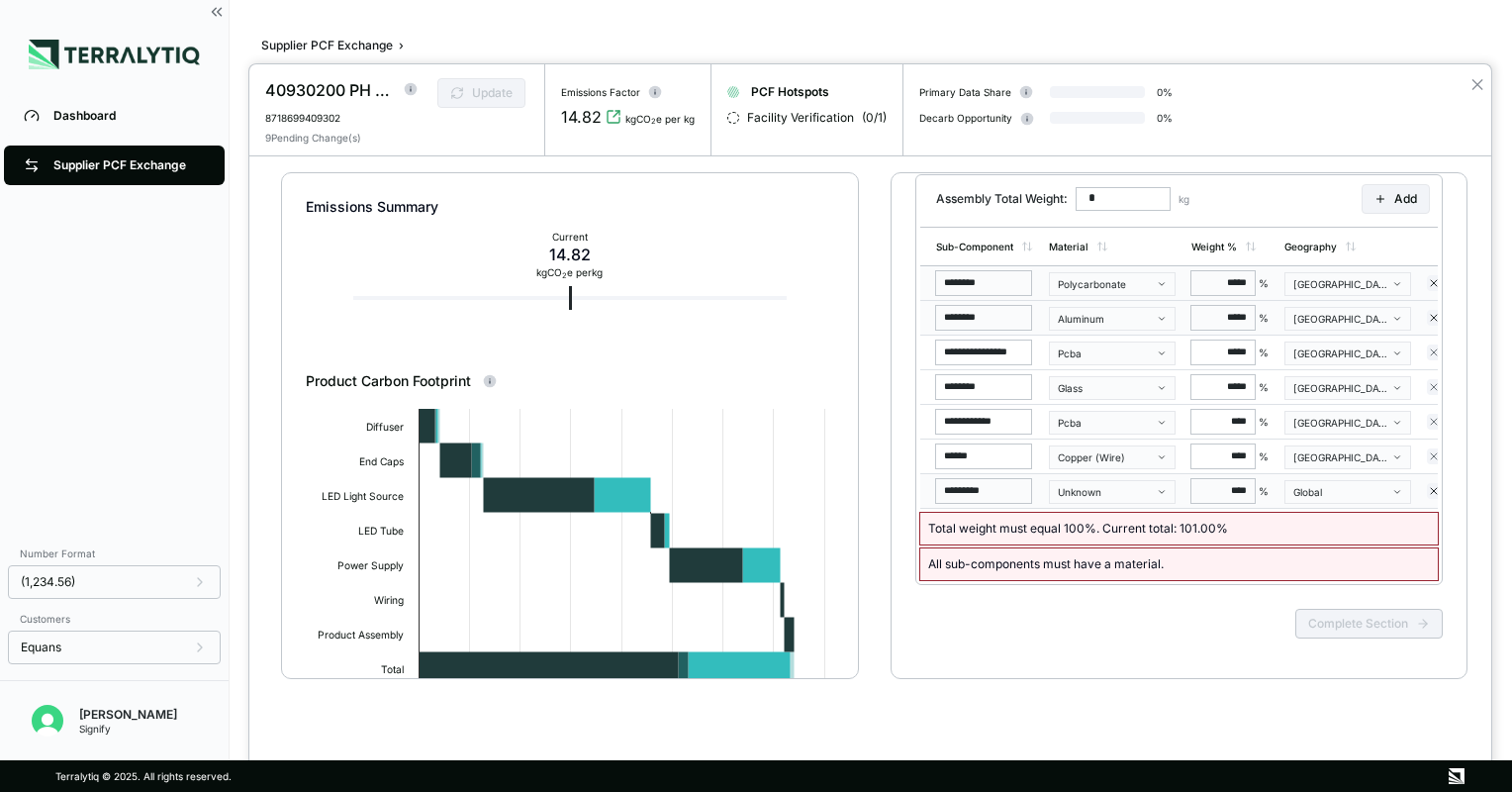 click on "********" at bounding box center (981, 318) 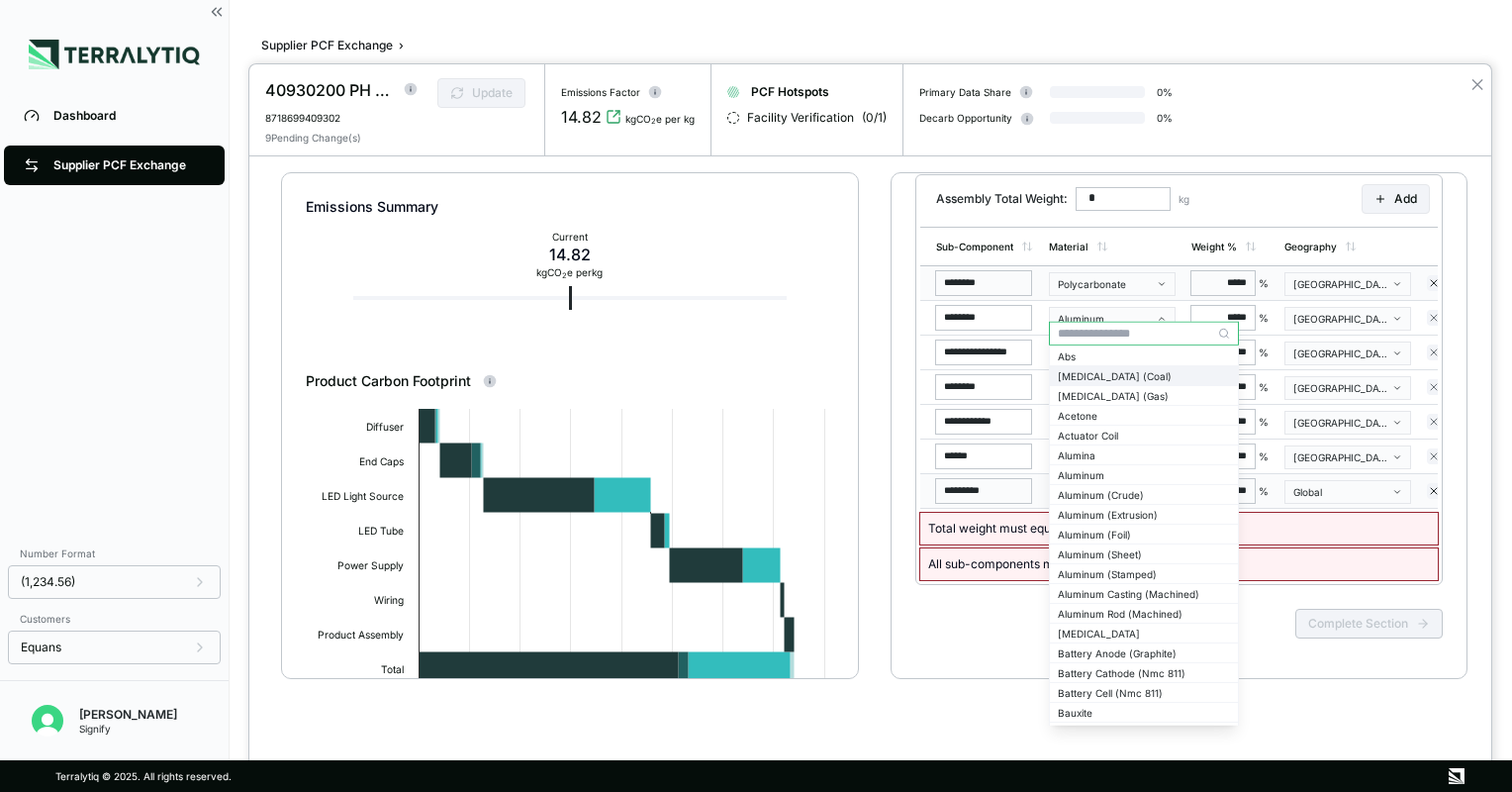 click on "[MEDICAL_DATA] (Coal)" at bounding box center (1144, 375) 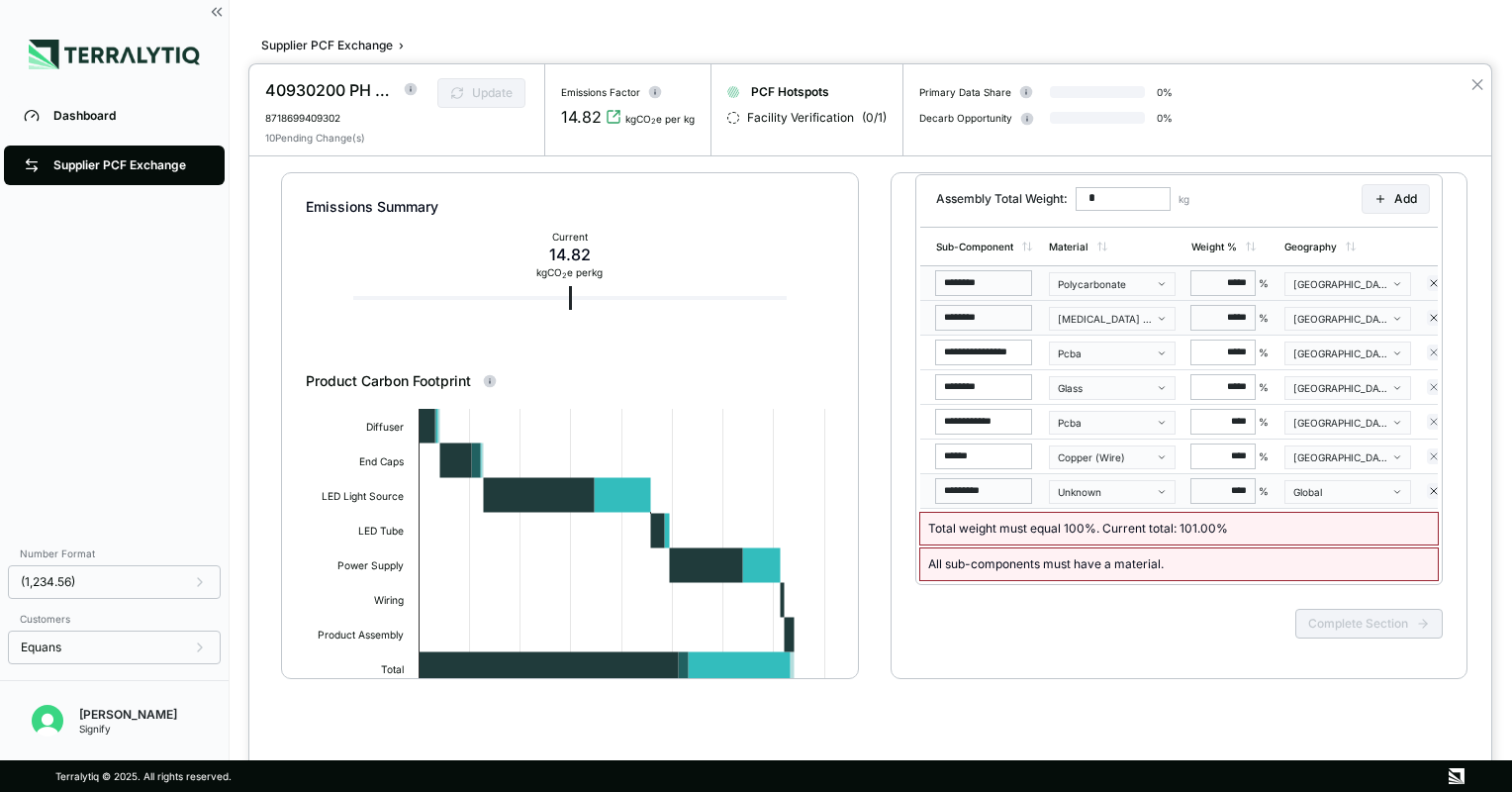 click on "[MEDICAL_DATA] (Coal)" at bounding box center [1112, 319] 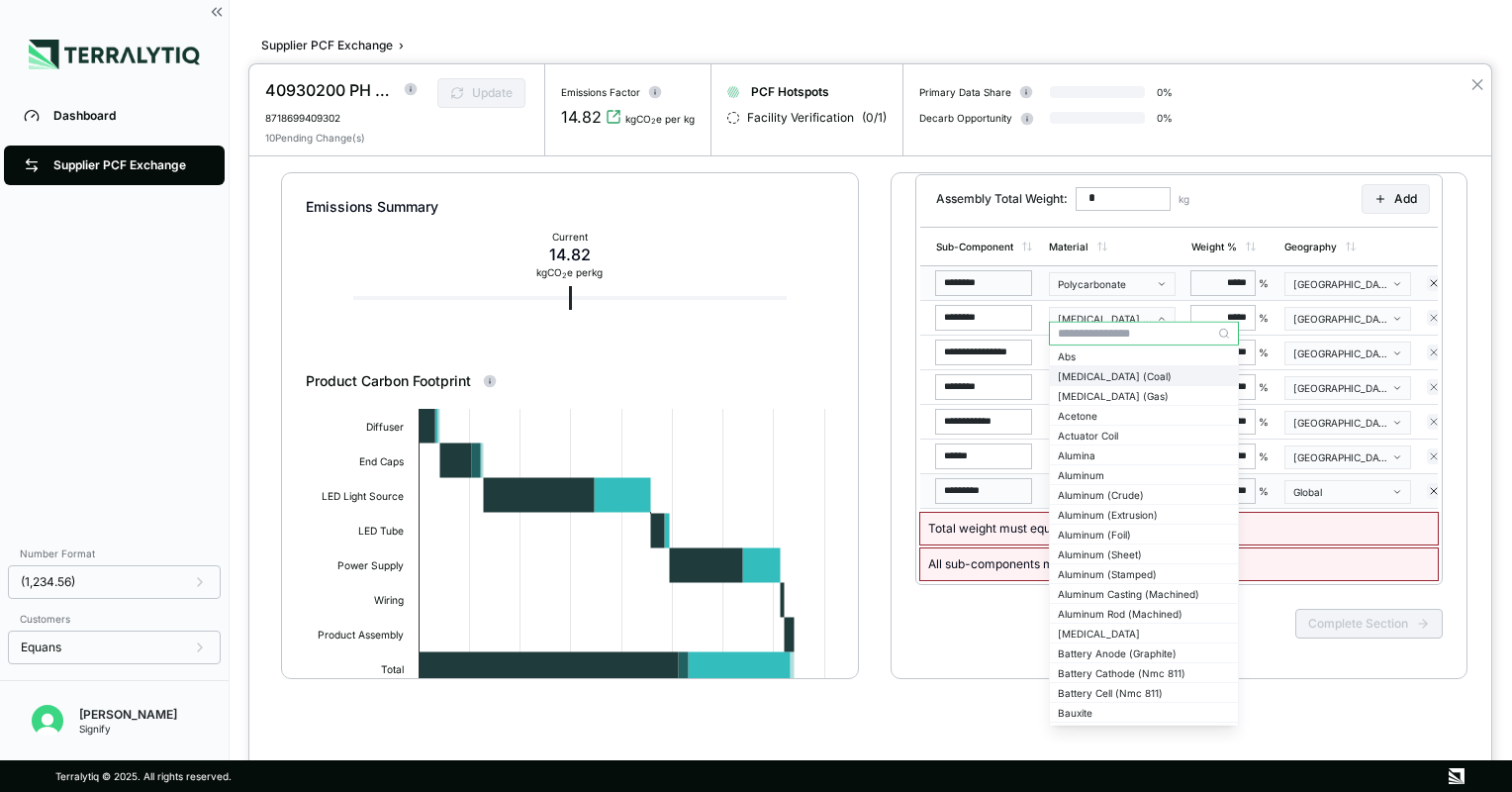 click on "[MEDICAL_DATA] (Coal)" at bounding box center (1144, 375) 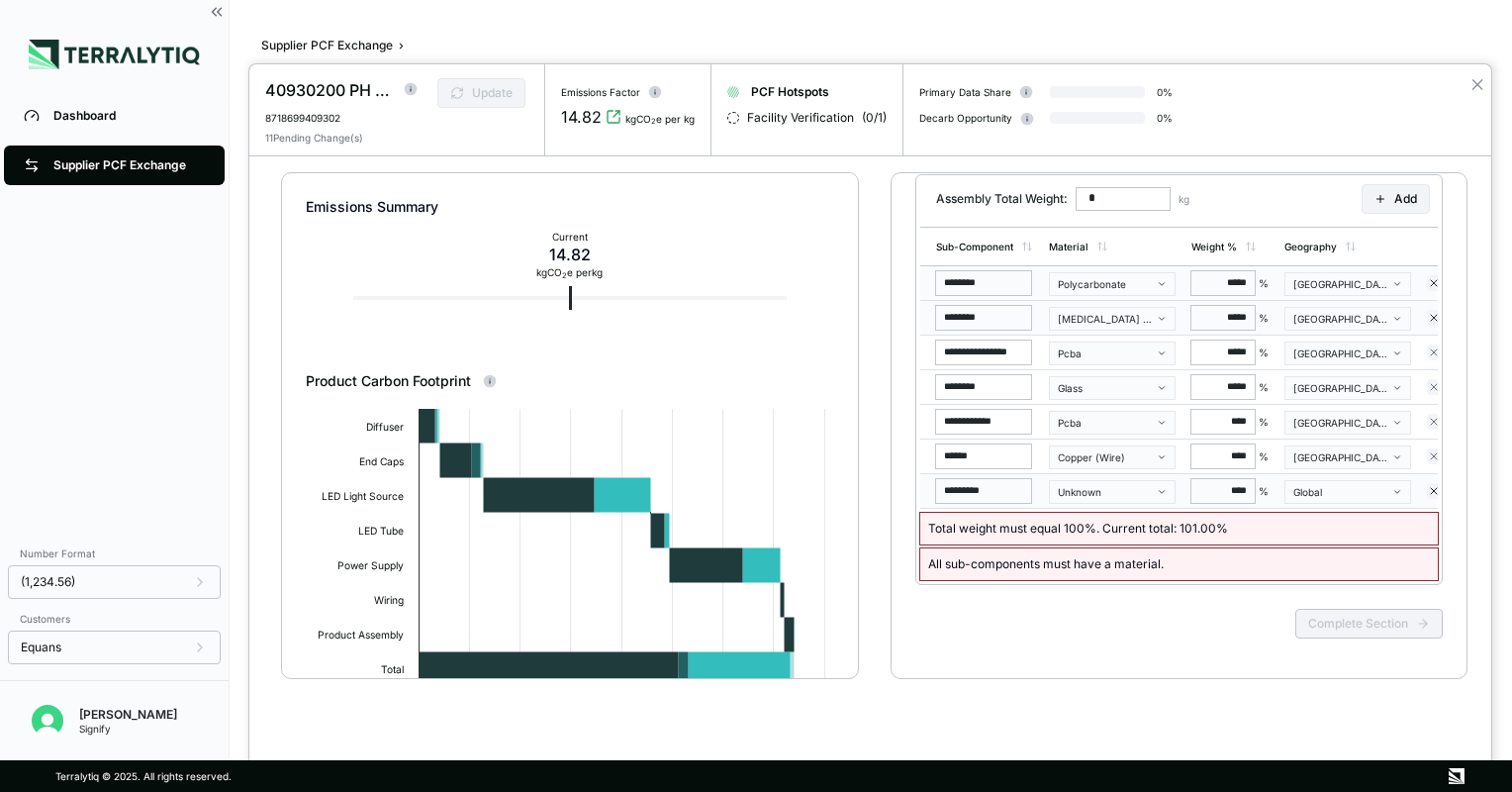 click on "[MEDICAL_DATA] (Coal)" at bounding box center (1112, 319) 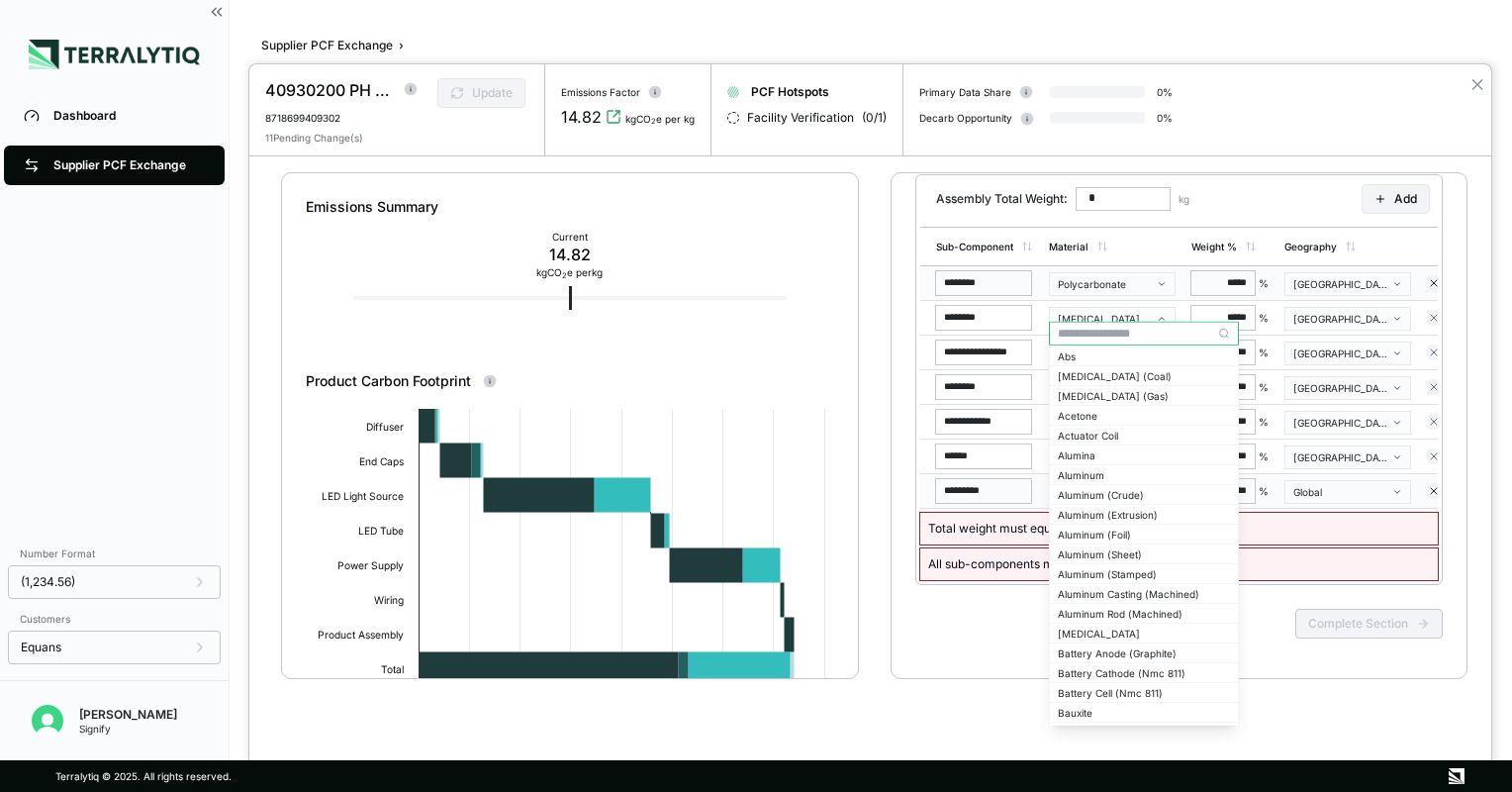 click on "Polycarbonate" at bounding box center [1105, 284] 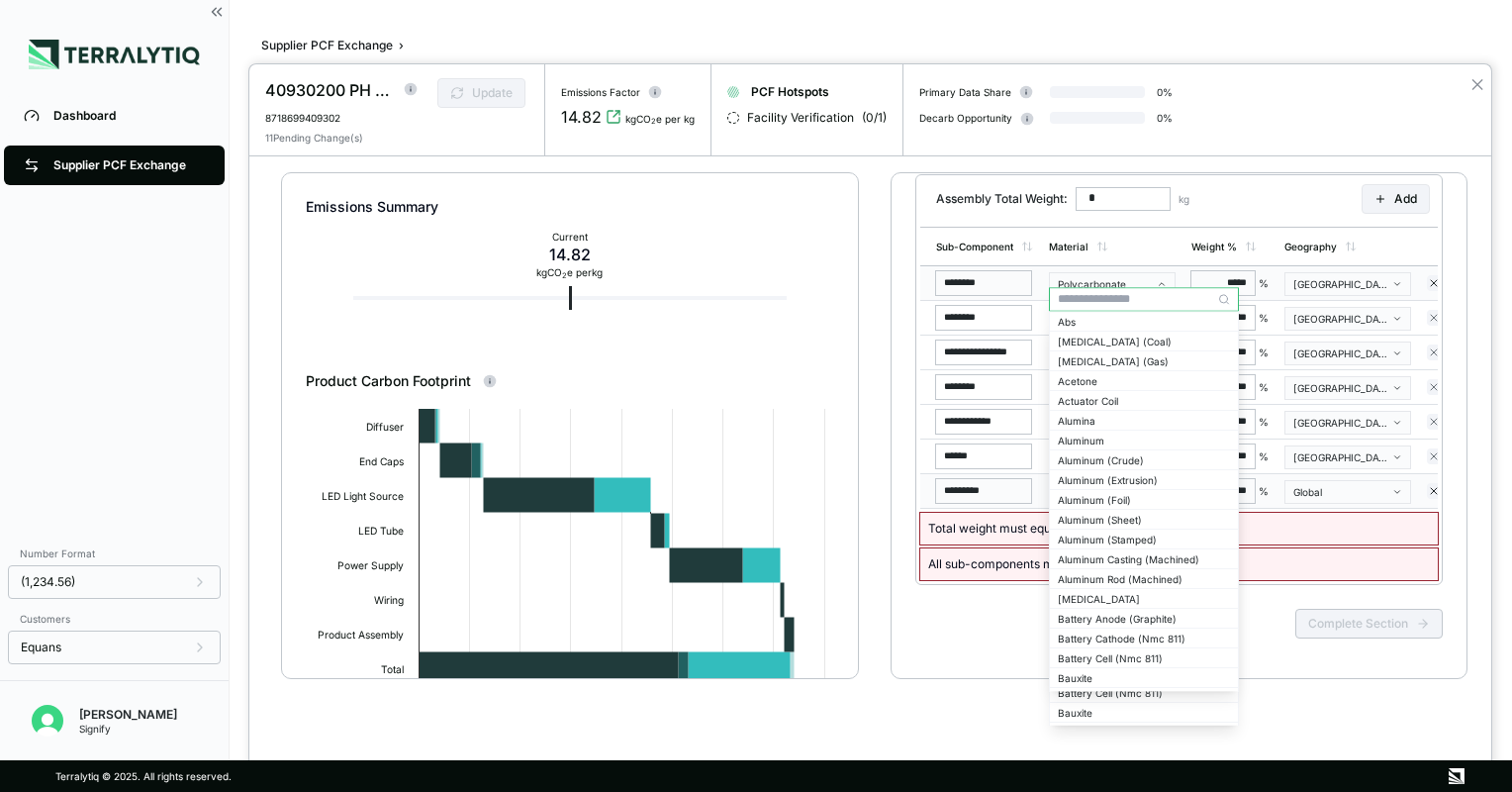 click on "[GEOGRAPHIC_DATA]" at bounding box center [1348, 283] 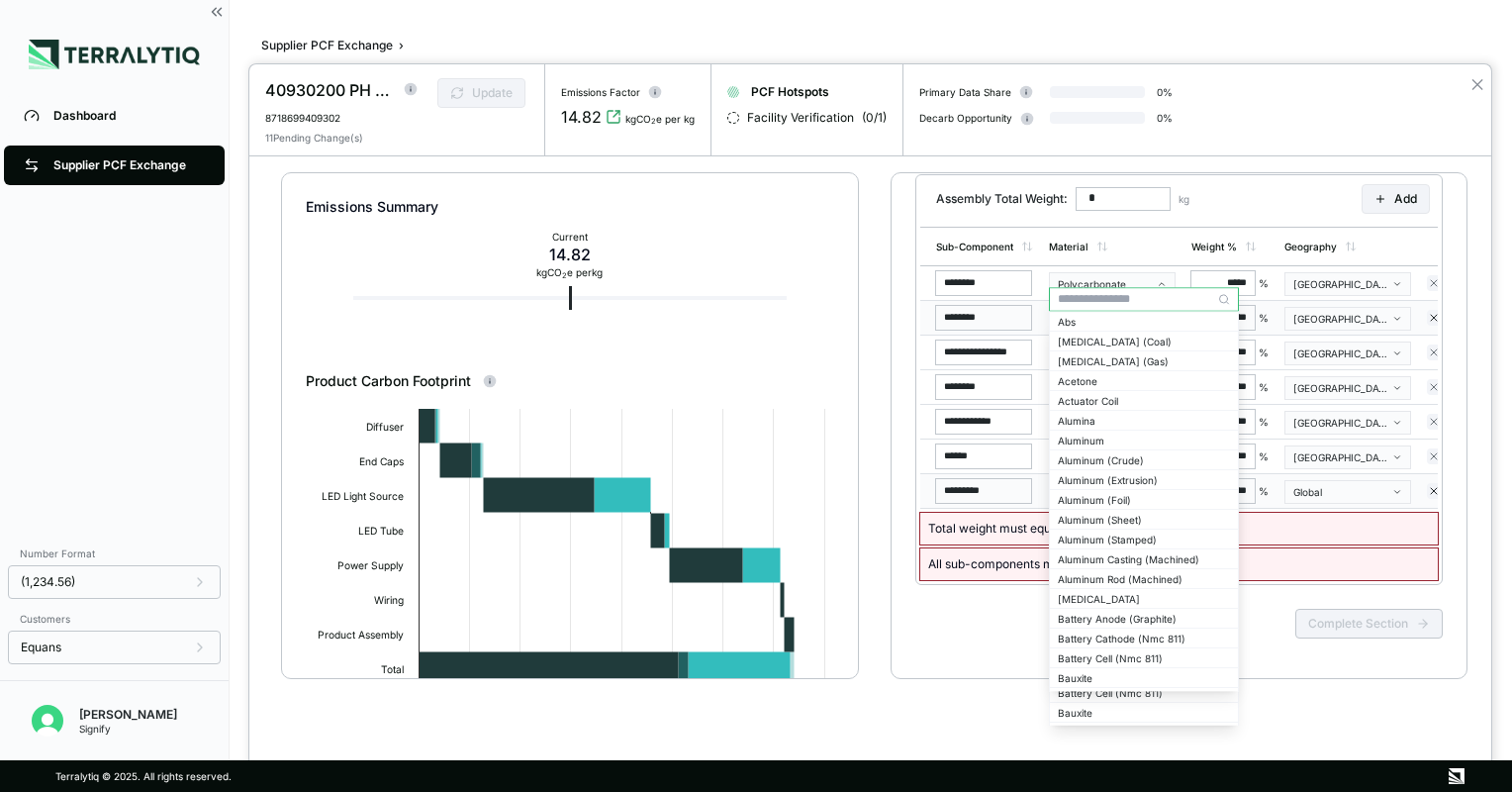 click on "[GEOGRAPHIC_DATA]" at bounding box center [1348, 318] 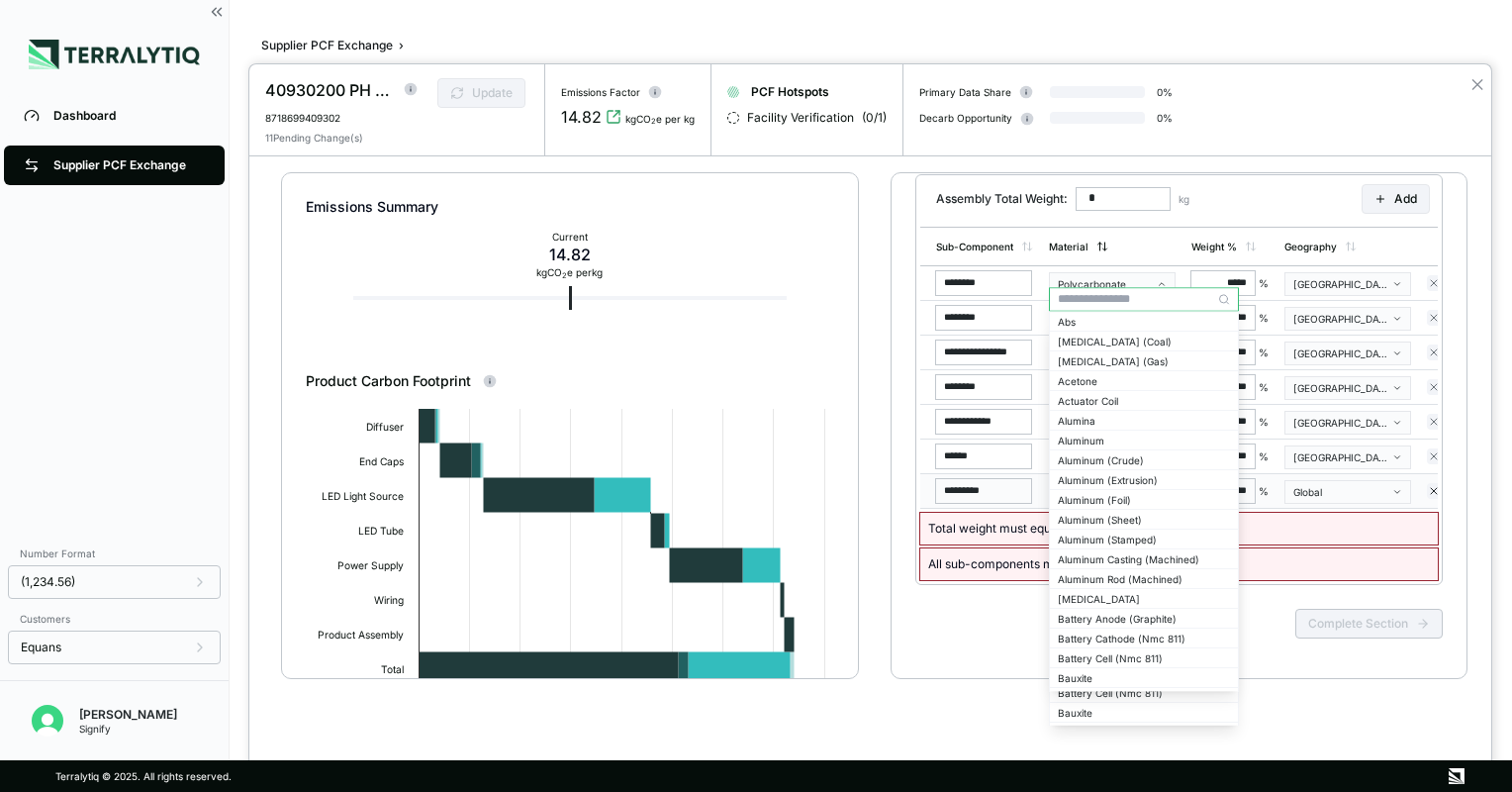 click on "Assembly Total Weight: * kg Add" at bounding box center [1179, 199] 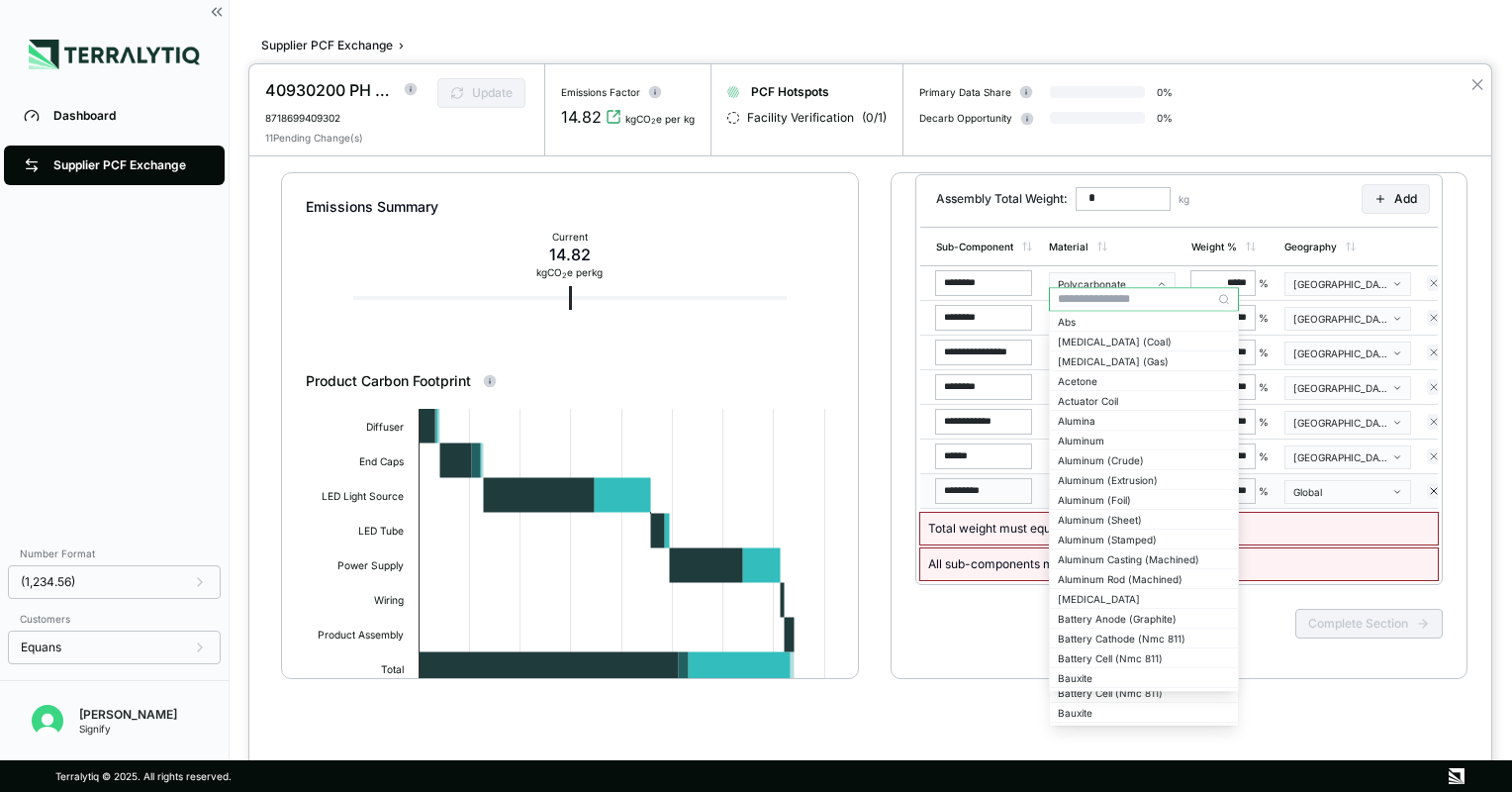 scroll, scrollTop: 0, scrollLeft: 0, axis: both 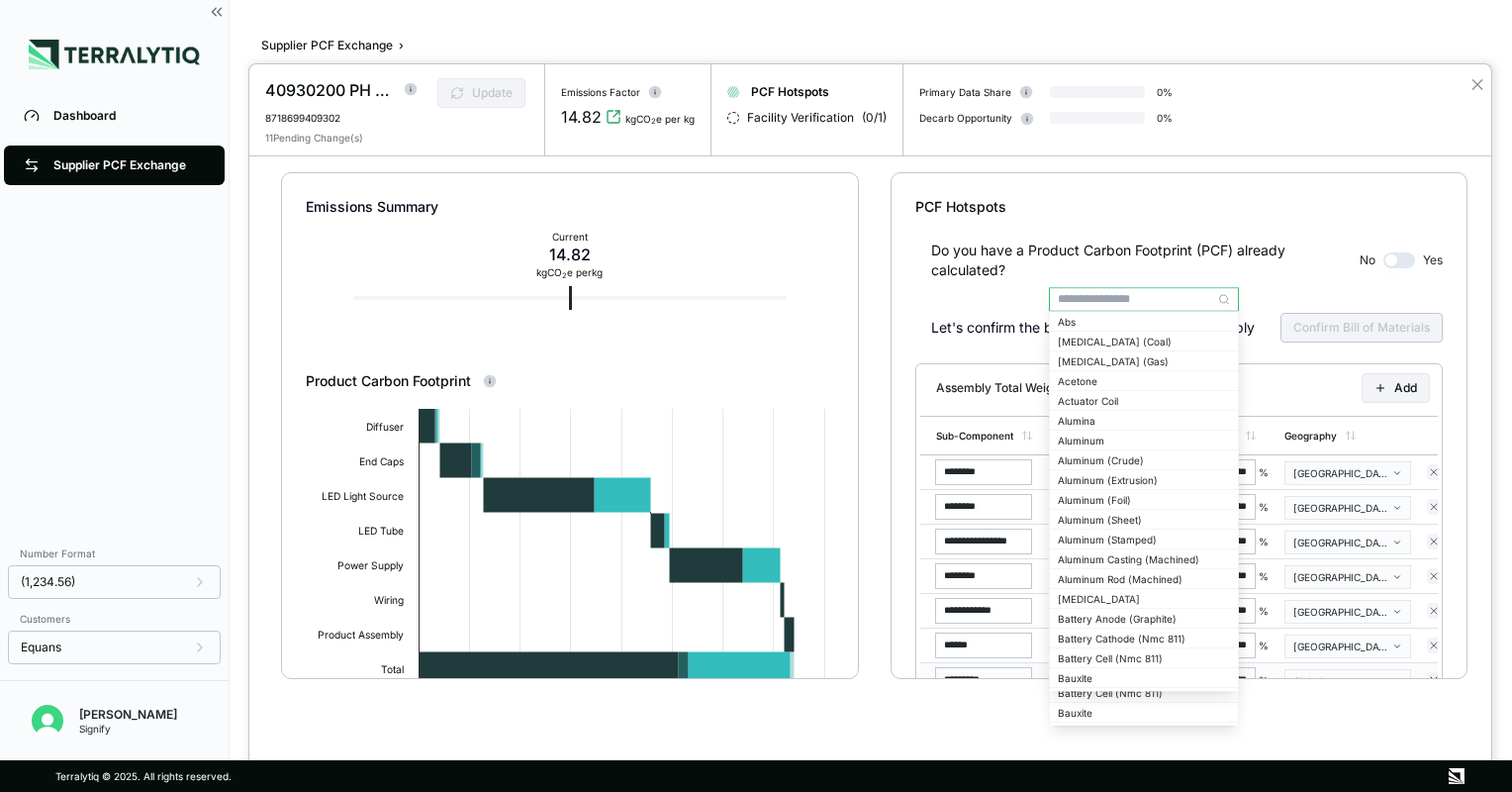click on "Emissions Summary" at bounding box center [569, 207] 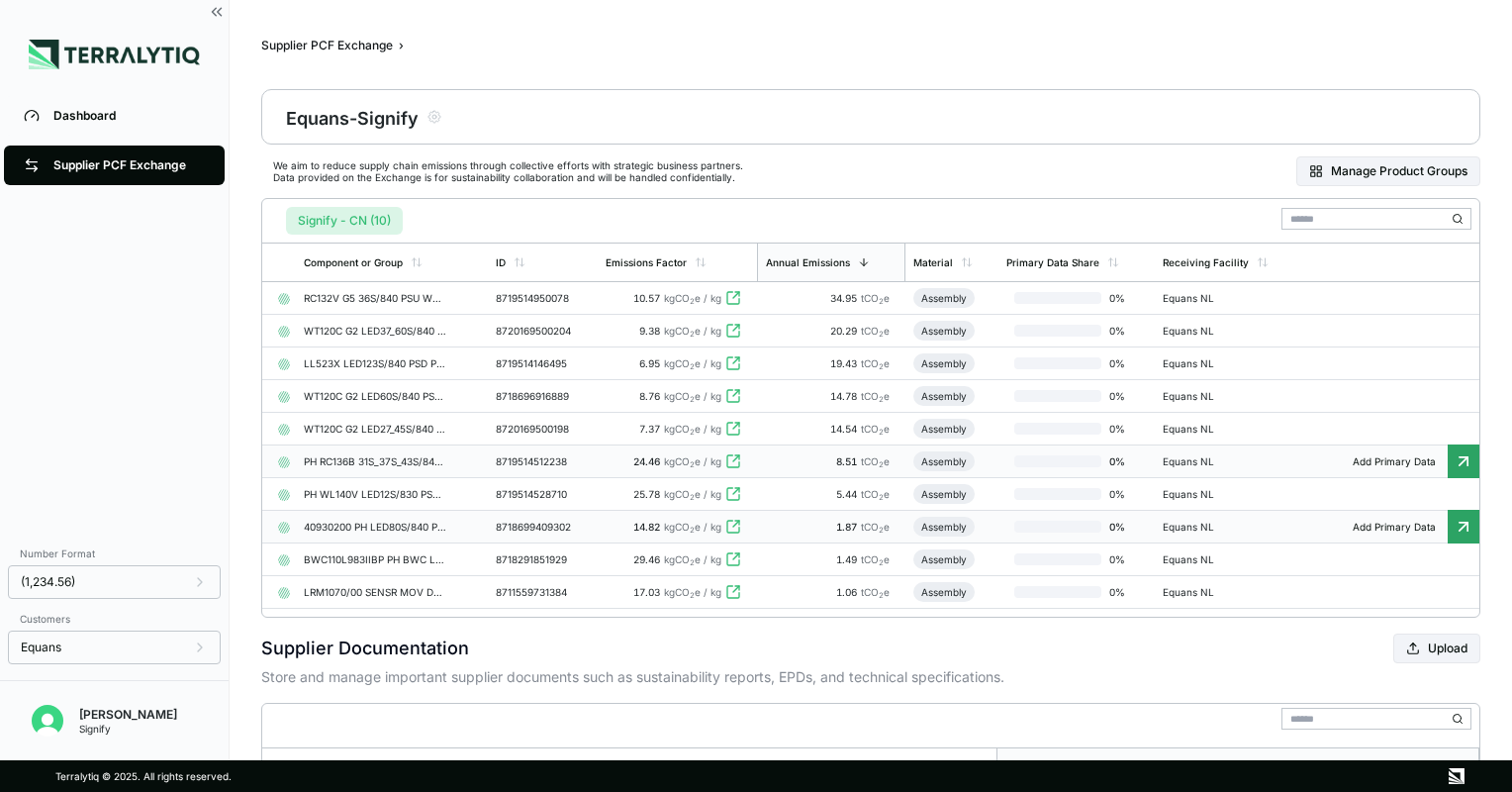 click on "Supplier PCF Exchange" at bounding box center (129, 165) 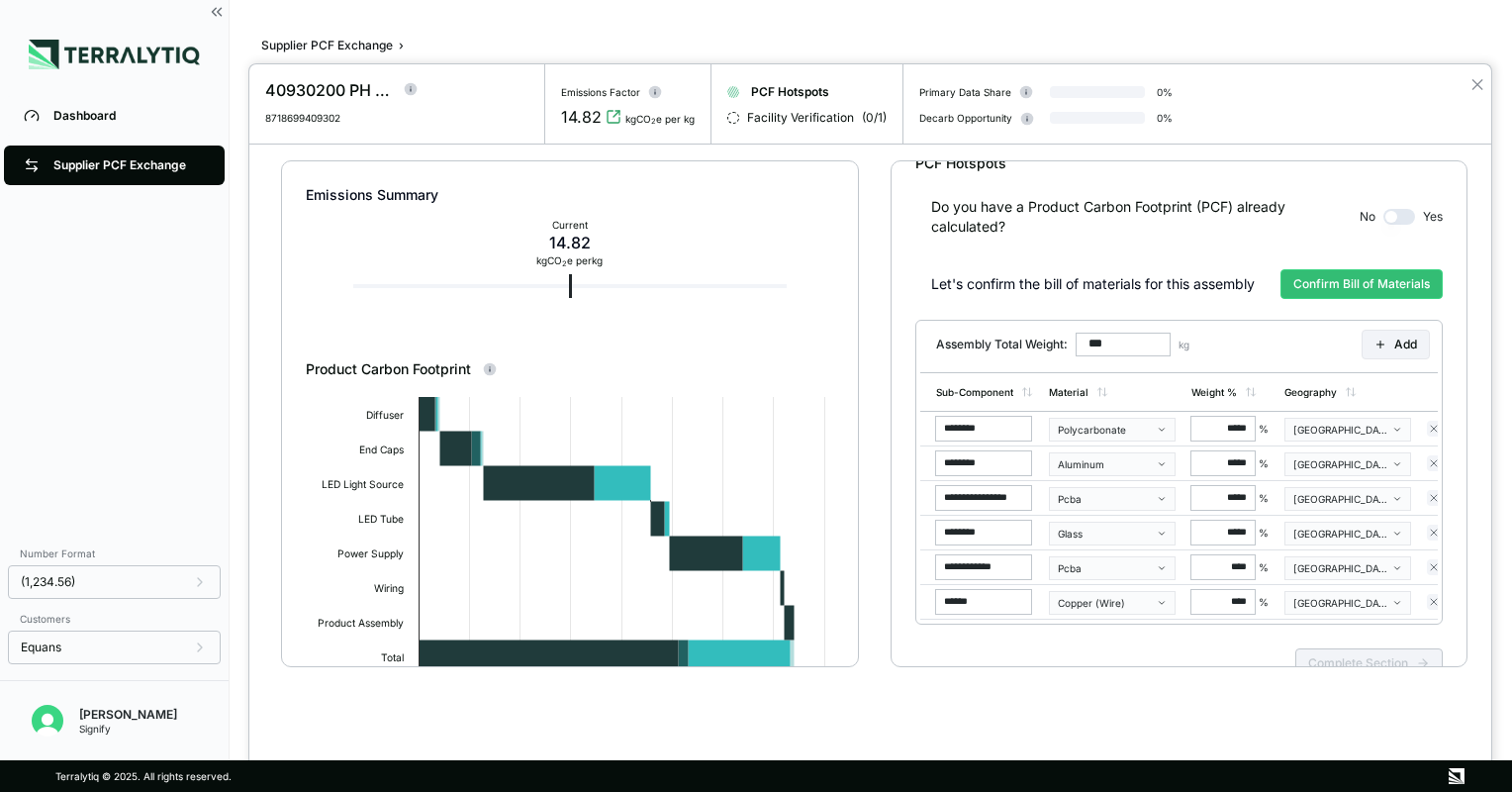scroll, scrollTop: 0, scrollLeft: 0, axis: both 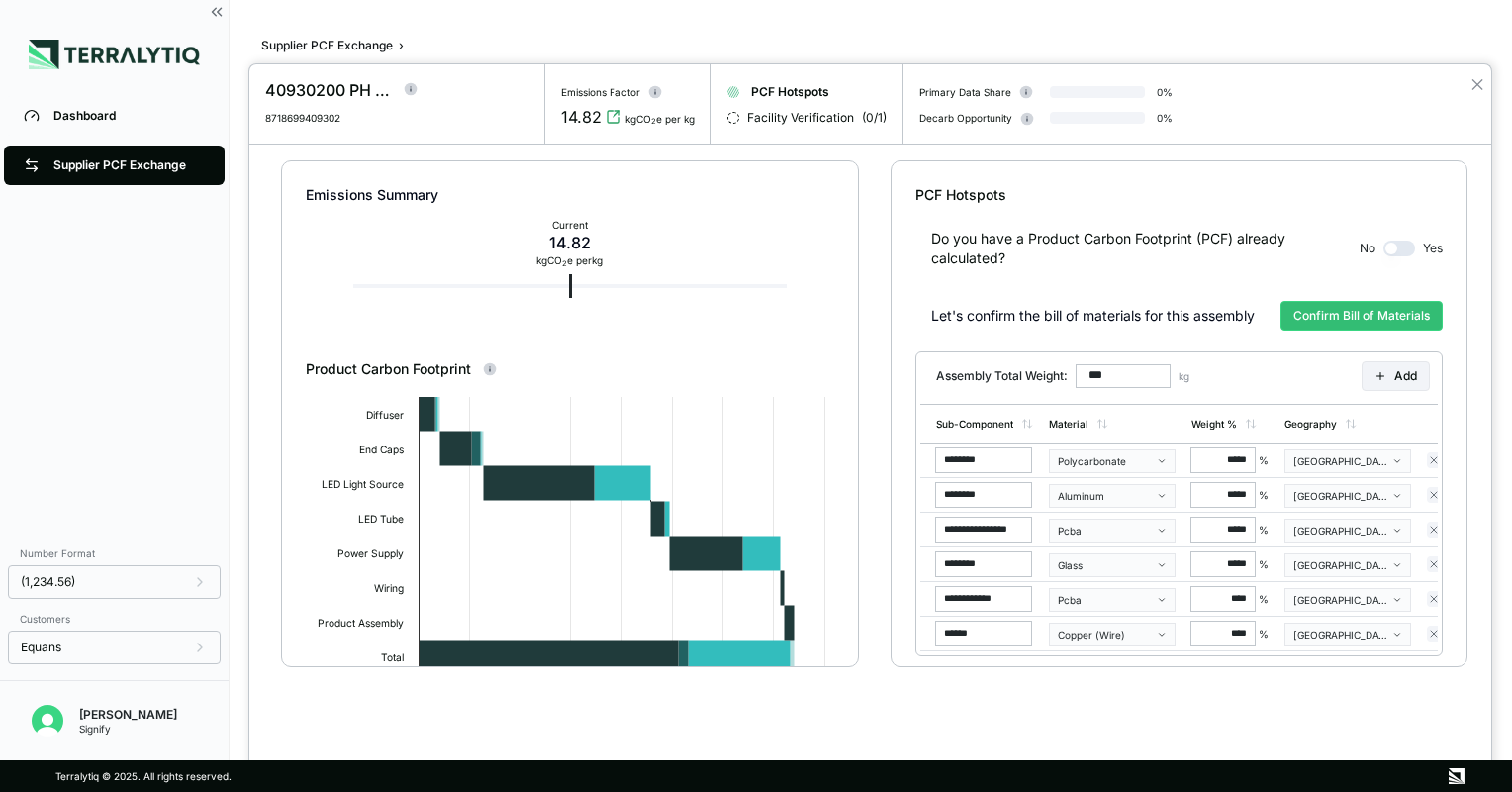 click on "Assembly Total Weight:" at bounding box center [1001, 376] 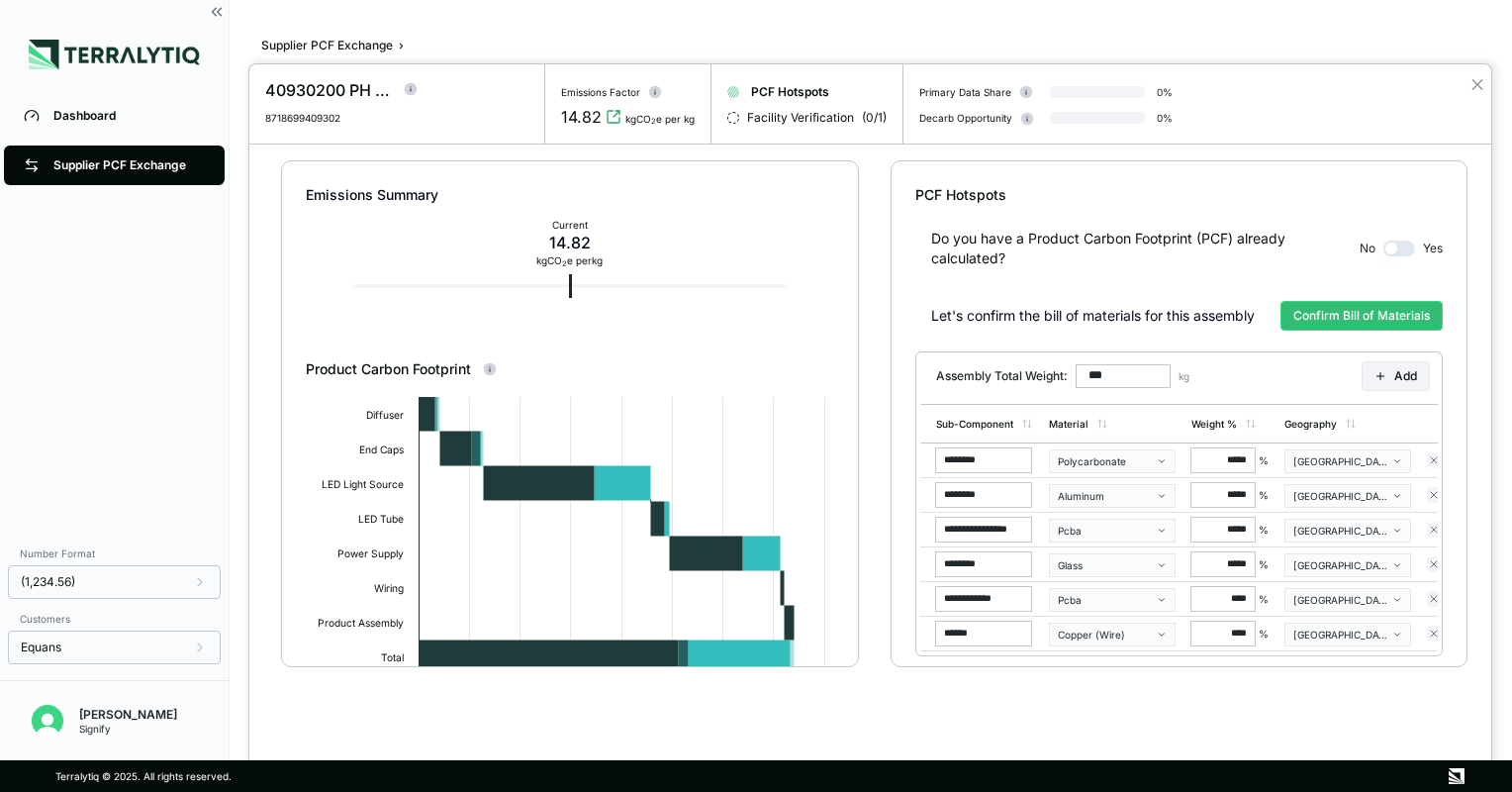 drag, startPoint x: 554, startPoint y: 264, endPoint x: 552, endPoint y: 248, distance: 16.124515 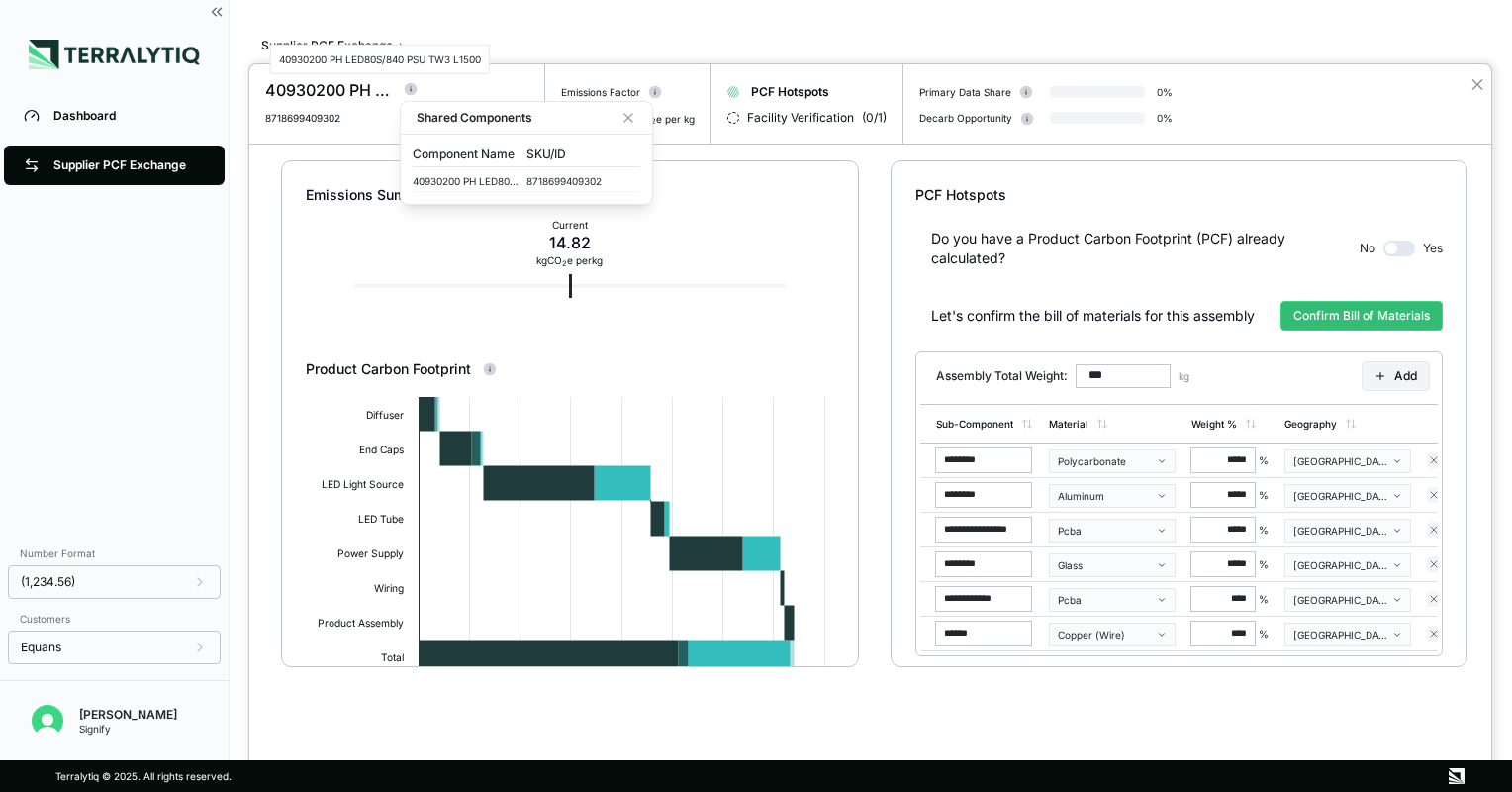 click on "8718699409302" at bounding box center [336, 113] 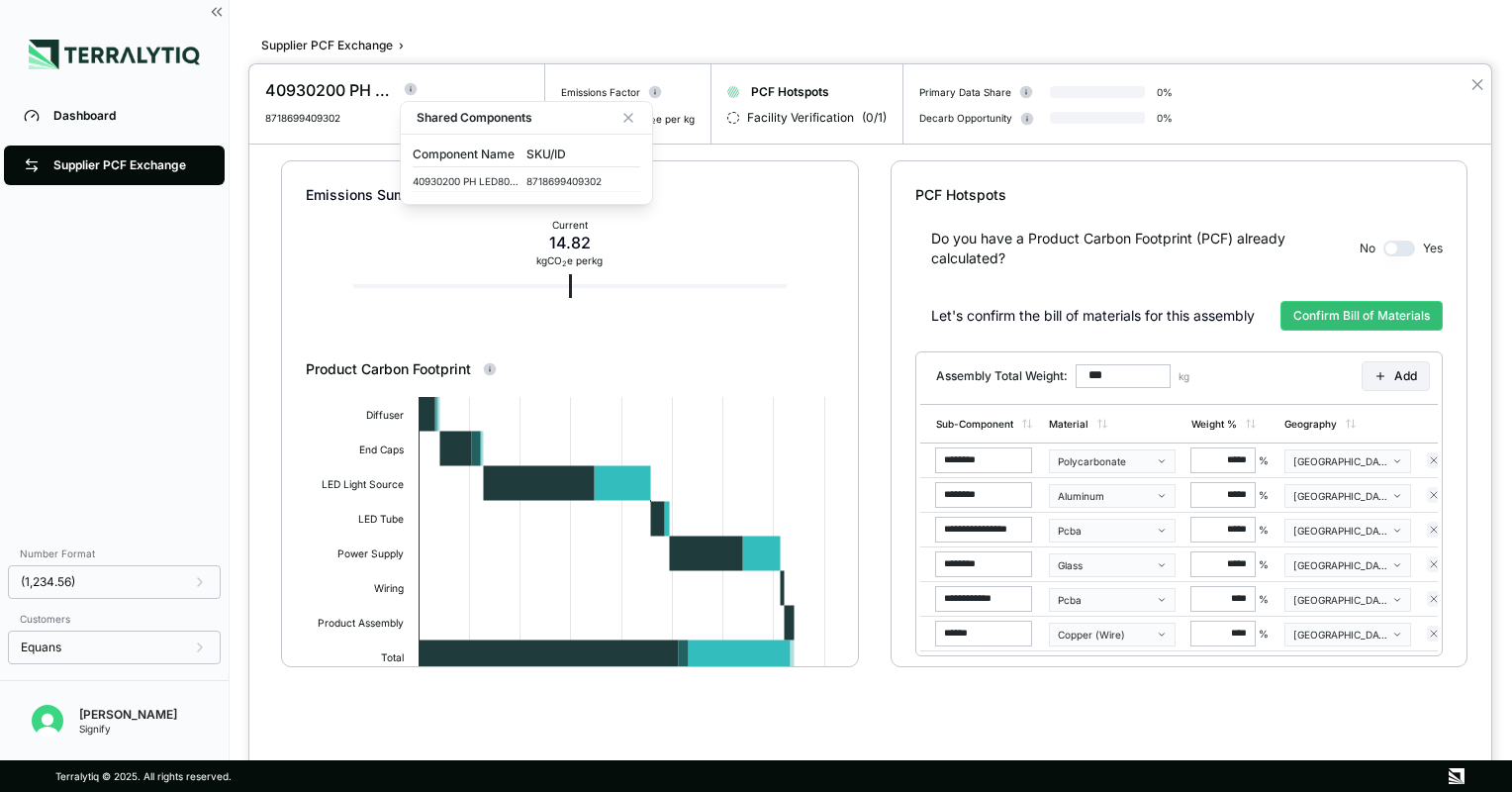 click on "8718699409302" at bounding box center (336, 118) 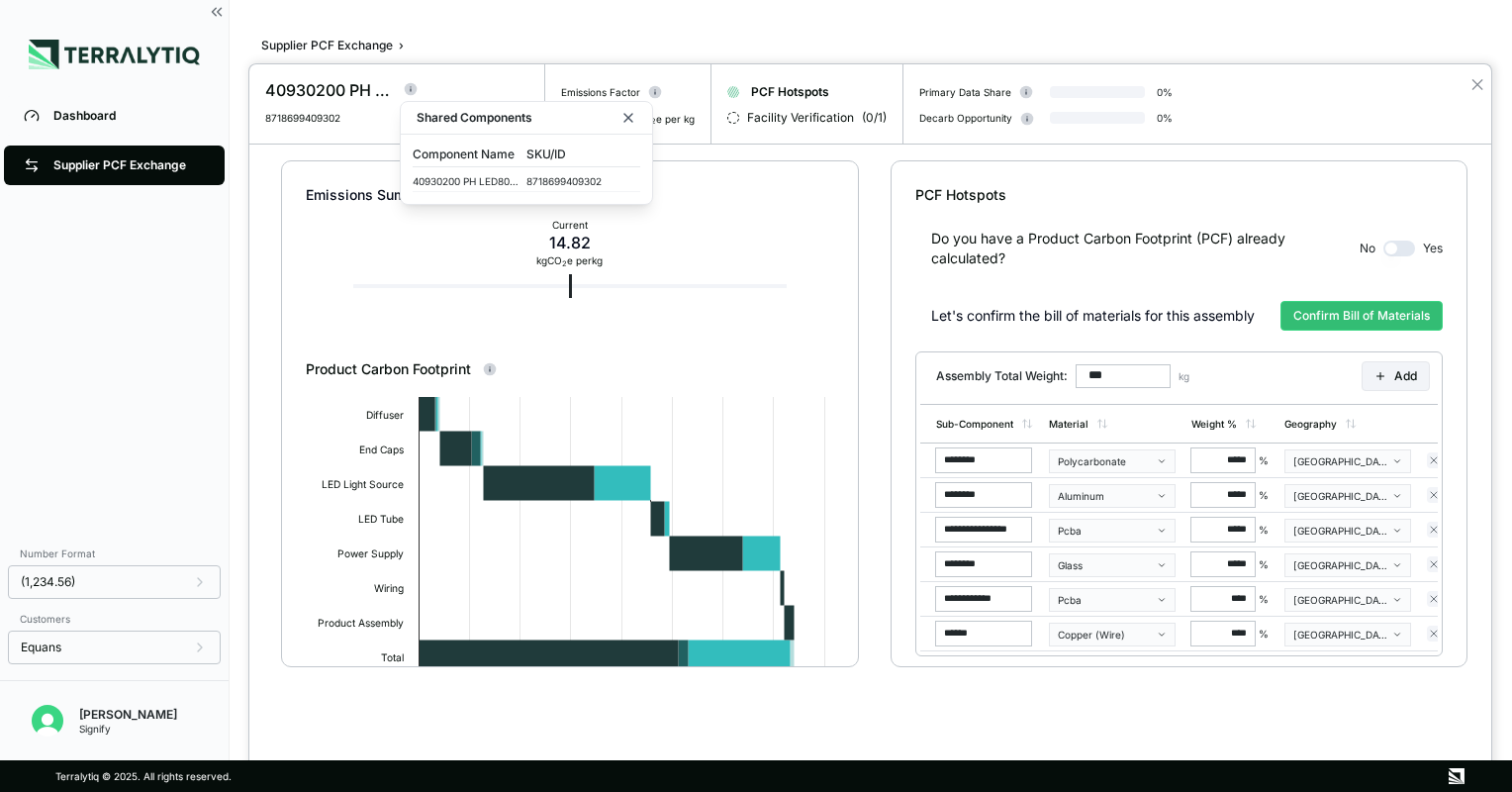 click 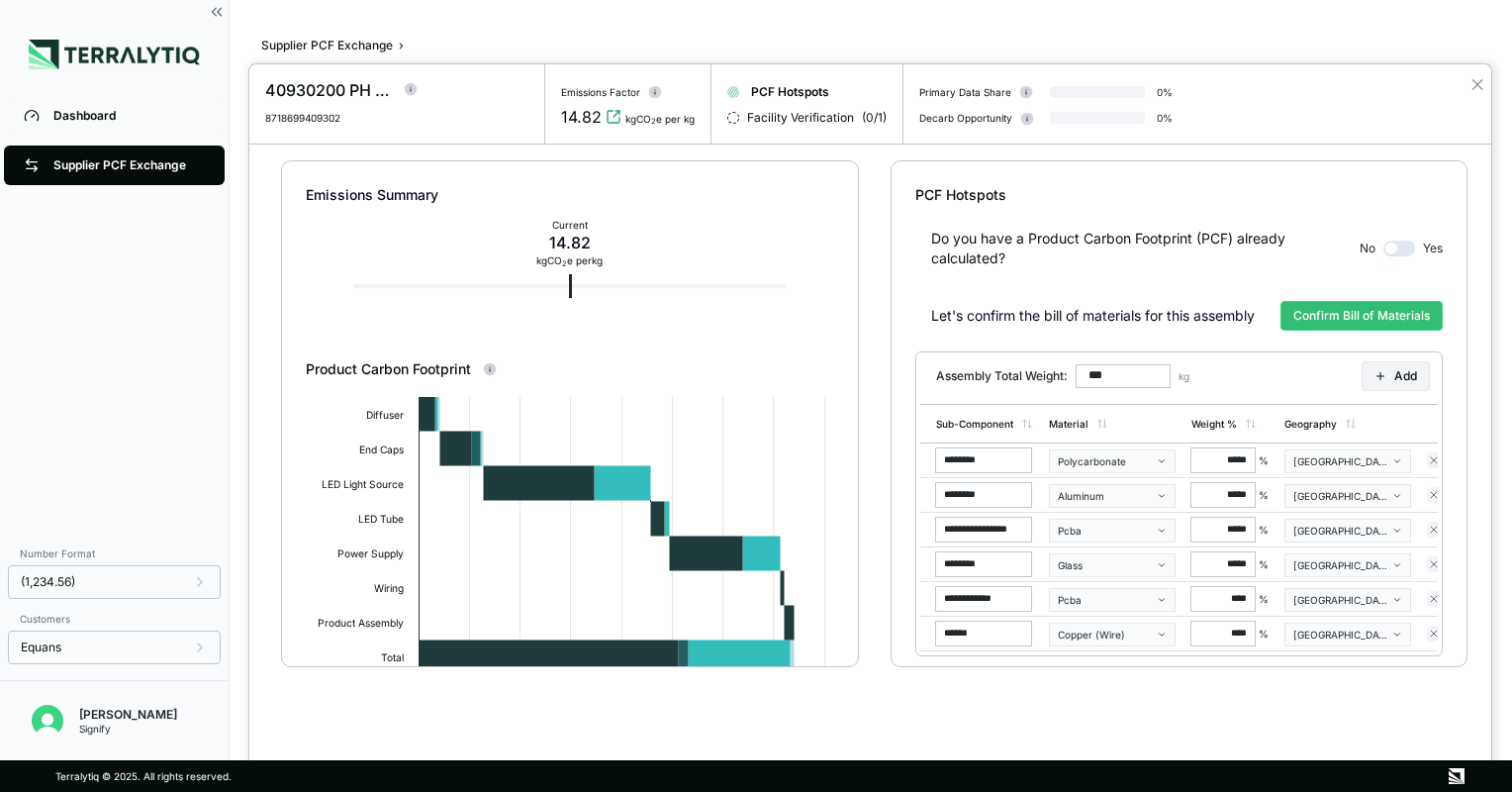 click on "Do you have a Product Carbon Footprint (PCF) already calculated? No Yes" at bounding box center (1179, 237) 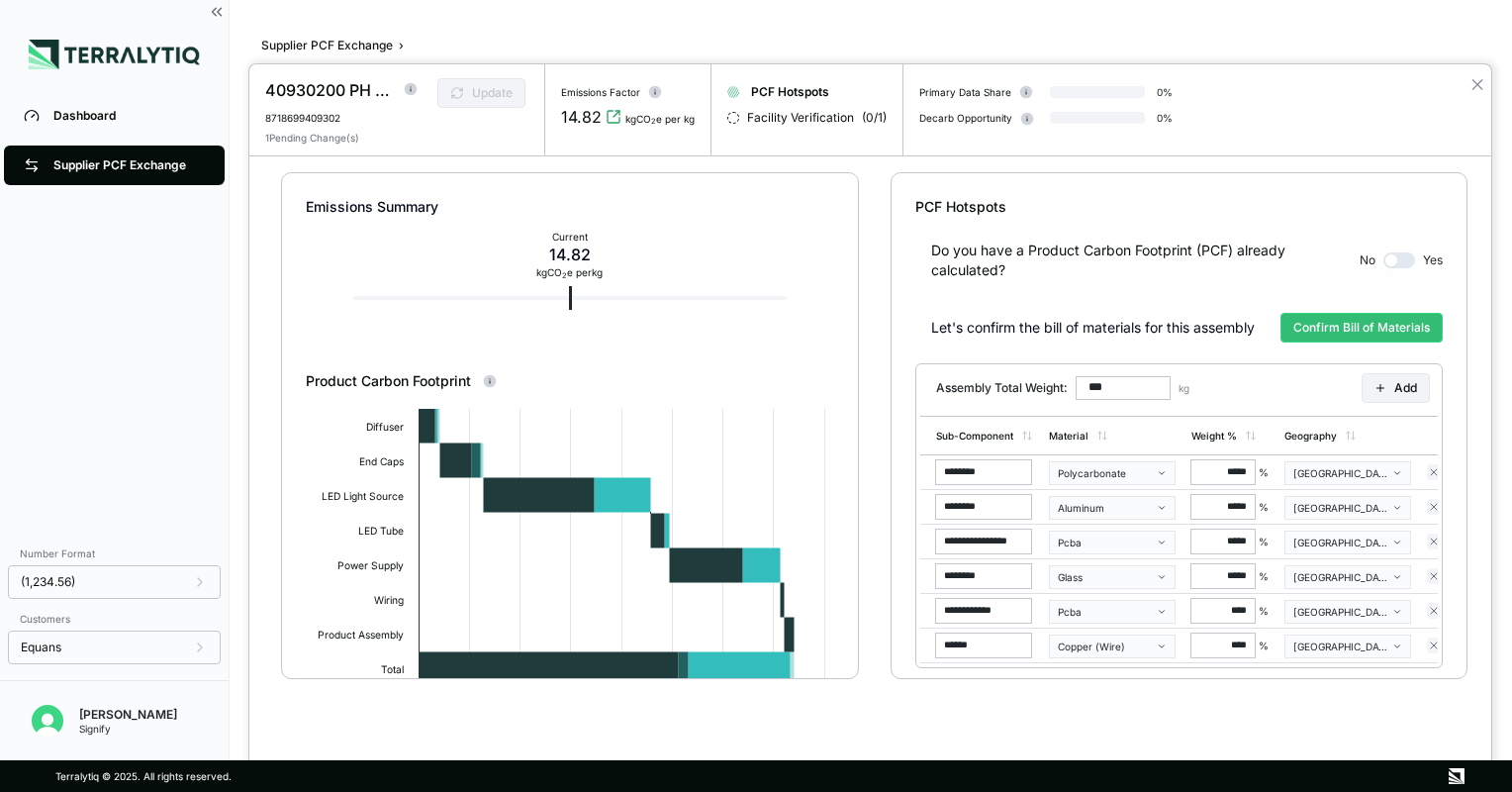 click on "Let's confirm the bill of materials for this assembly" at bounding box center [1092, 328] 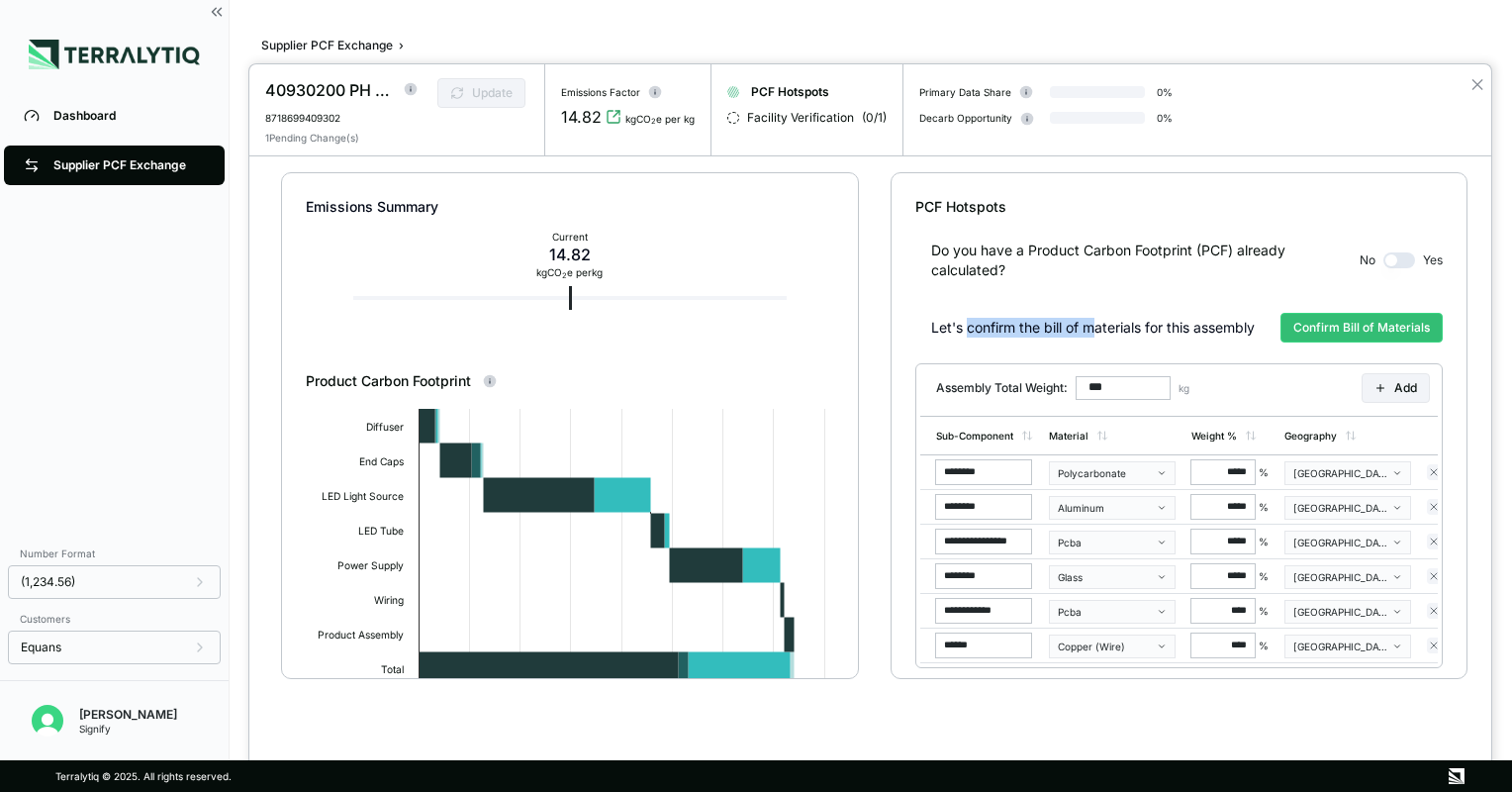 drag, startPoint x: 970, startPoint y: 333, endPoint x: 1092, endPoint y: 325, distance: 122.262 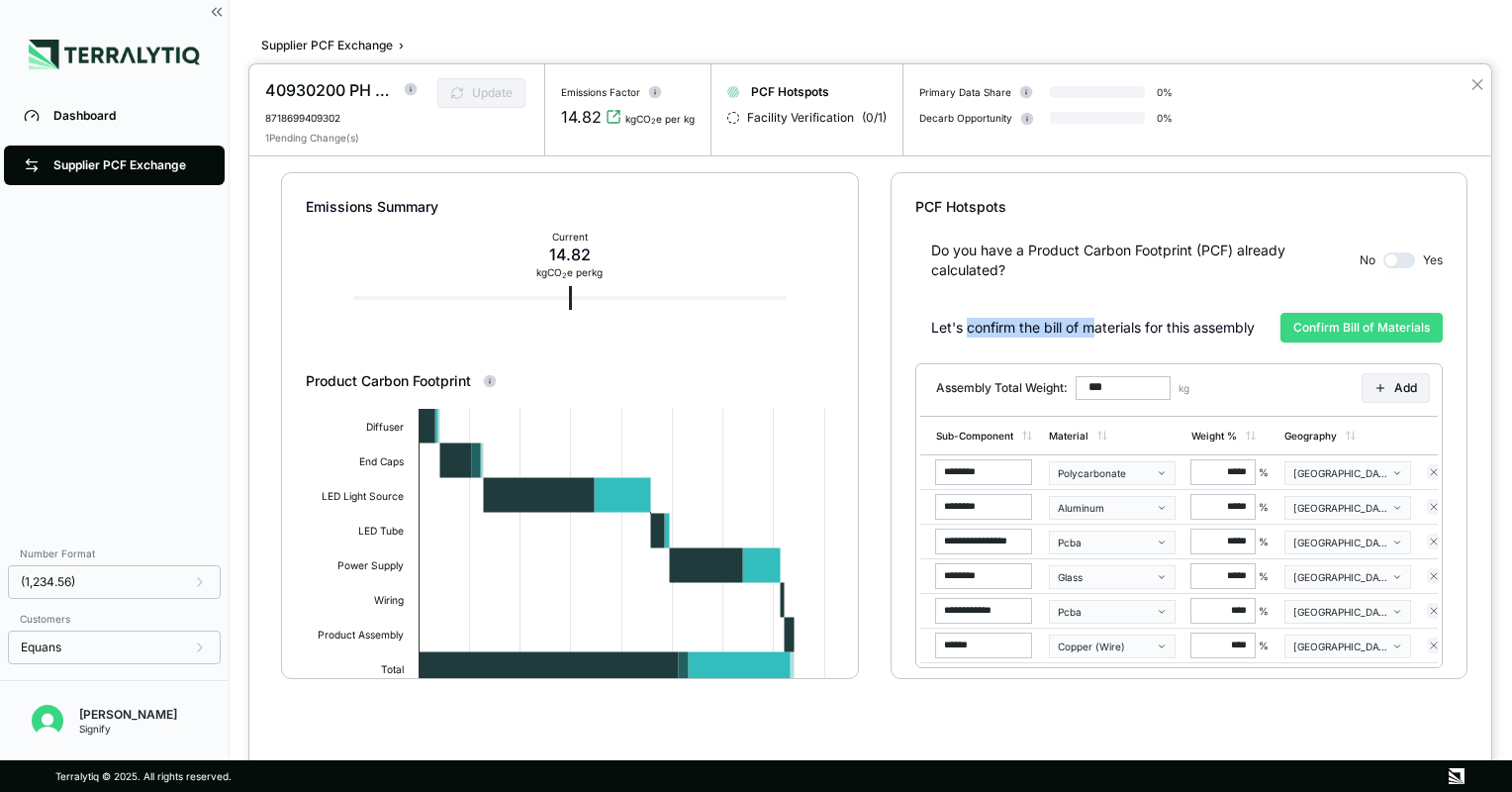 click on "Confirm Bill of Materials" at bounding box center [1362, 328] 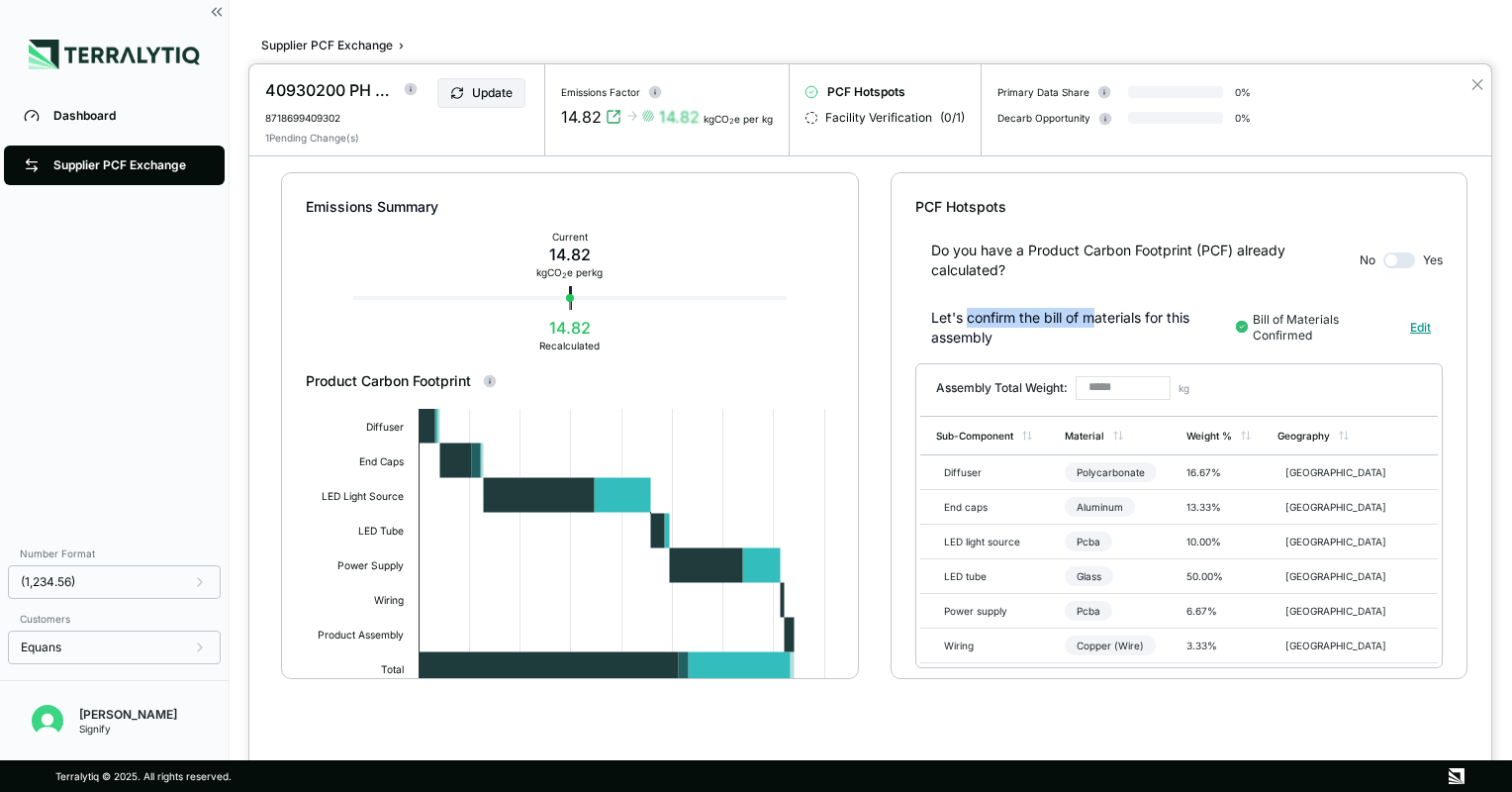 click on "Edit" at bounding box center (1420, 328) 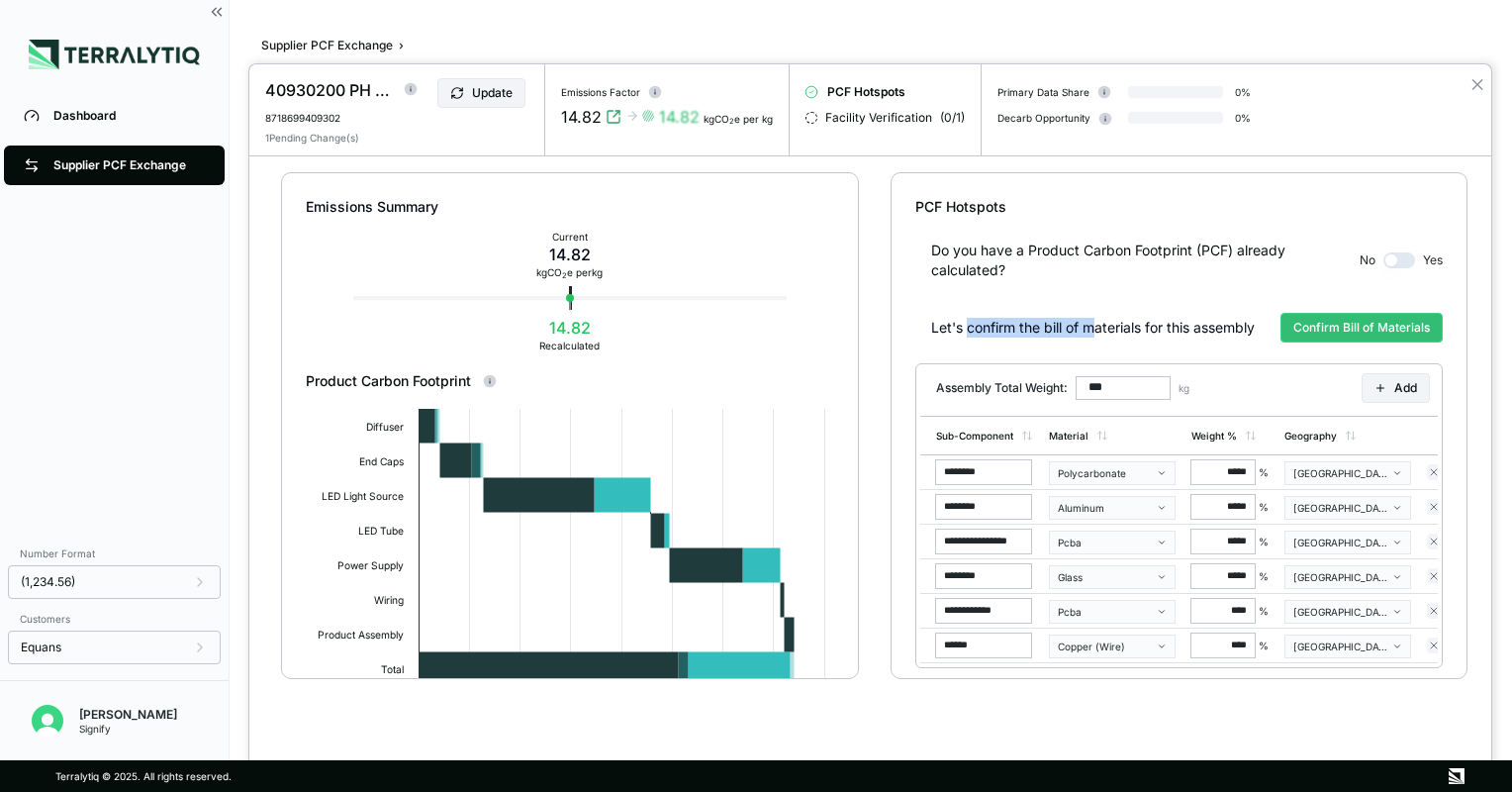 click on "Let's confirm the bill of materials for this assembly" at bounding box center (1092, 328) 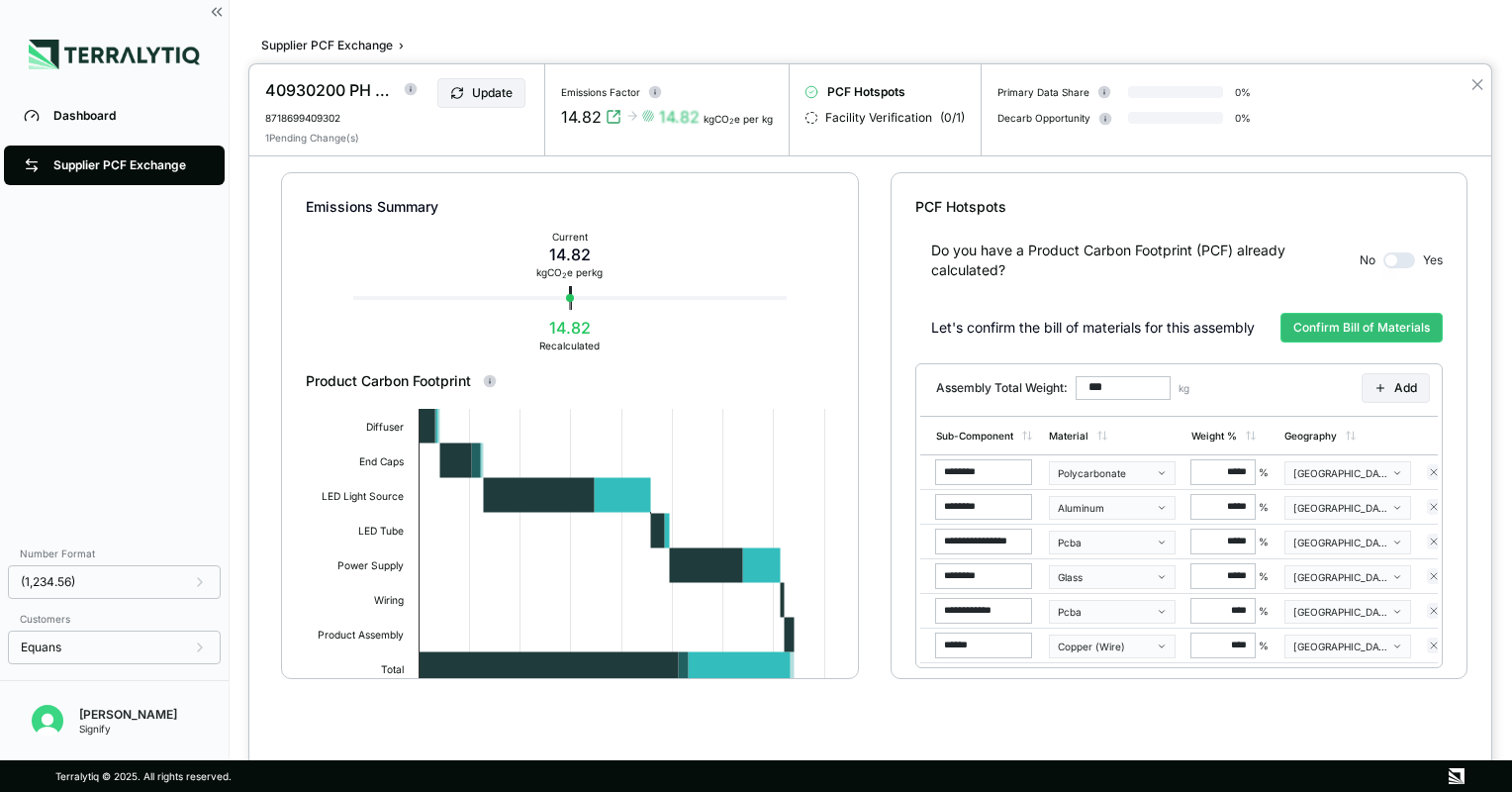 click on "Assembly Total Weight: *** kg Add" at bounding box center [1179, 388] 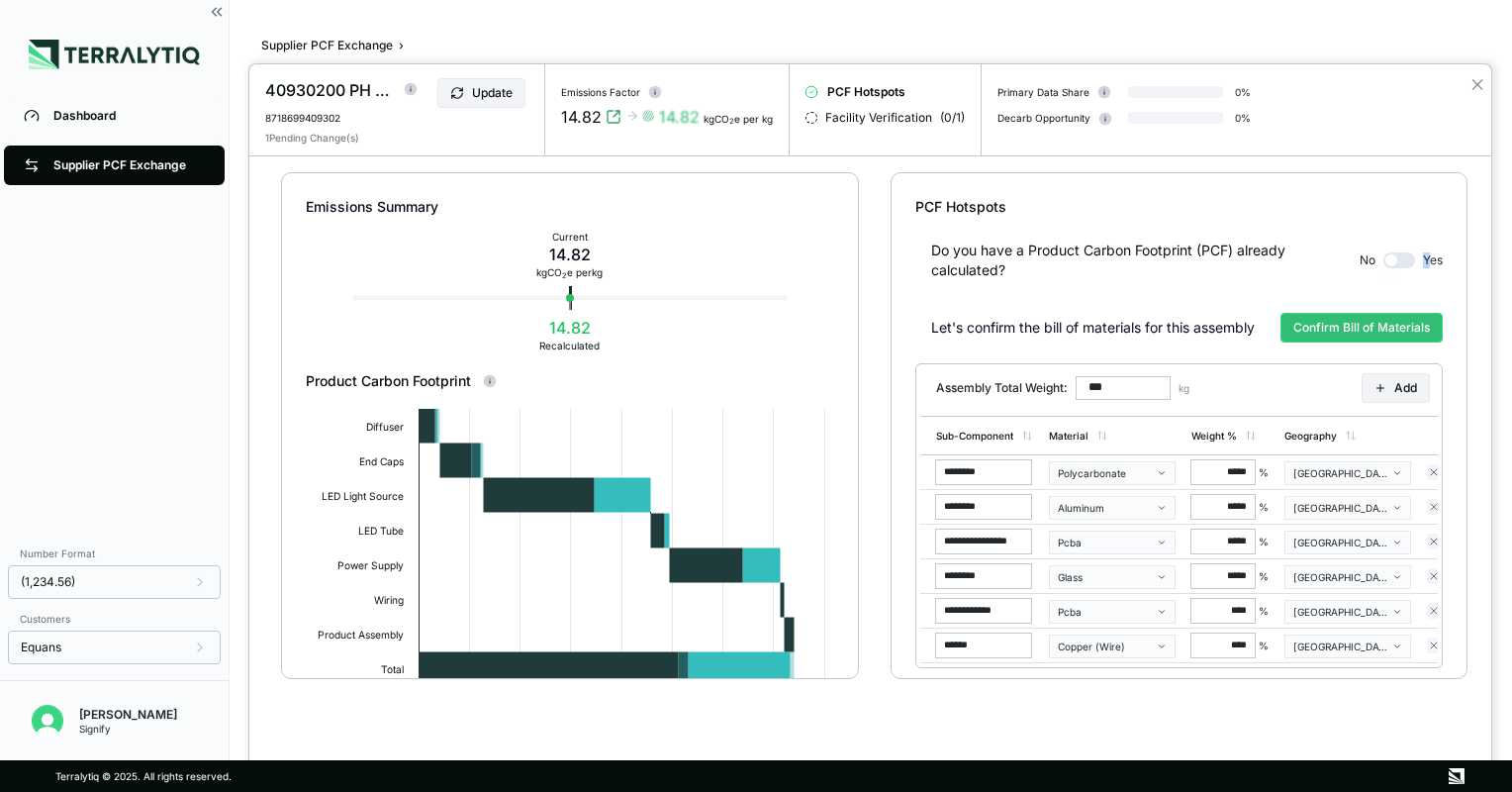 drag, startPoint x: 1425, startPoint y: 253, endPoint x: 1401, endPoint y: 257, distance: 24.33105 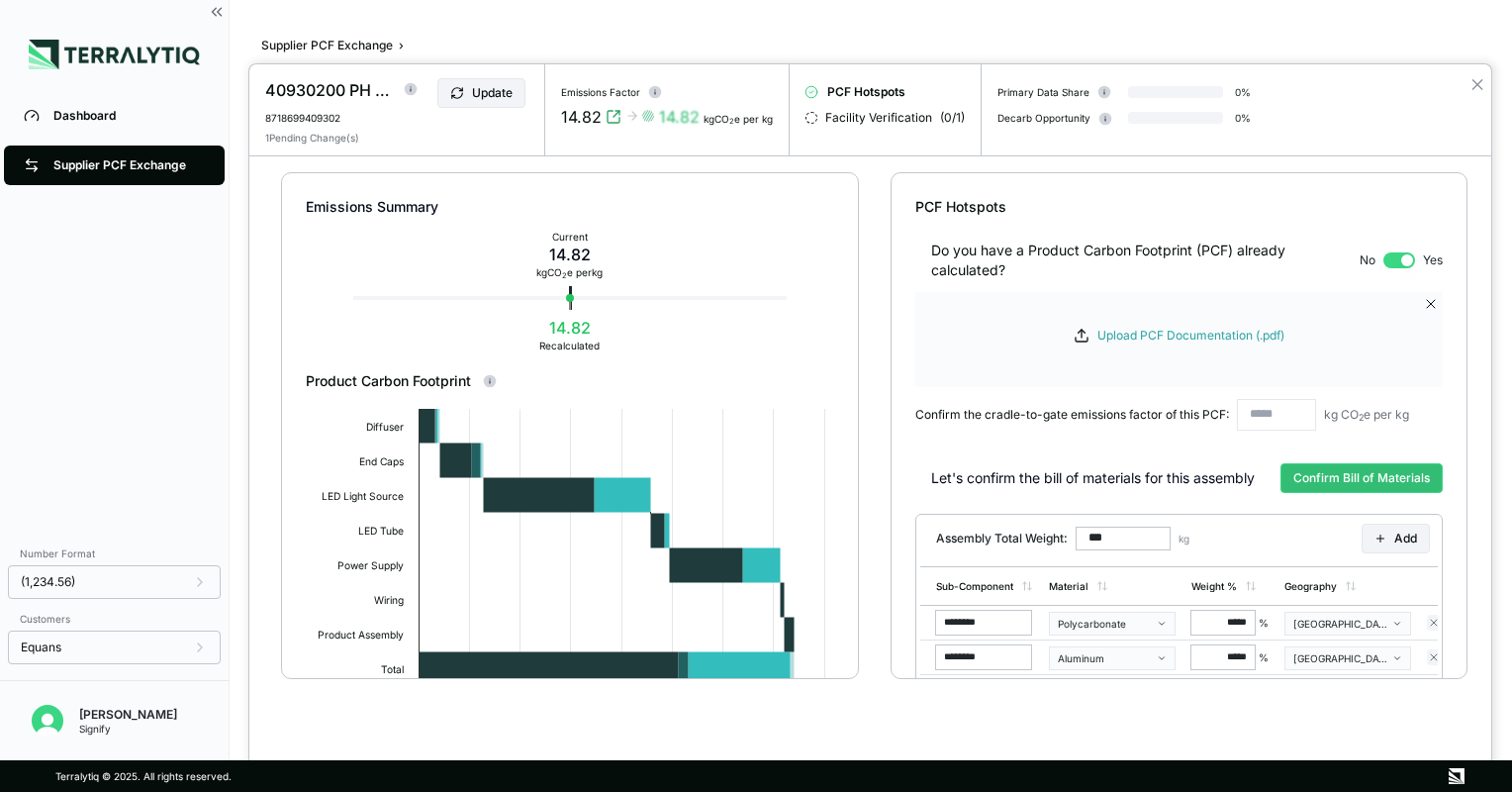 click on "Do you have a Product Carbon Footprint (PCF) already calculated? No Yes" at bounding box center [1179, 248] 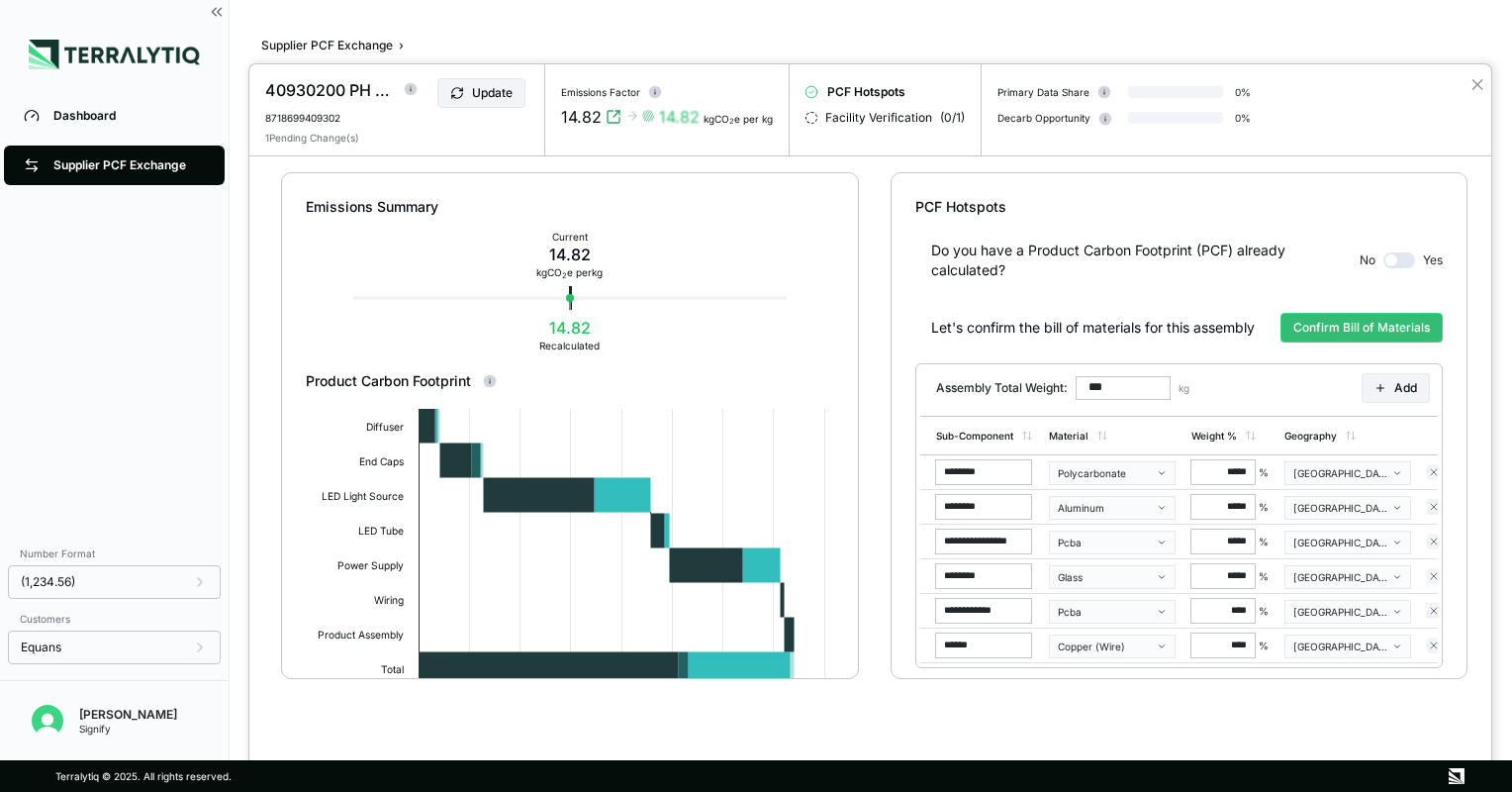 click at bounding box center [1399, 260] 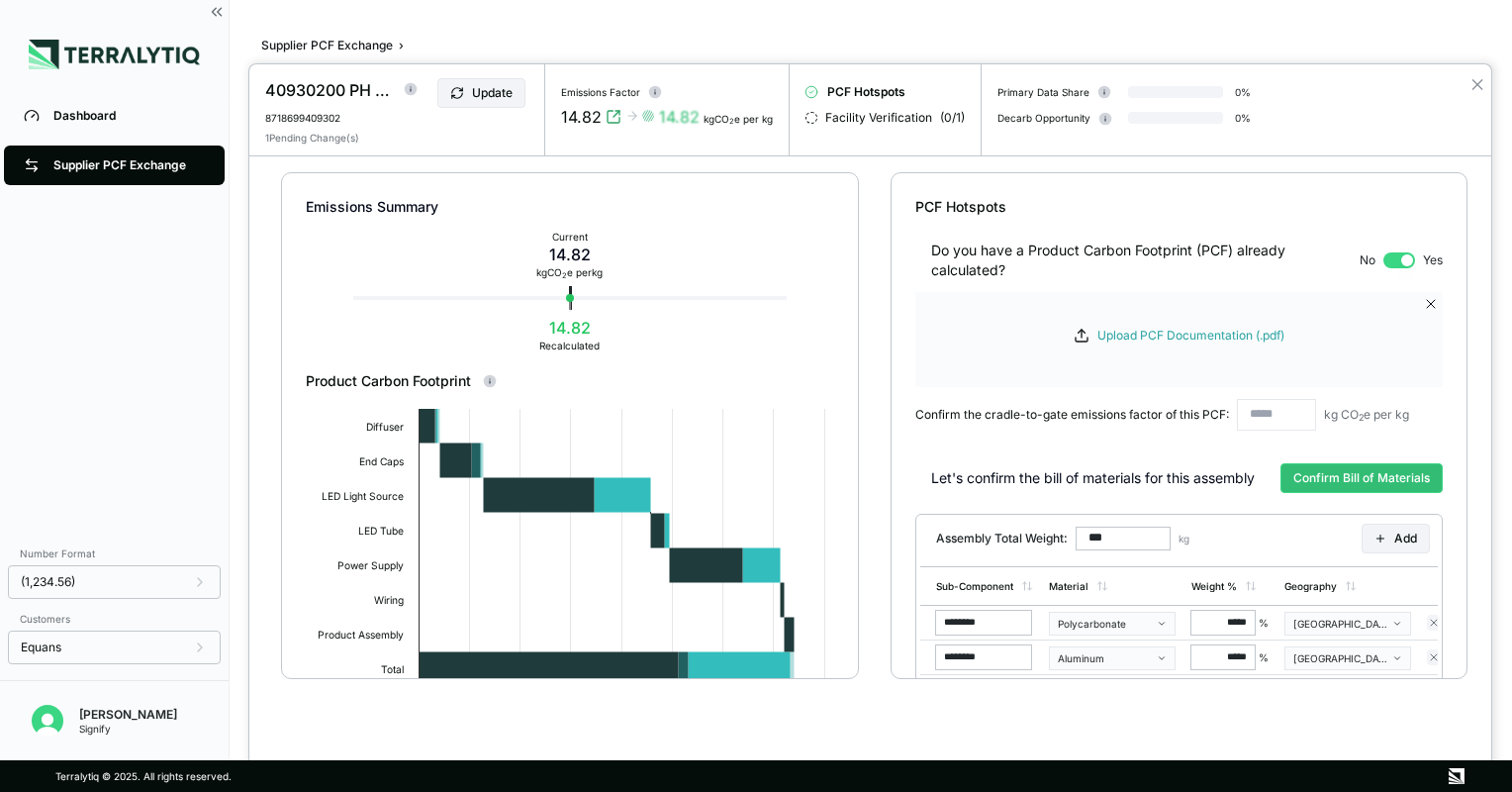 click at bounding box center (1276, 415) 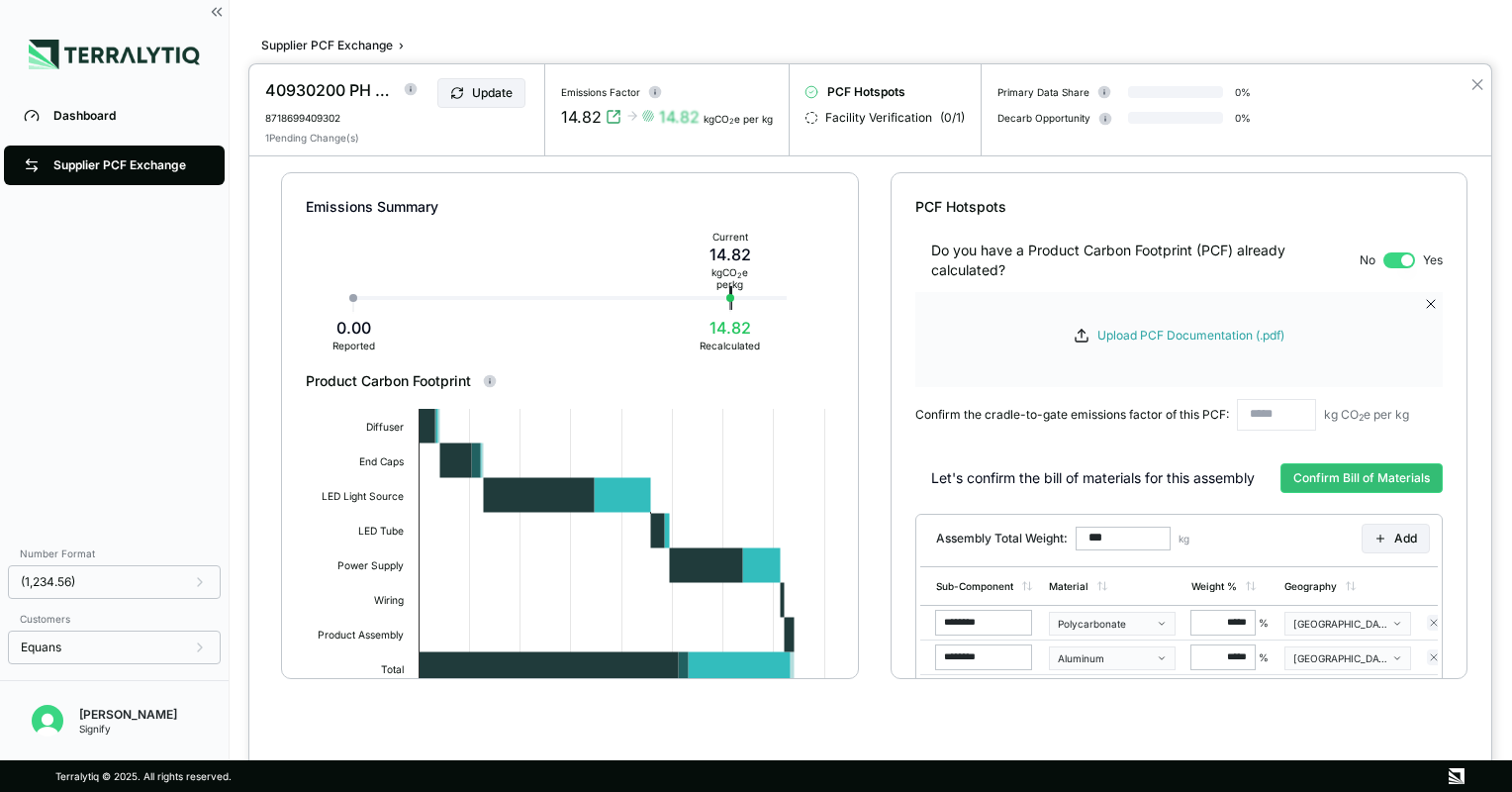 click at bounding box center (1399, 260) 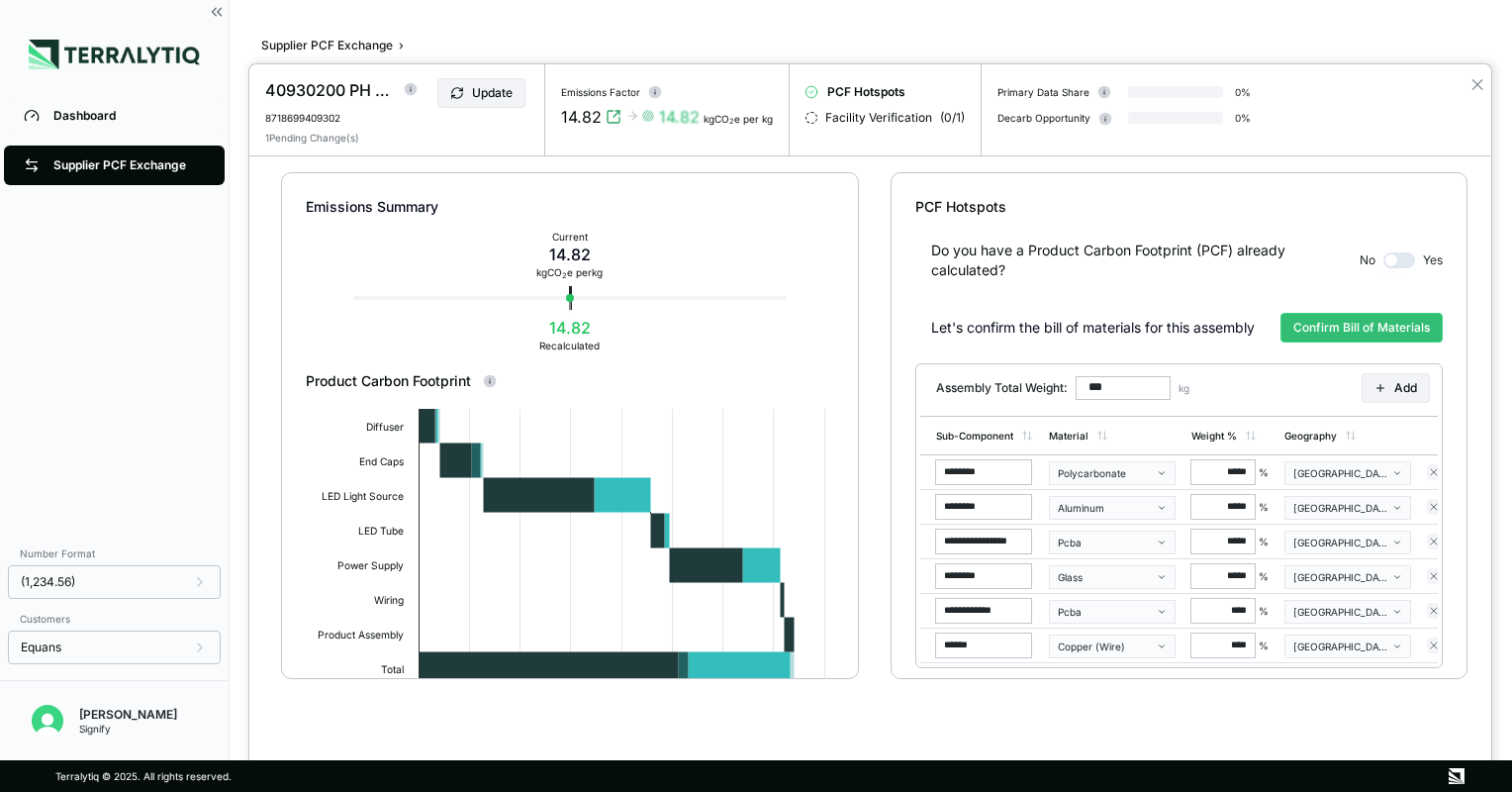 click on "Do you have a Product Carbon Footprint (PCF) already calculated?" at bounding box center (1141, 260) 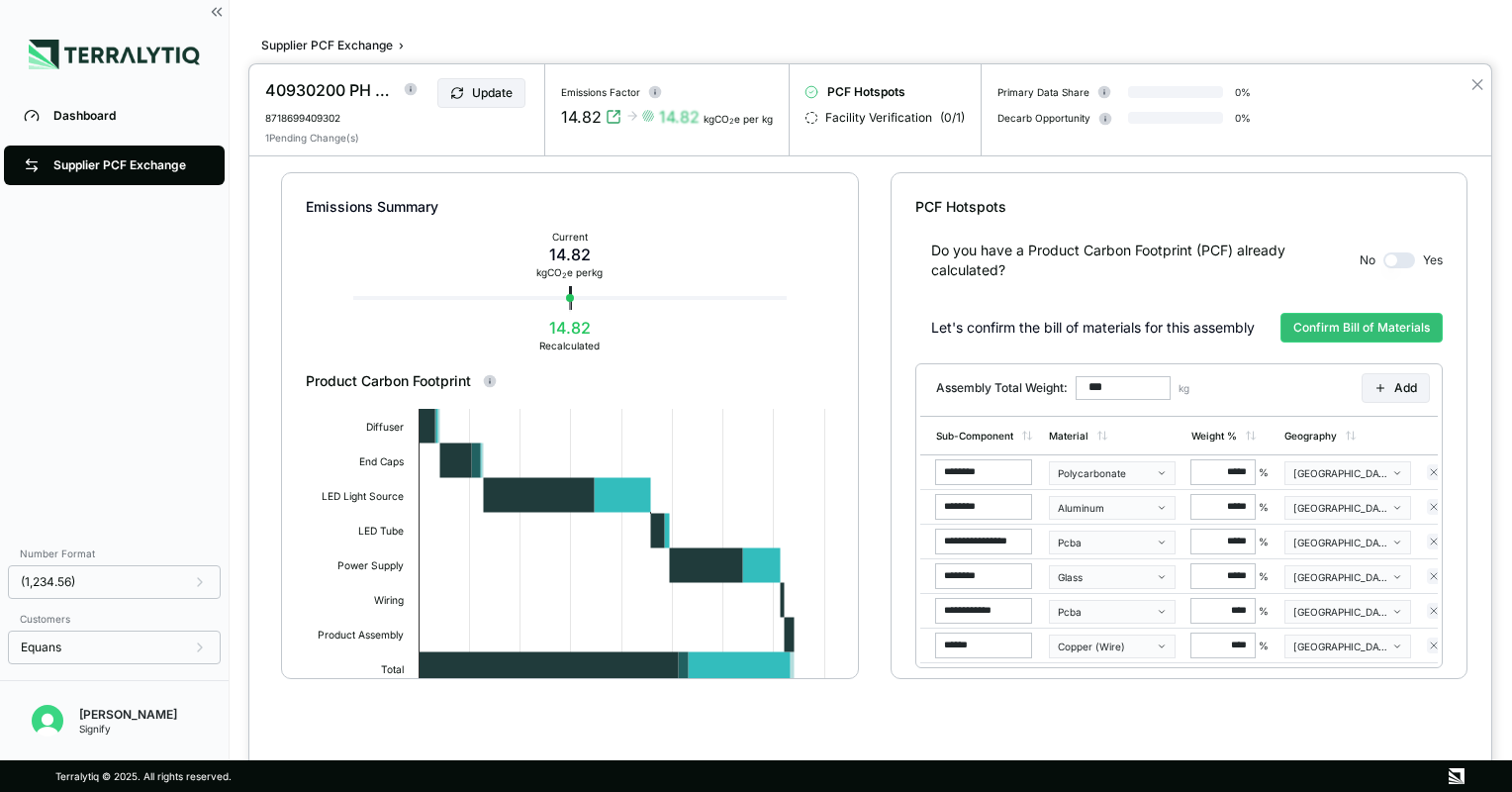 click at bounding box center (1399, 260) 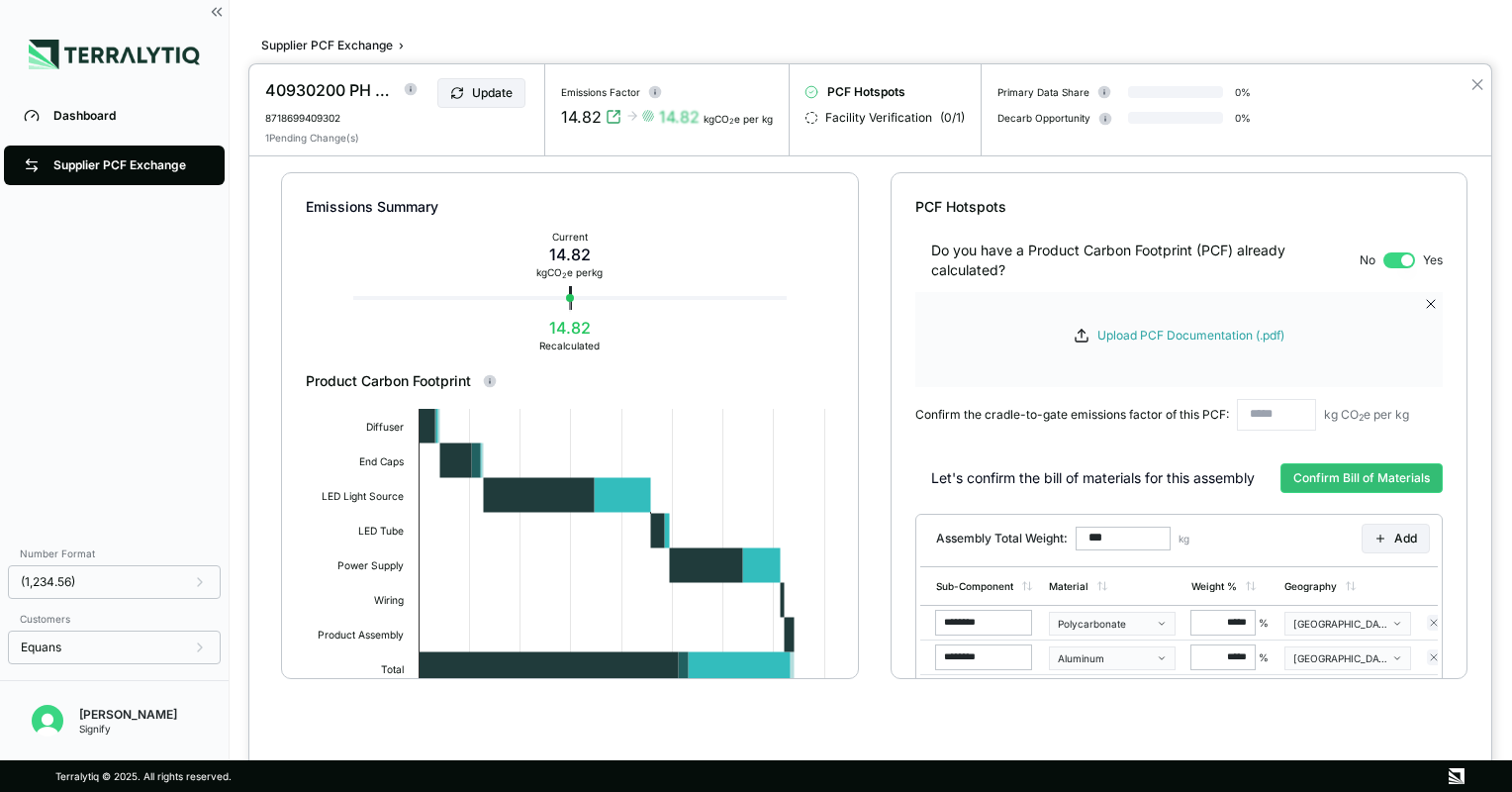 click at bounding box center [1276, 415] 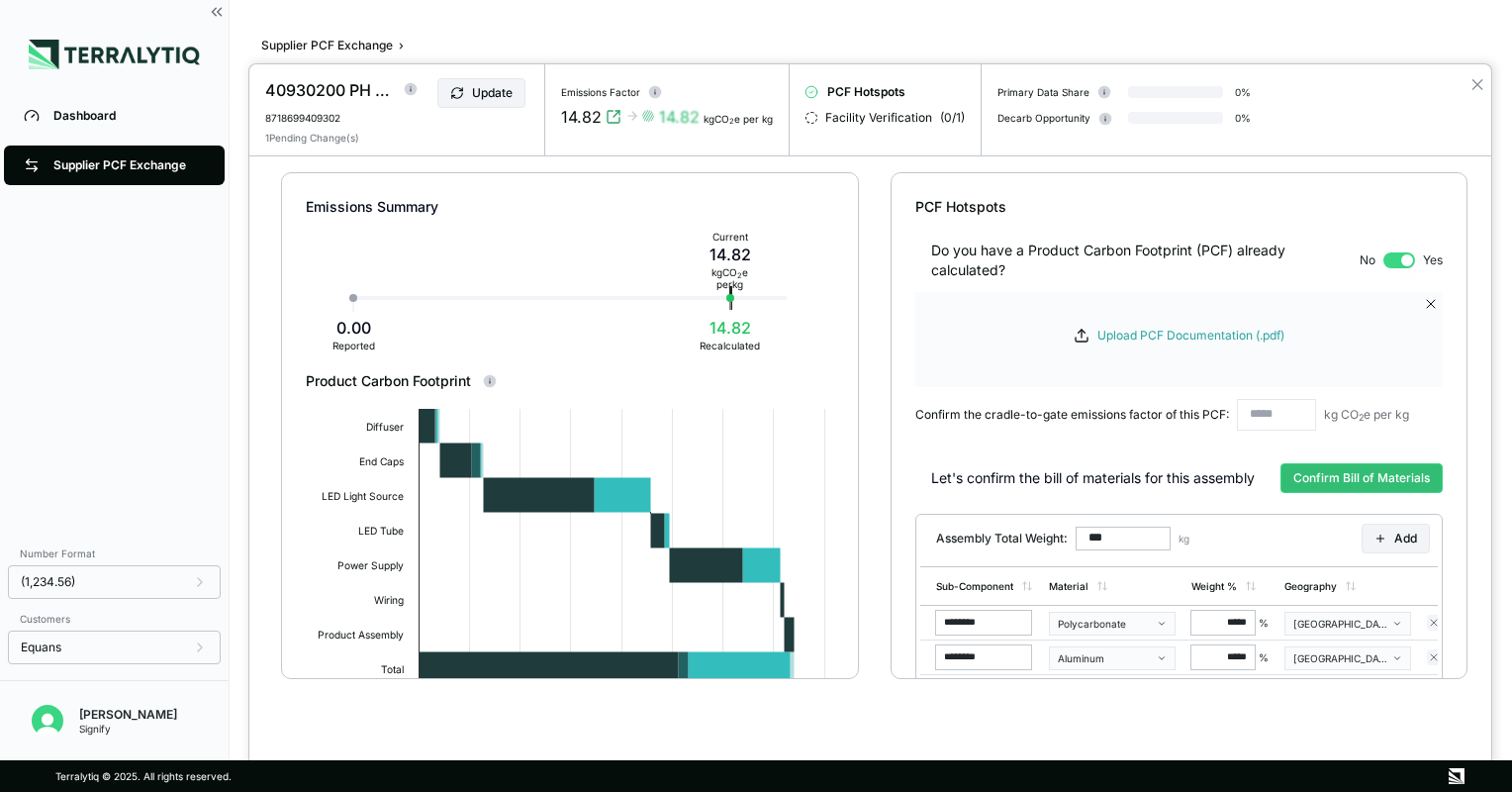 drag, startPoint x: 1075, startPoint y: 416, endPoint x: 939, endPoint y: 416, distance: 136 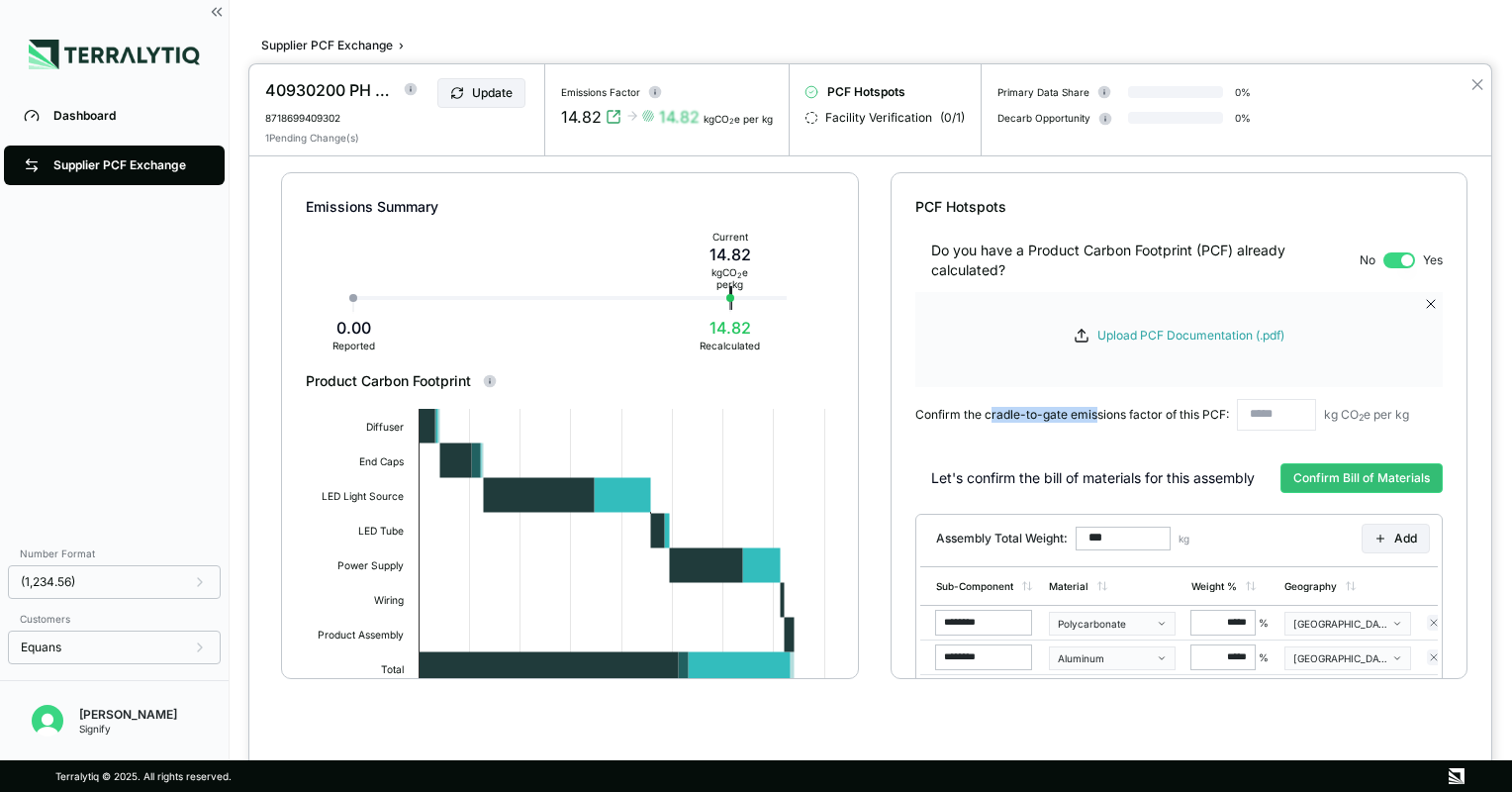 drag, startPoint x: 991, startPoint y: 412, endPoint x: 1095, endPoint y: 412, distance: 104 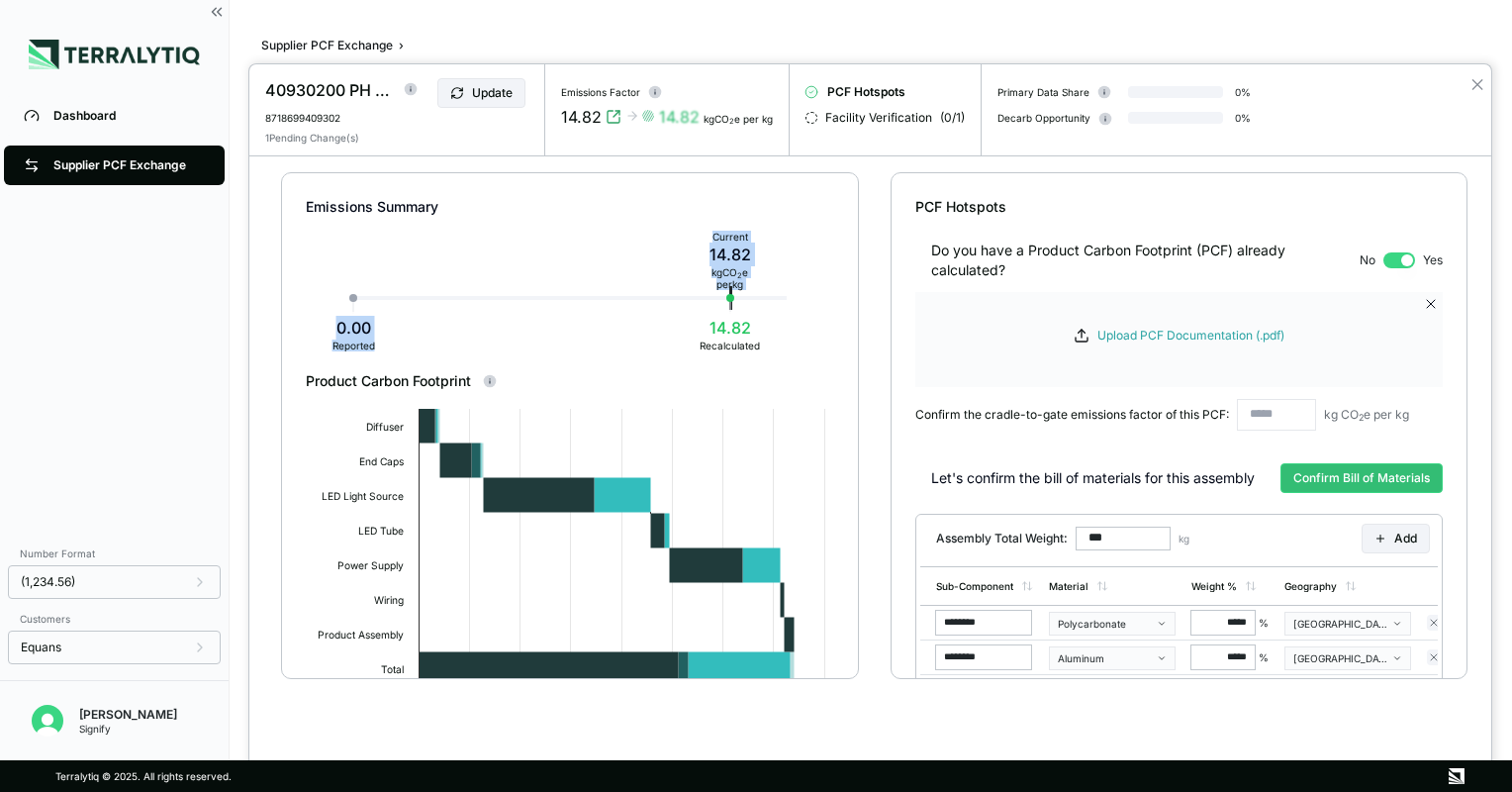drag, startPoint x: 728, startPoint y: 297, endPoint x: 776, endPoint y: 297, distance: 48 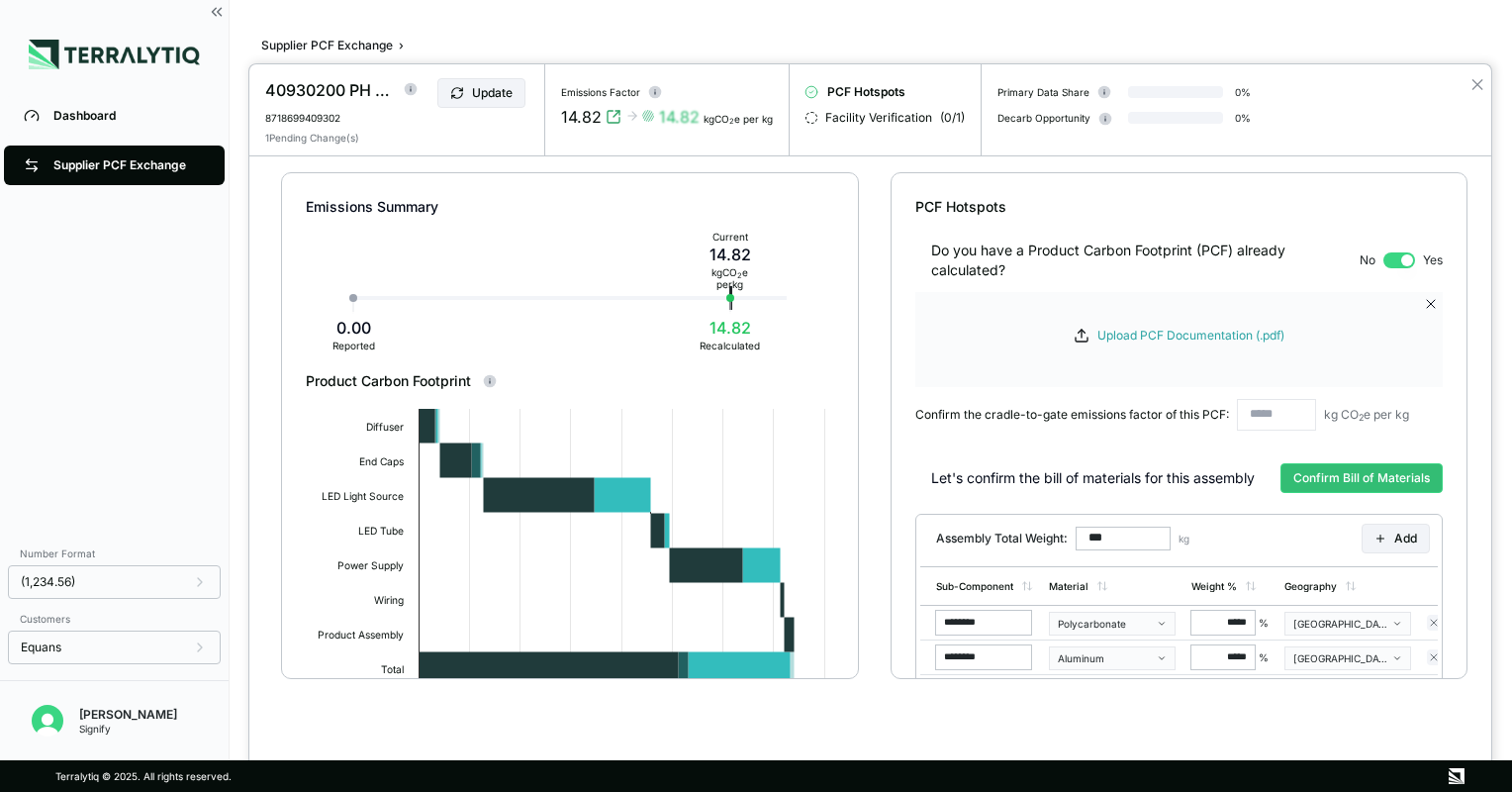 click on "Current 14.82 kg CO 2 e per  kg 0.00 Reported 14.82 Recalculated" at bounding box center [569, 298] 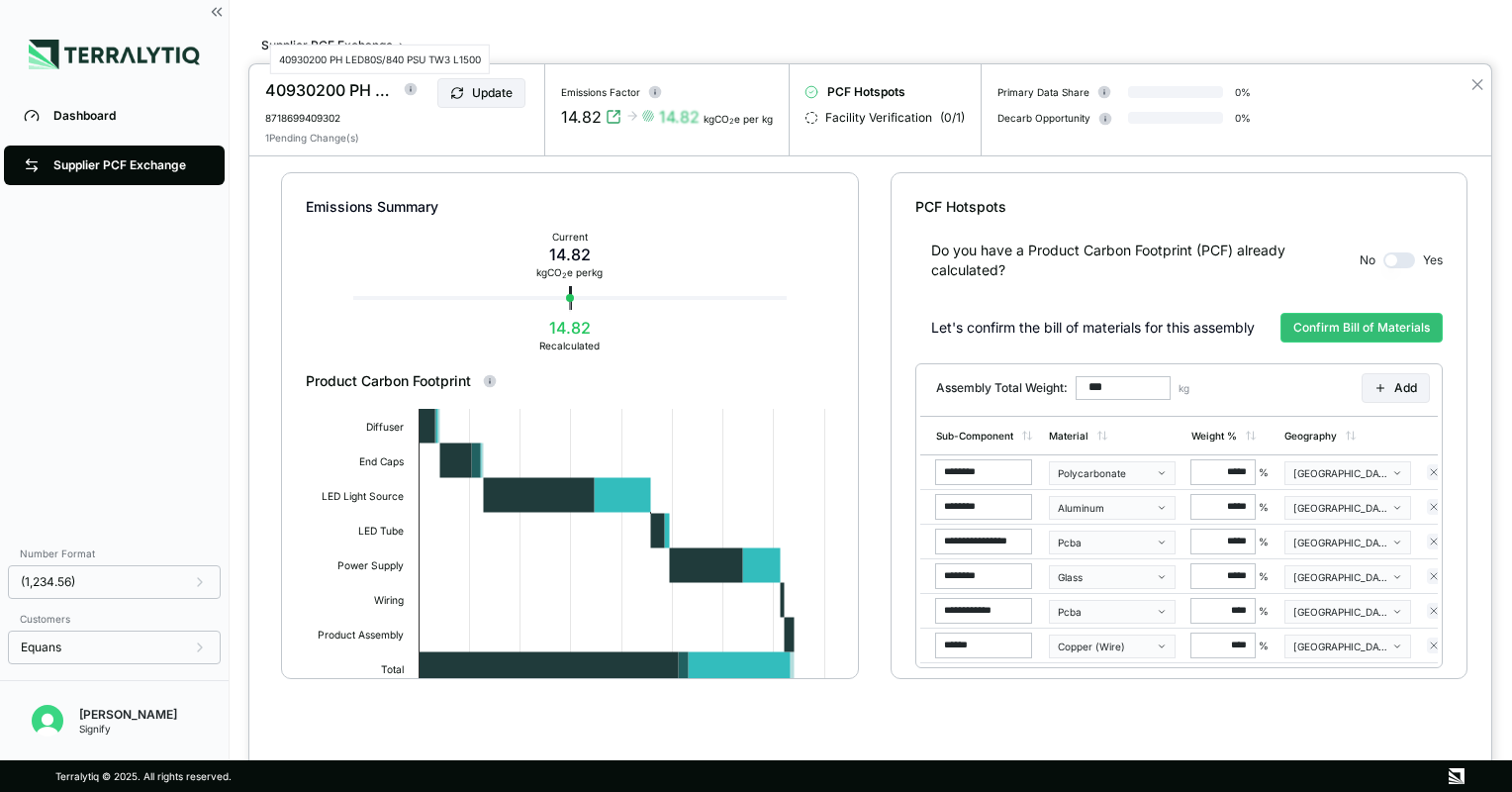 click on "40930200 PH LED80S/840 PSU TW3 L1500" at bounding box center [329, 90] 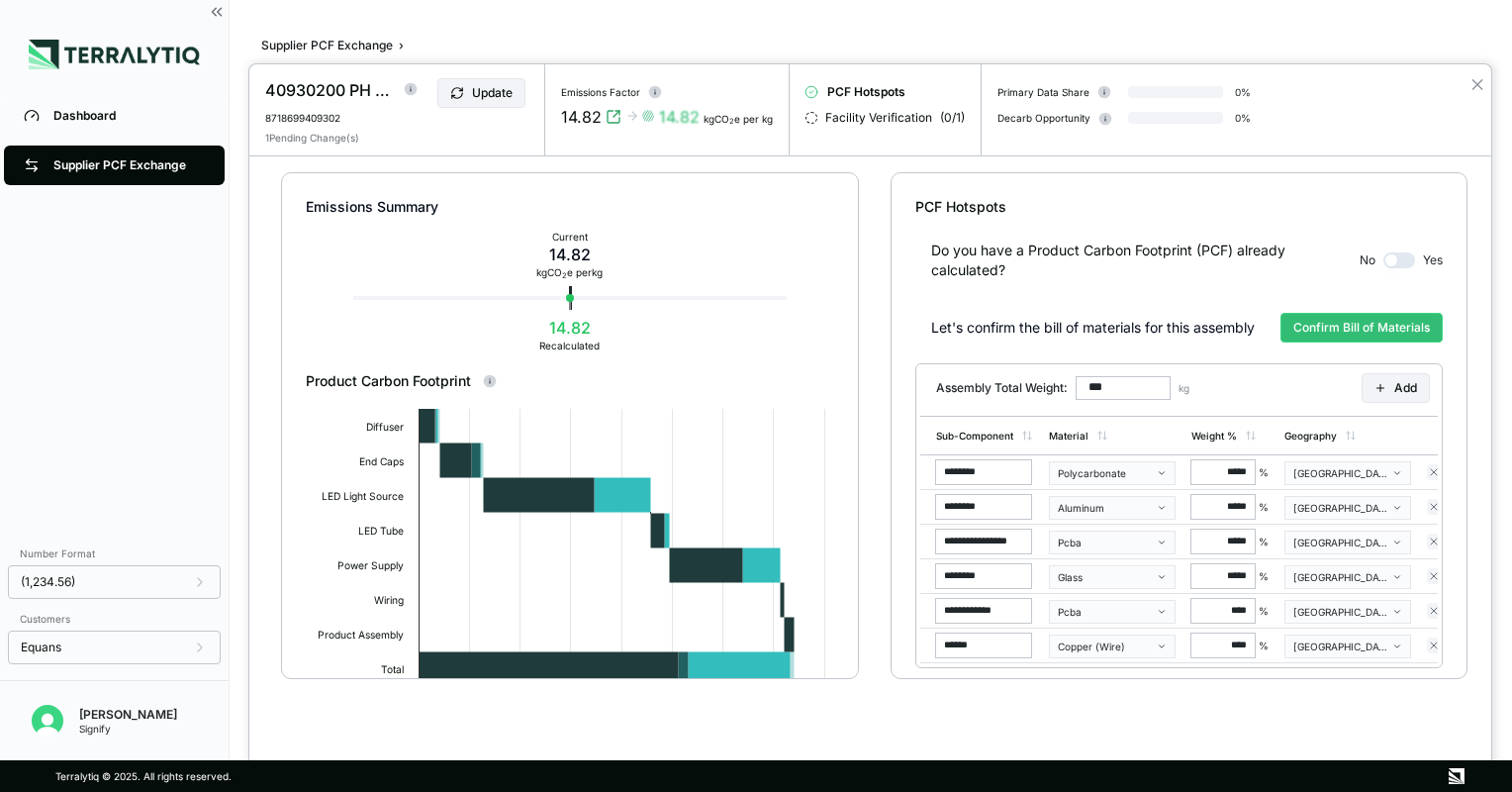 click 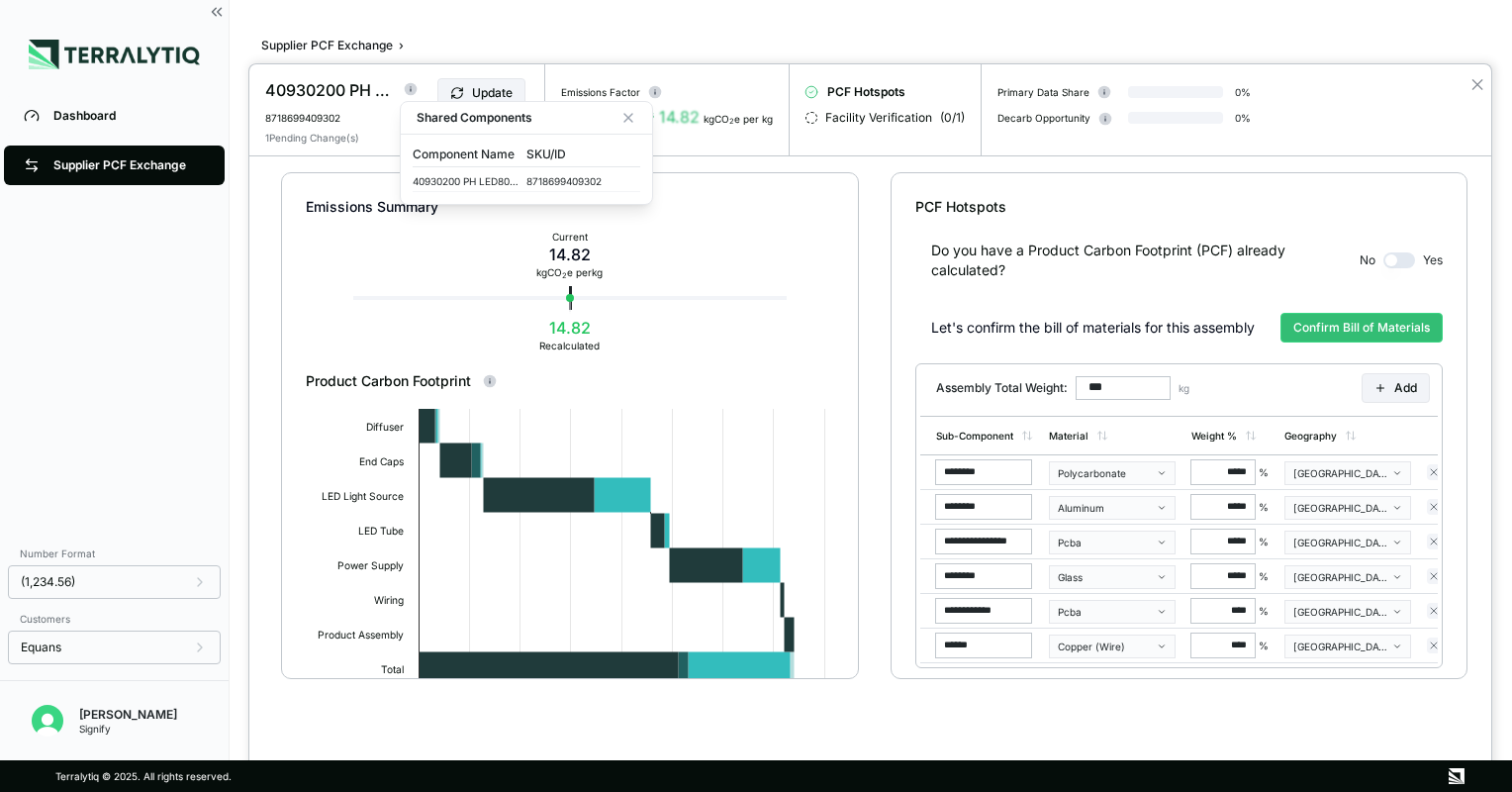 click on "1  Pending Change(s)" at bounding box center [397, 140] 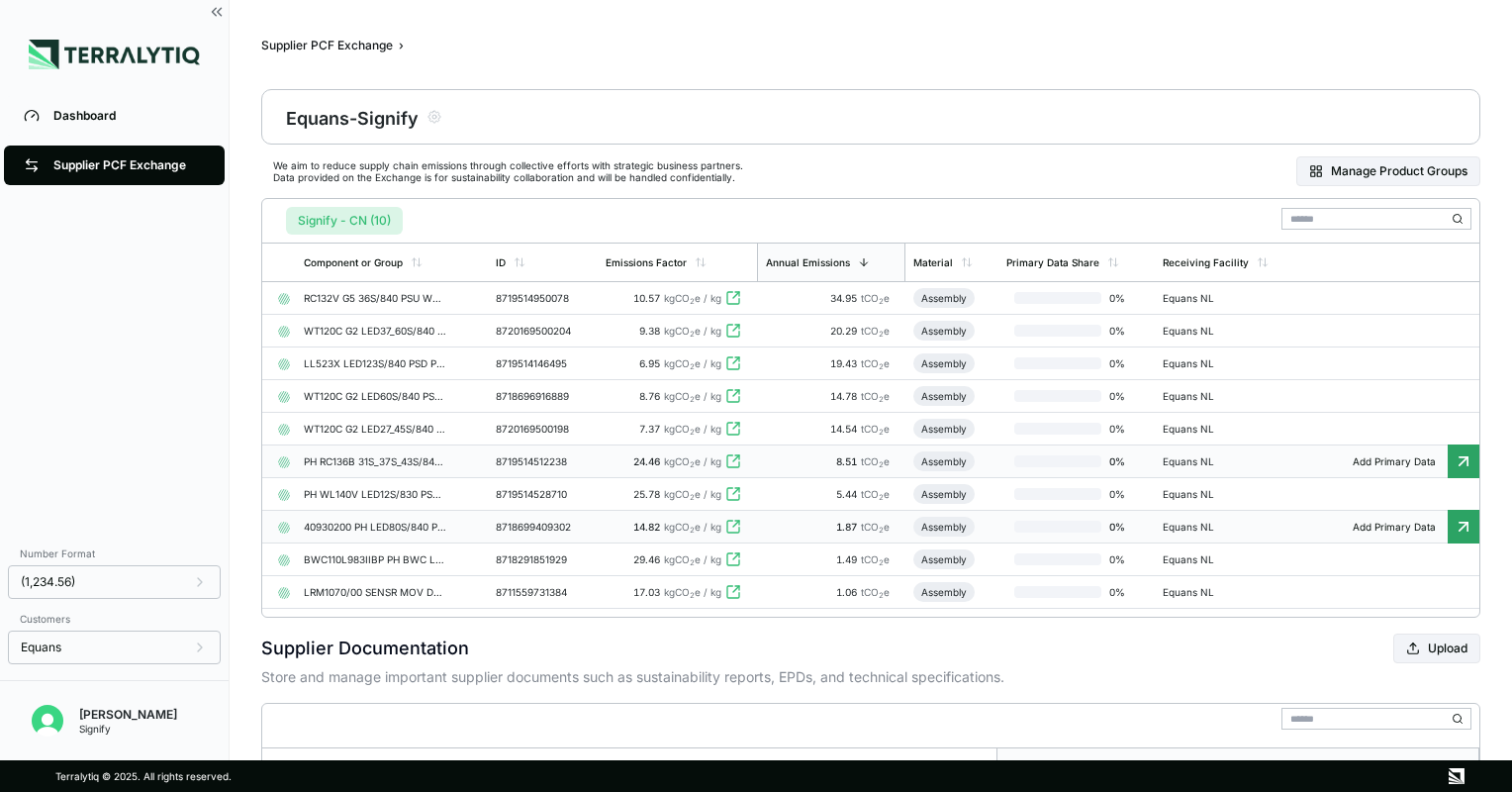 click 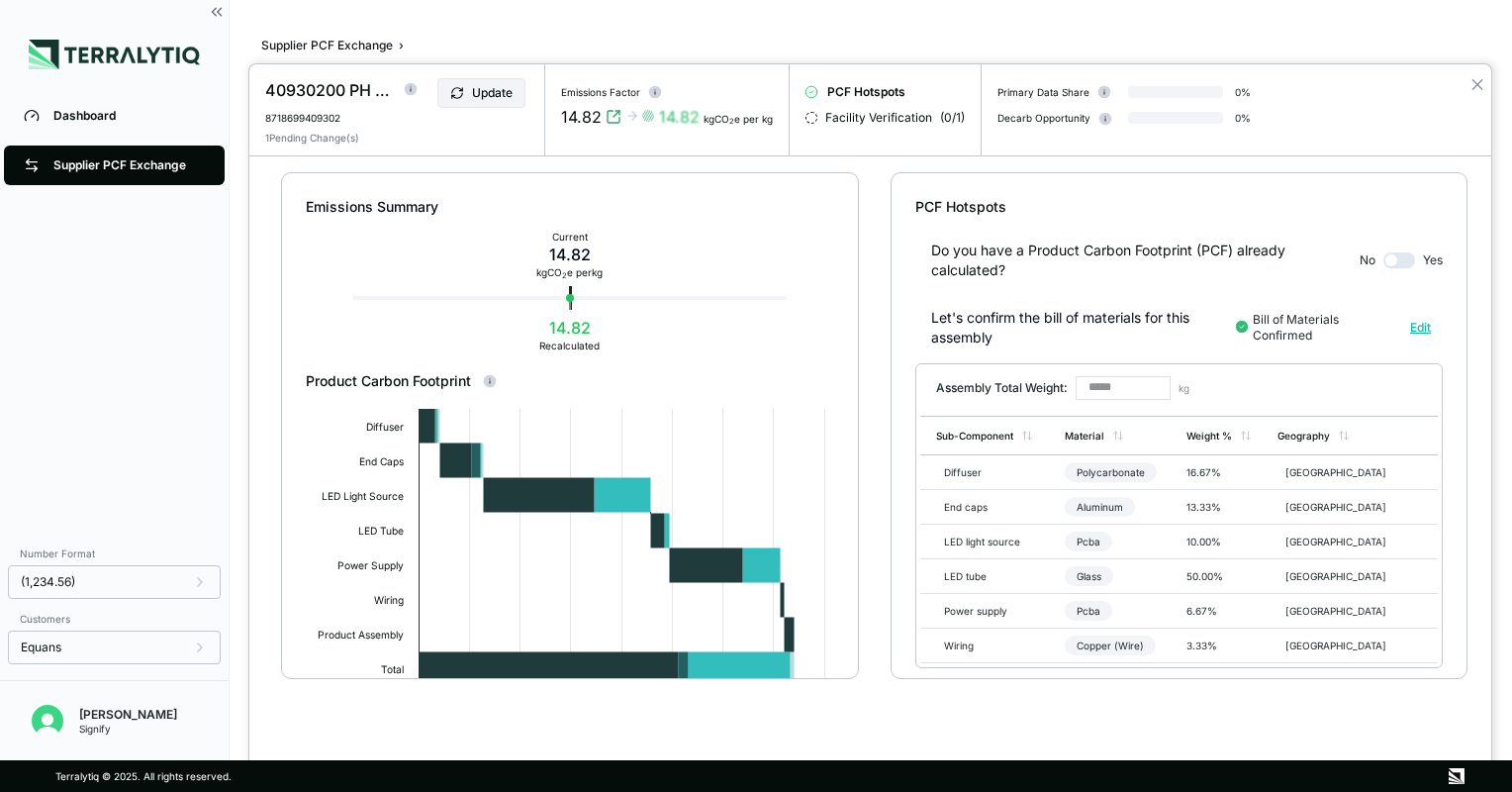 click on "14.82" at bounding box center (662, 117) 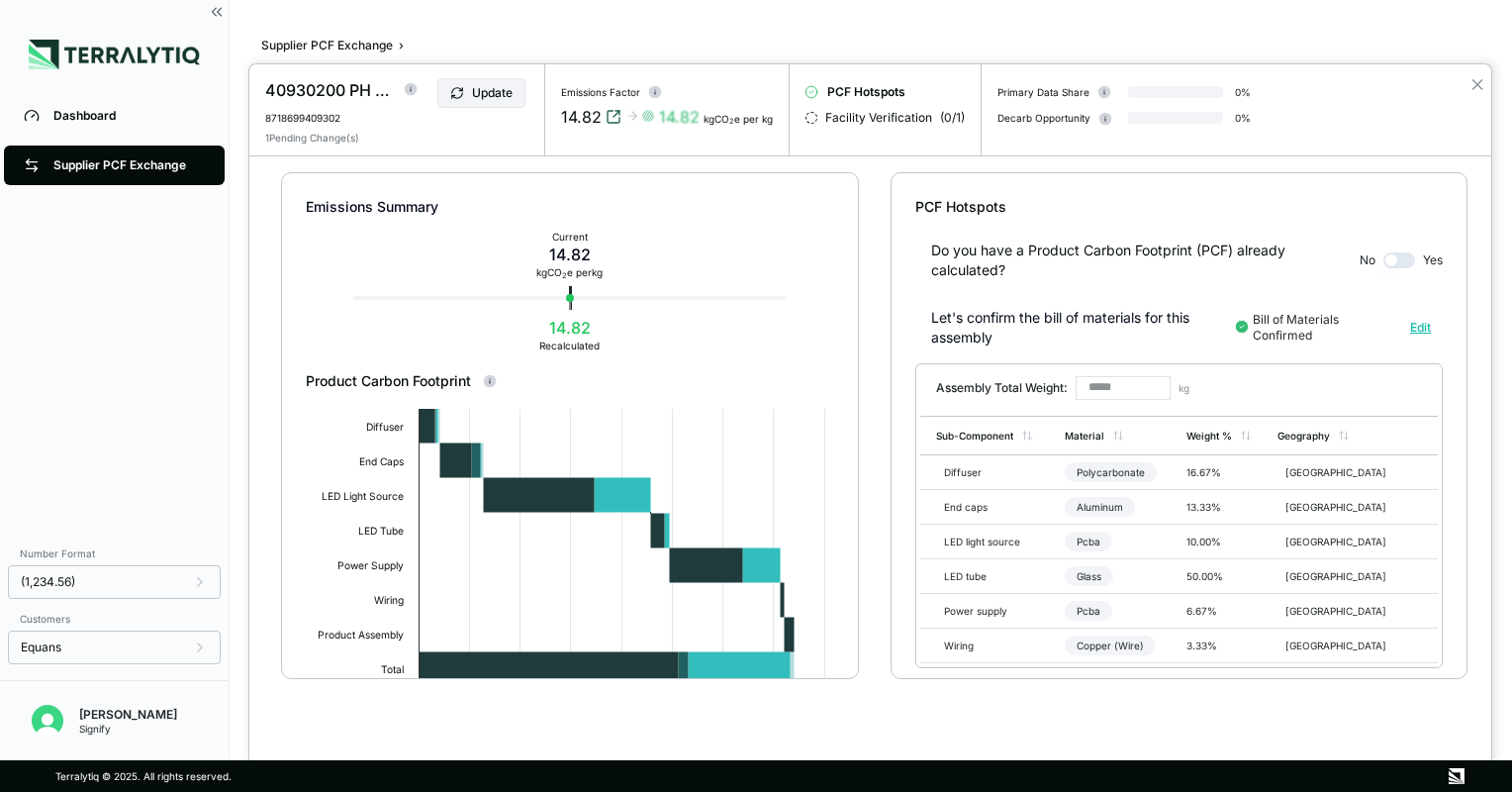 click 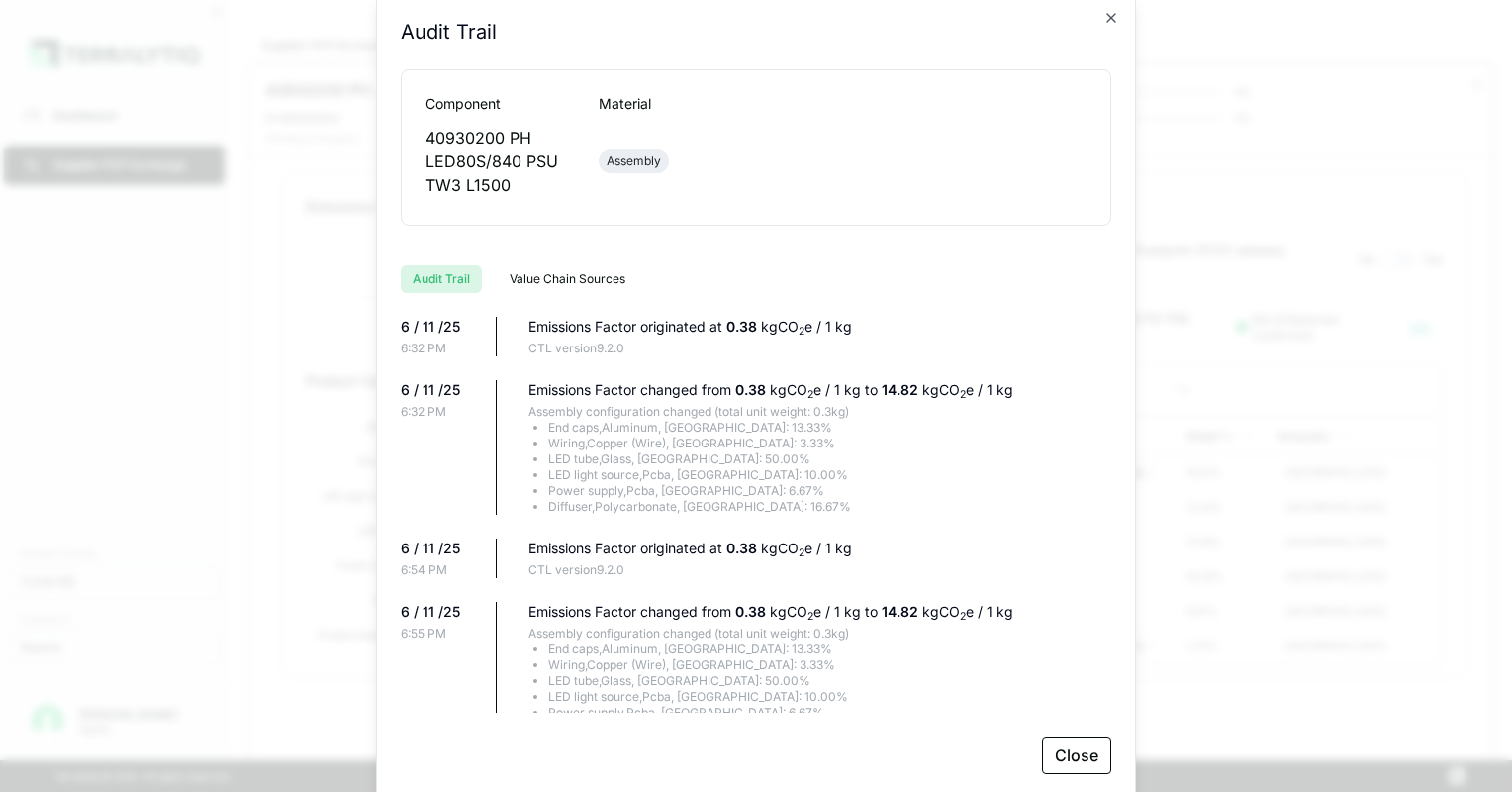 click on "40930200 PH LED80S/840 PSU TW3 L1500" at bounding box center (496, 161) 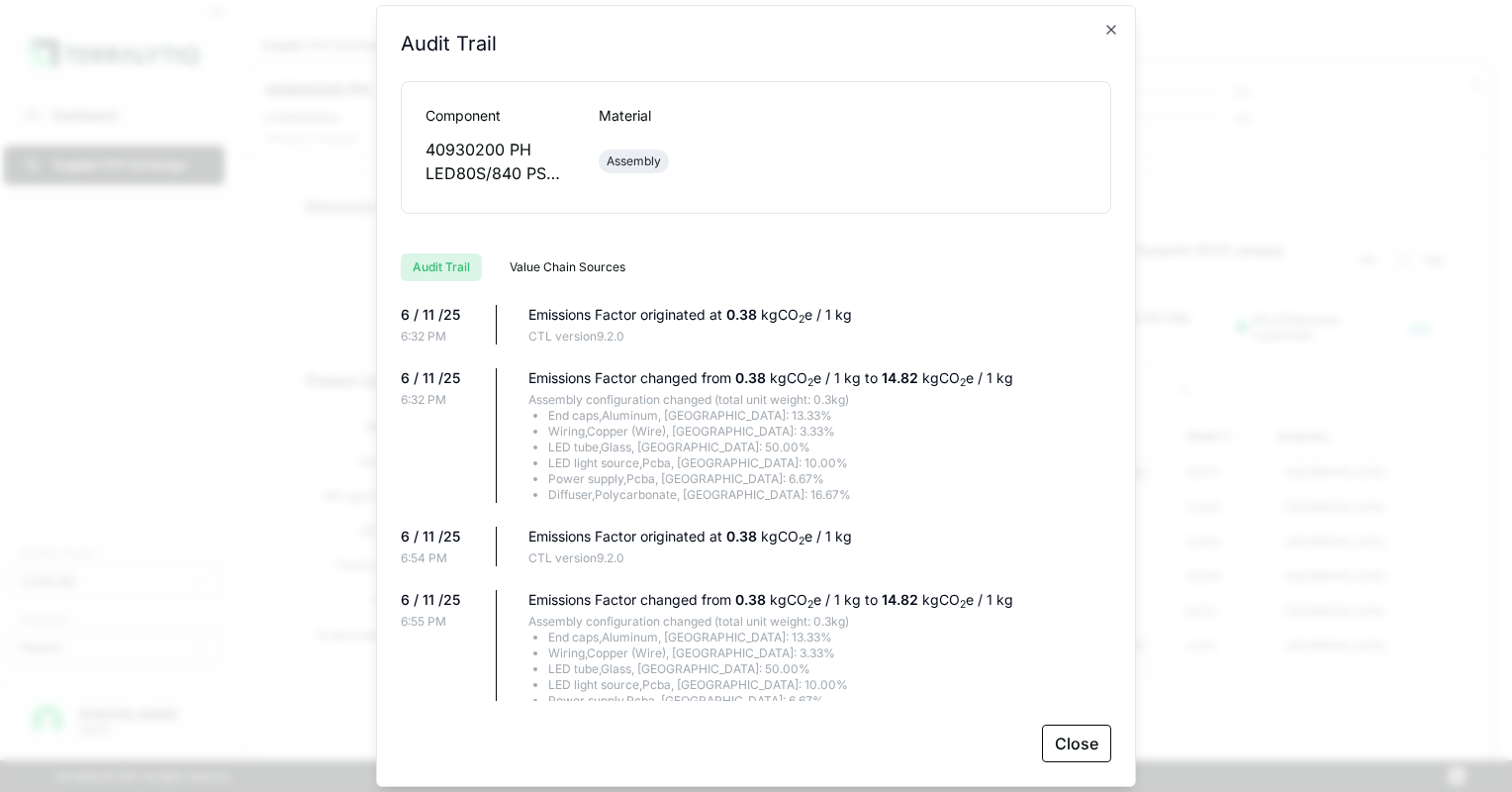 click on "Assembly" at bounding box center (633, 161) 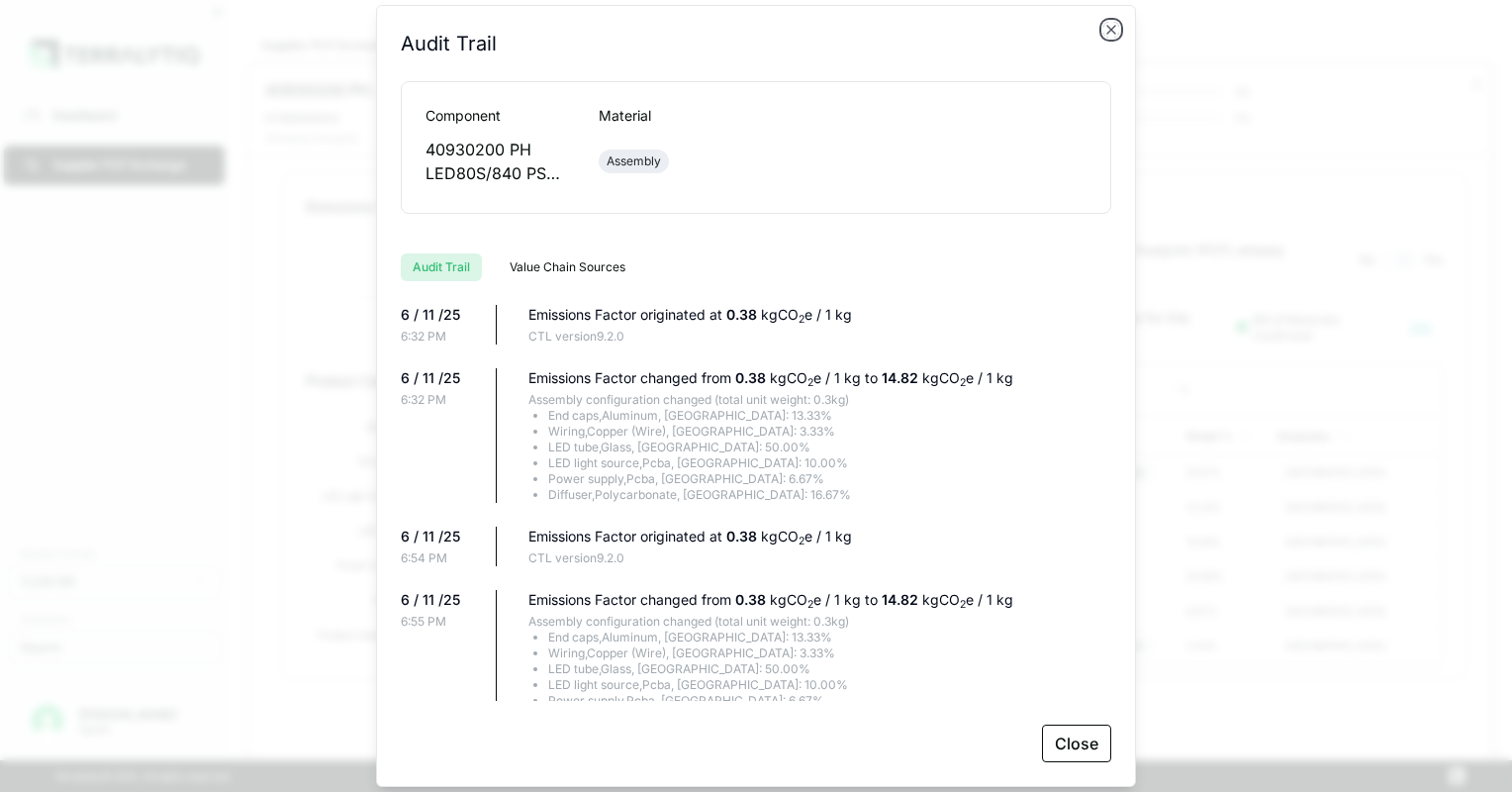 click 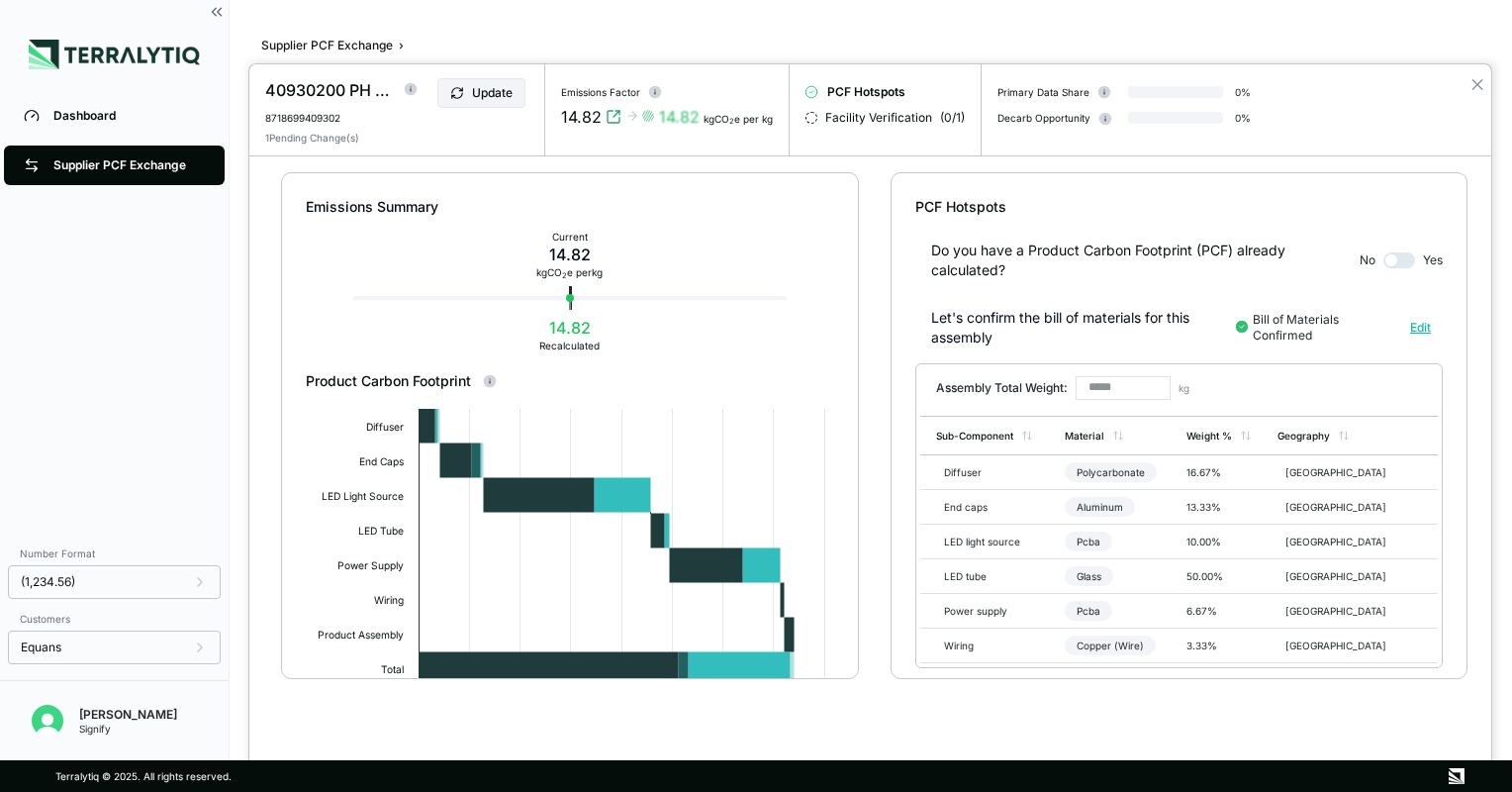 click on "1  Pending Change(s)" at bounding box center (397, 138) 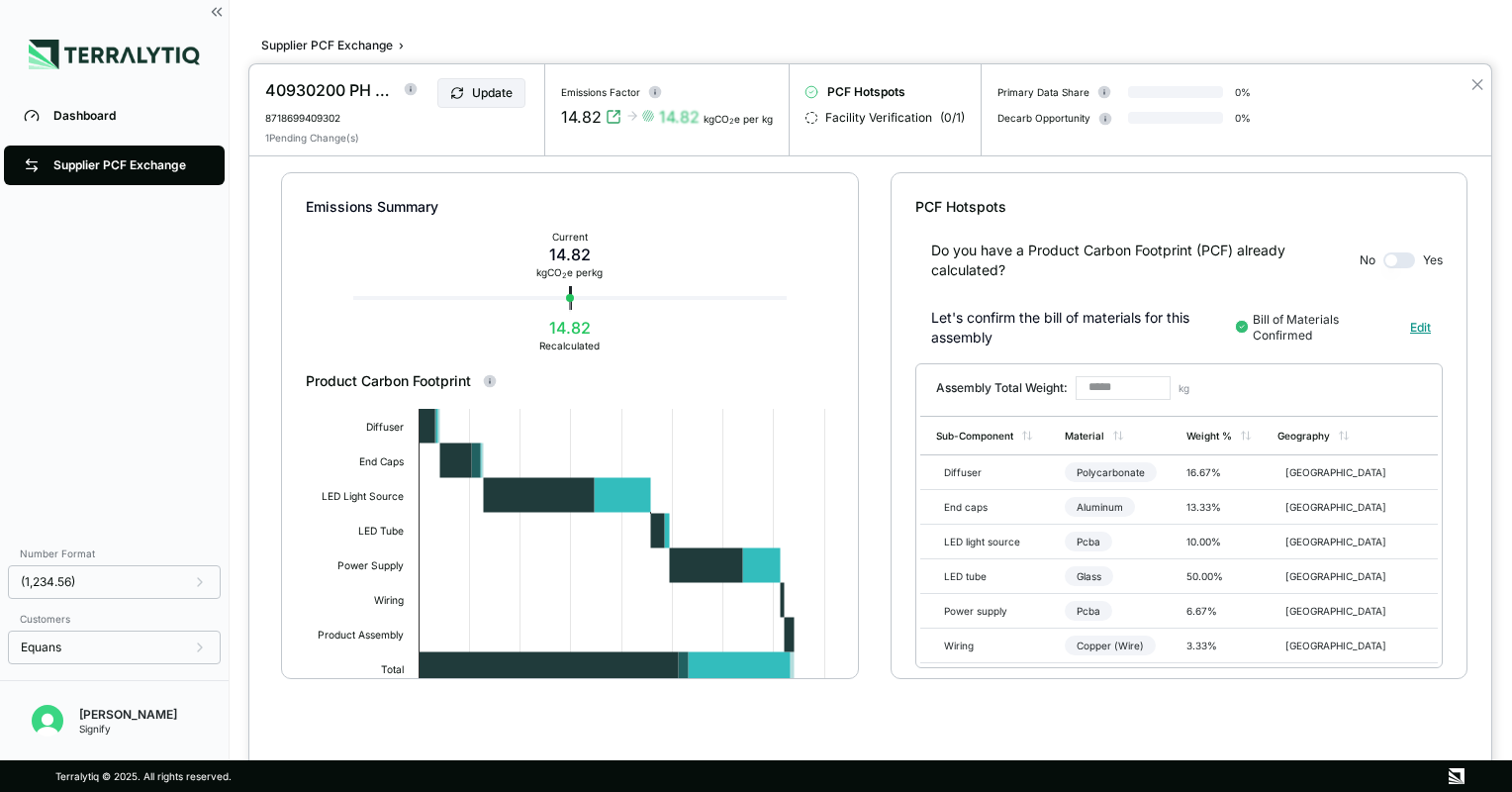 click on "Edit" at bounding box center (1420, 328) 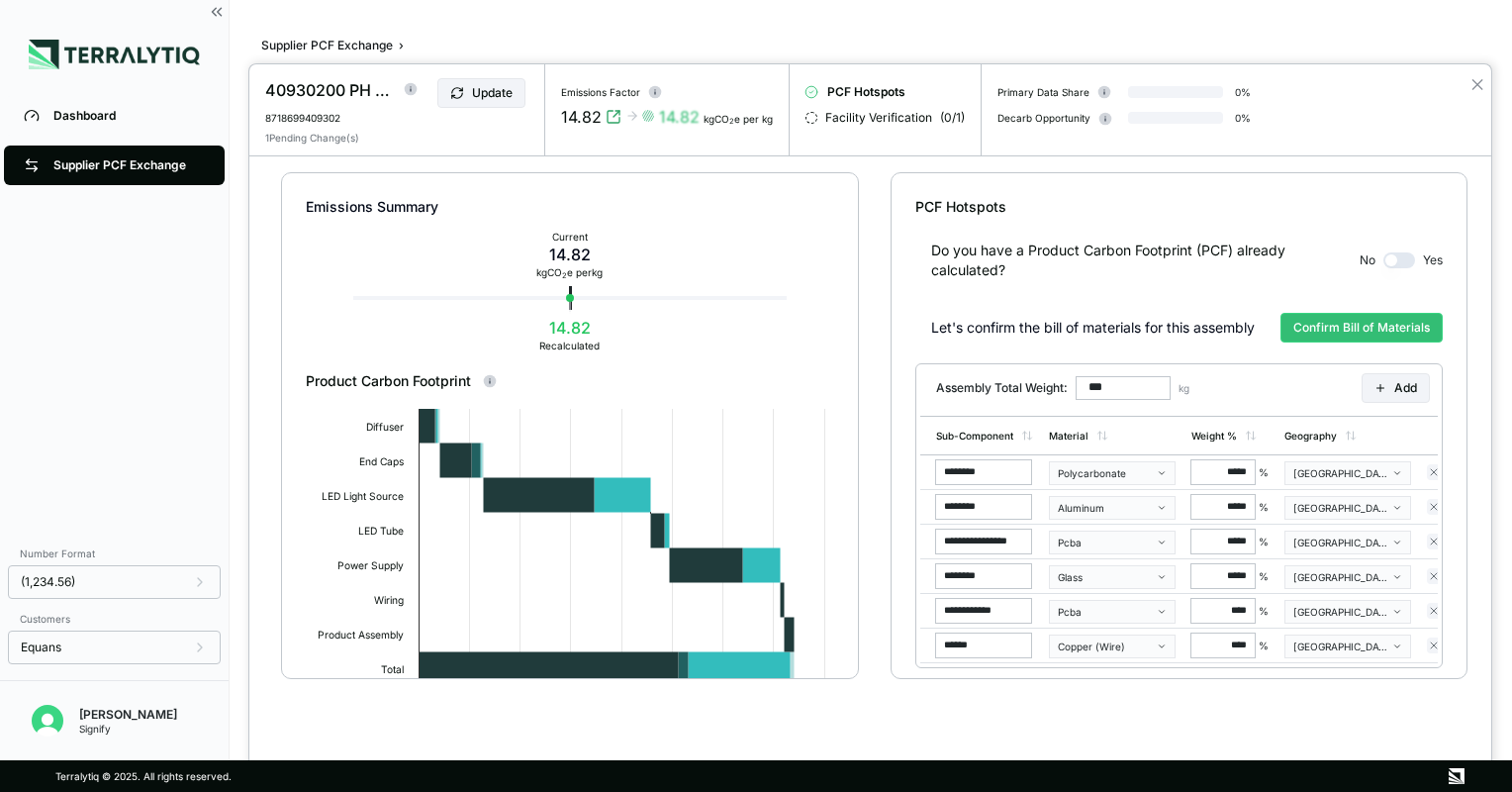 click on "Let's confirm the bill of materials for this assembly" at bounding box center [1092, 328] 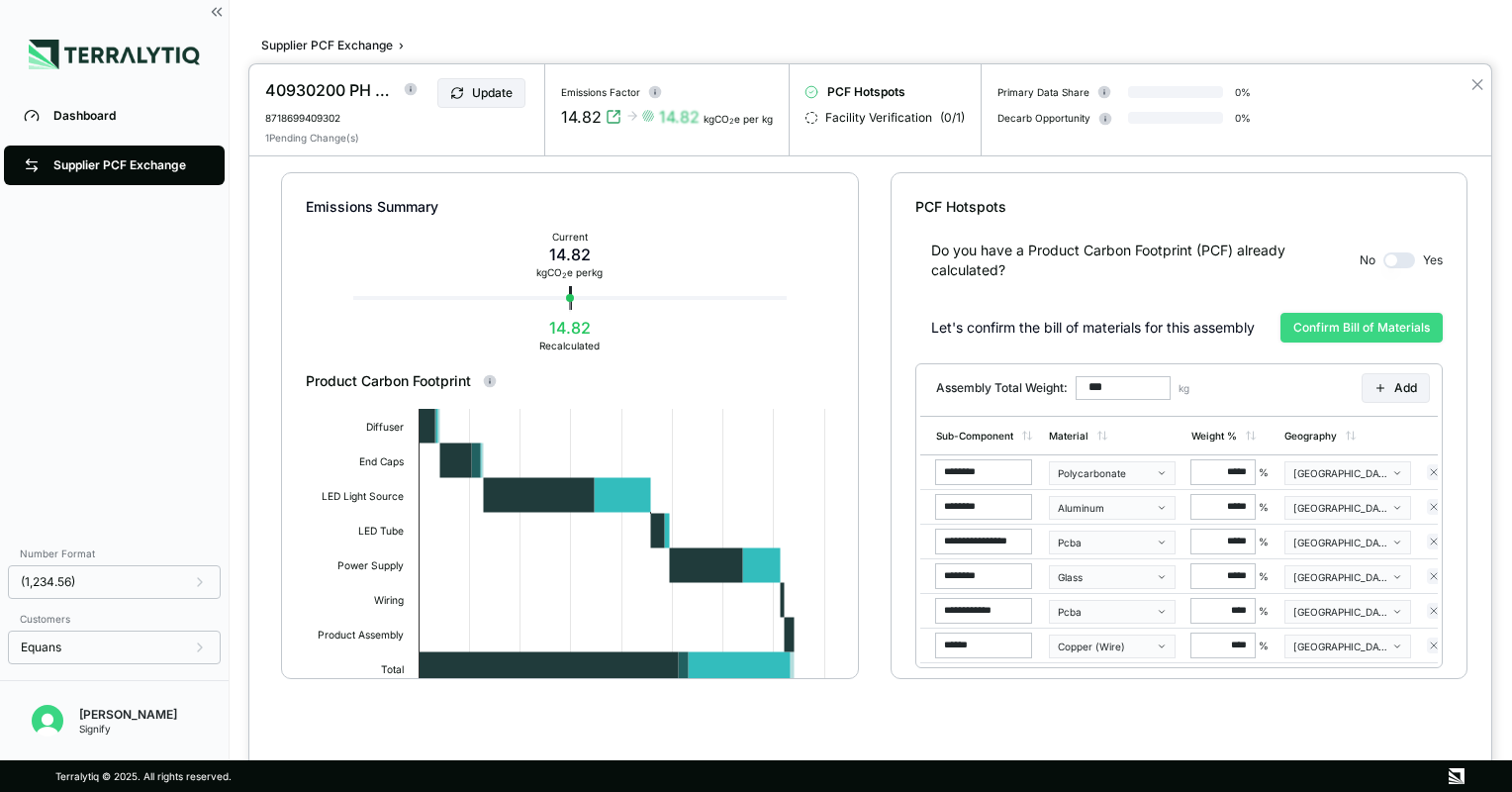 click on "Confirm Bill of Materials" at bounding box center (1362, 328) 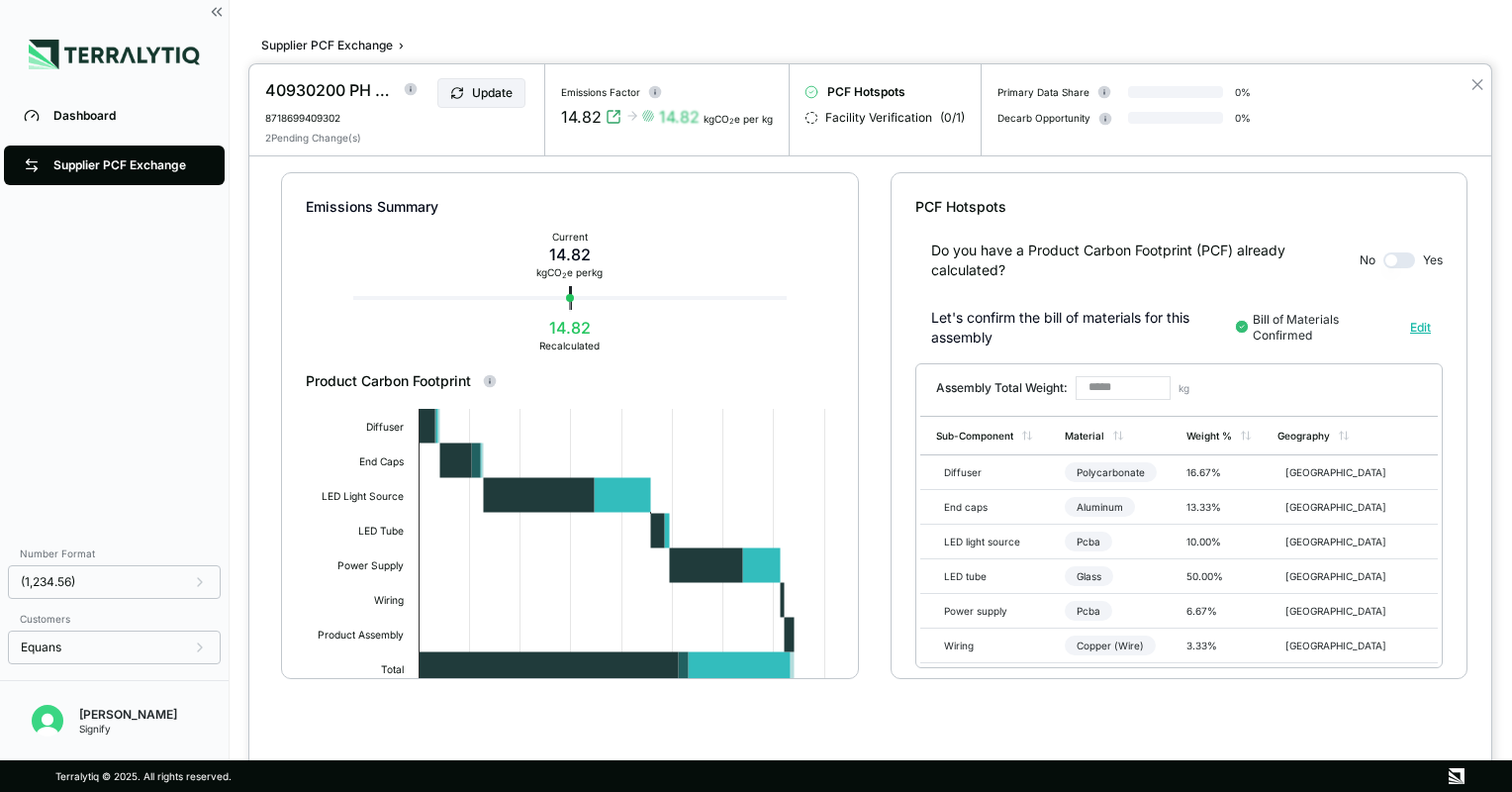 click 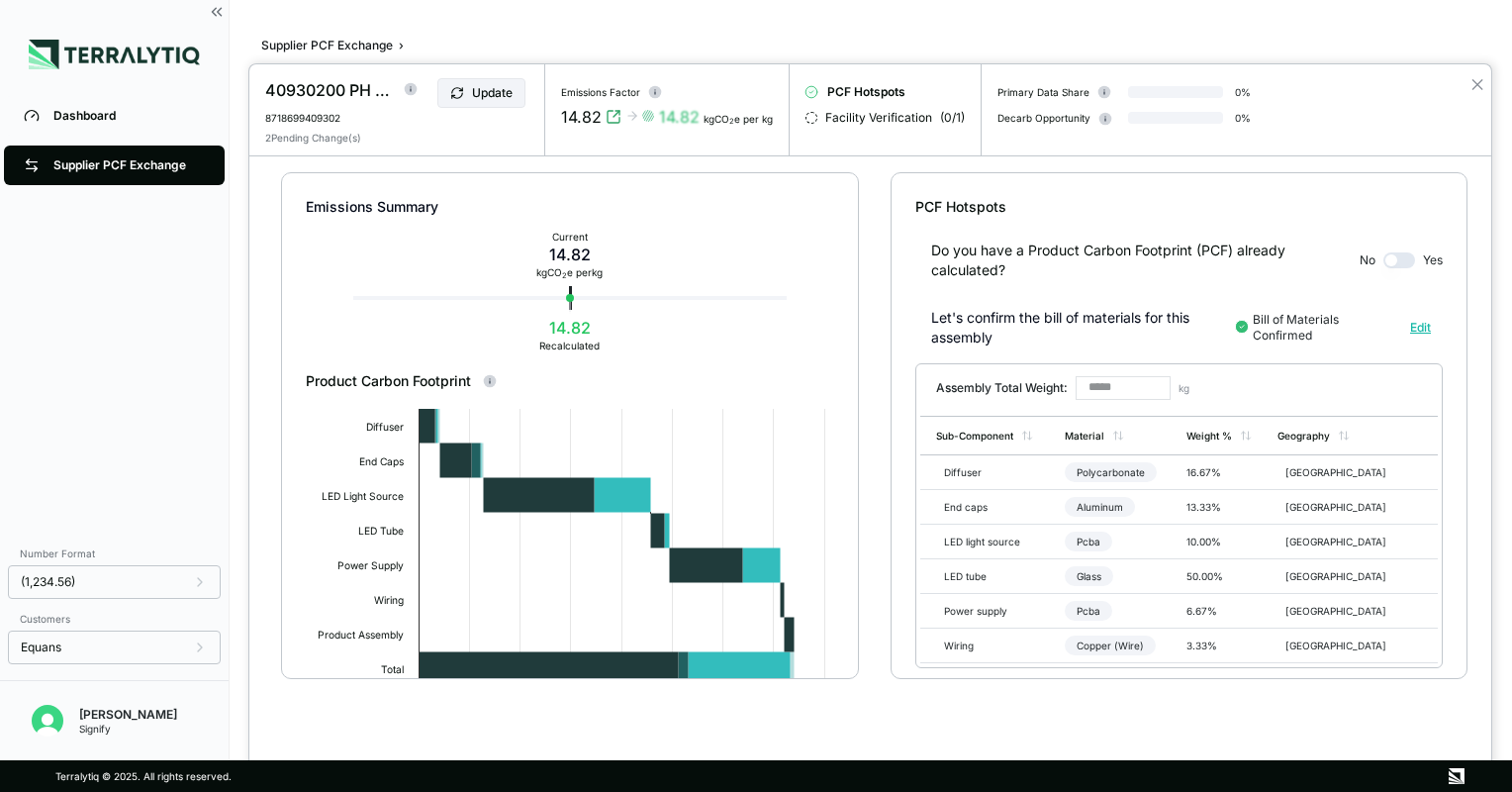 click on "Bill of Materials Confirmed" at bounding box center [1313, 328] 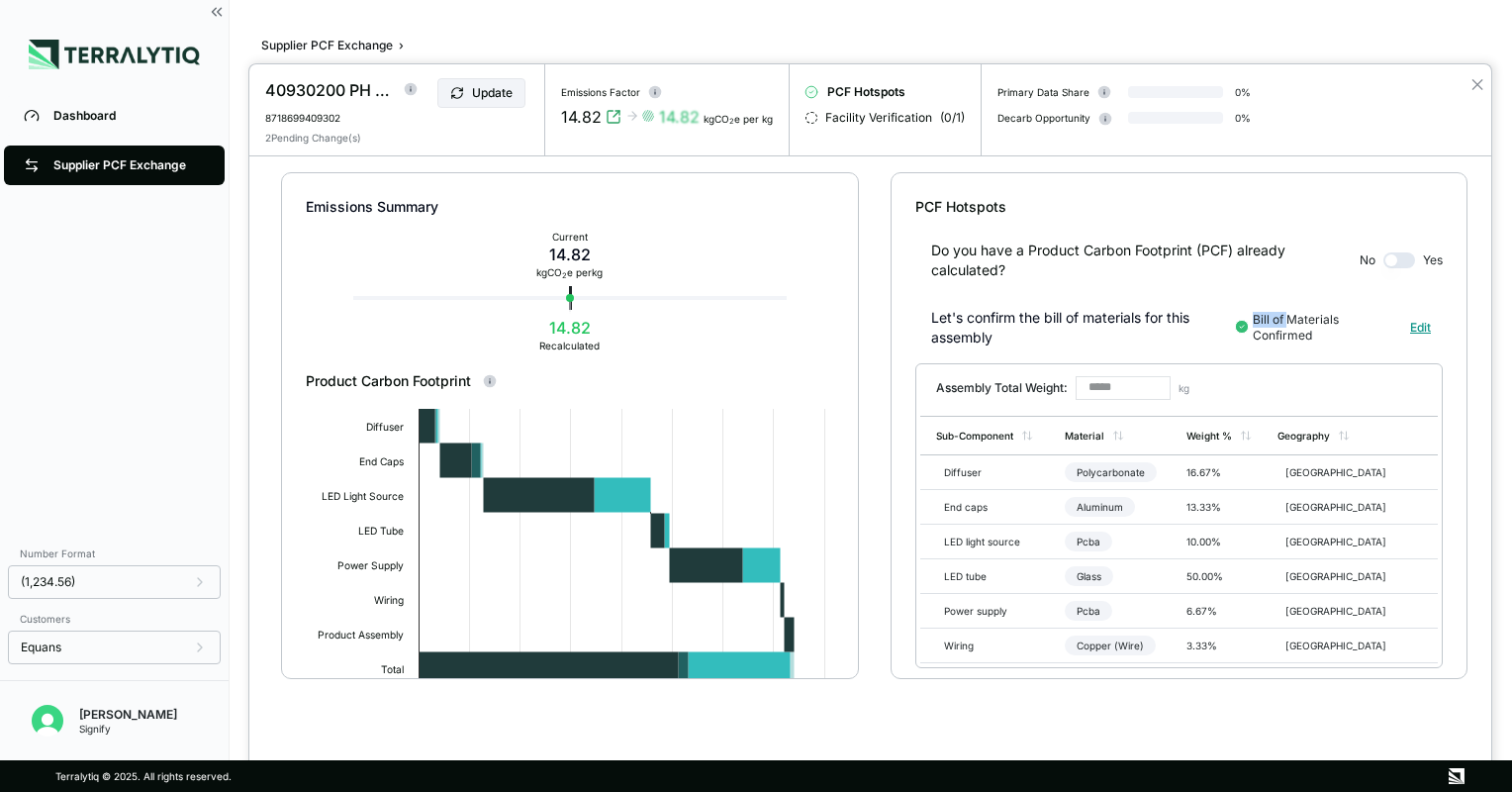 drag, startPoint x: 1290, startPoint y: 324, endPoint x: 1433, endPoint y: 328, distance: 143.05593 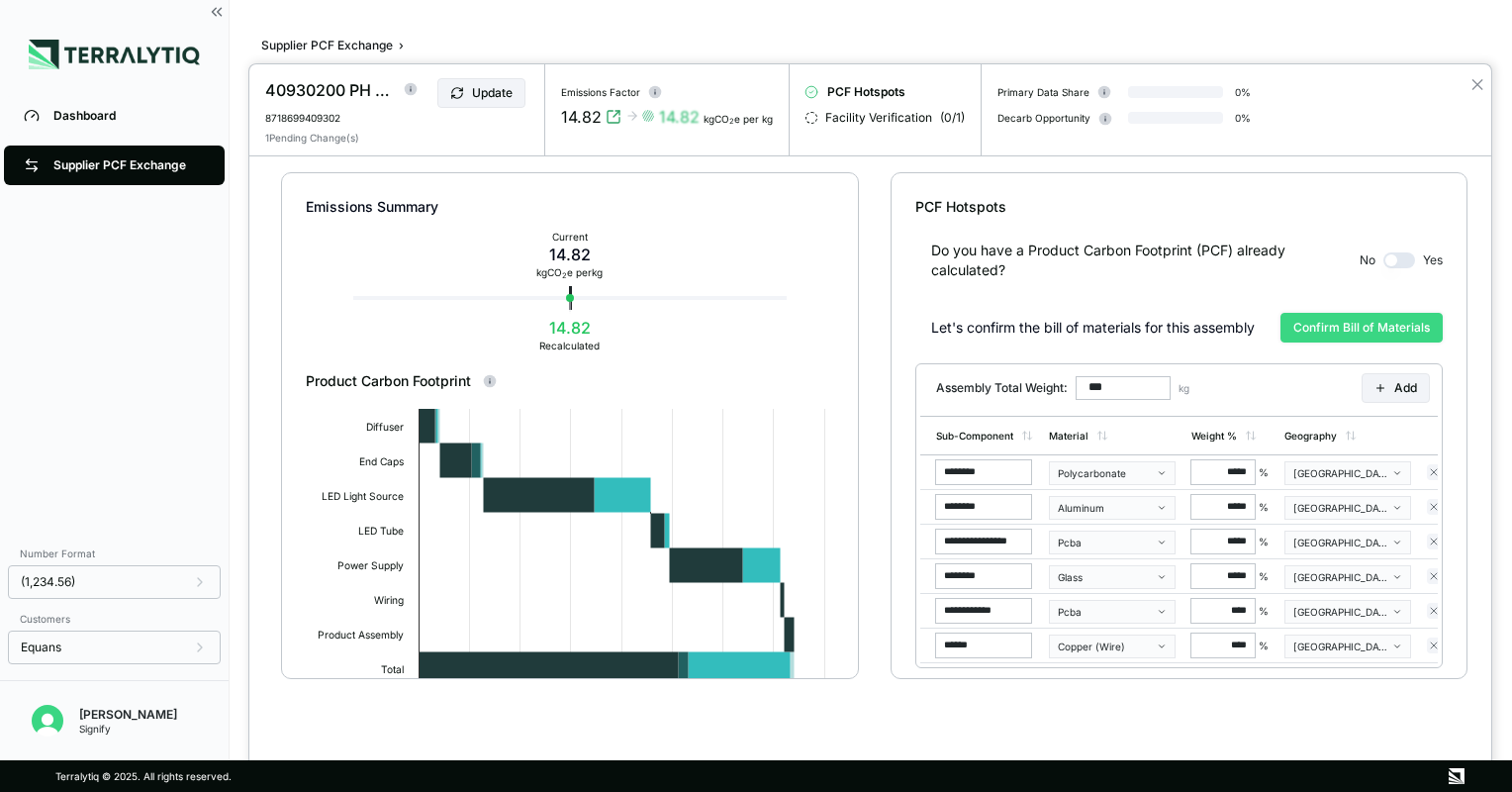 click on "Confirm Bill of Materials" at bounding box center [1362, 328] 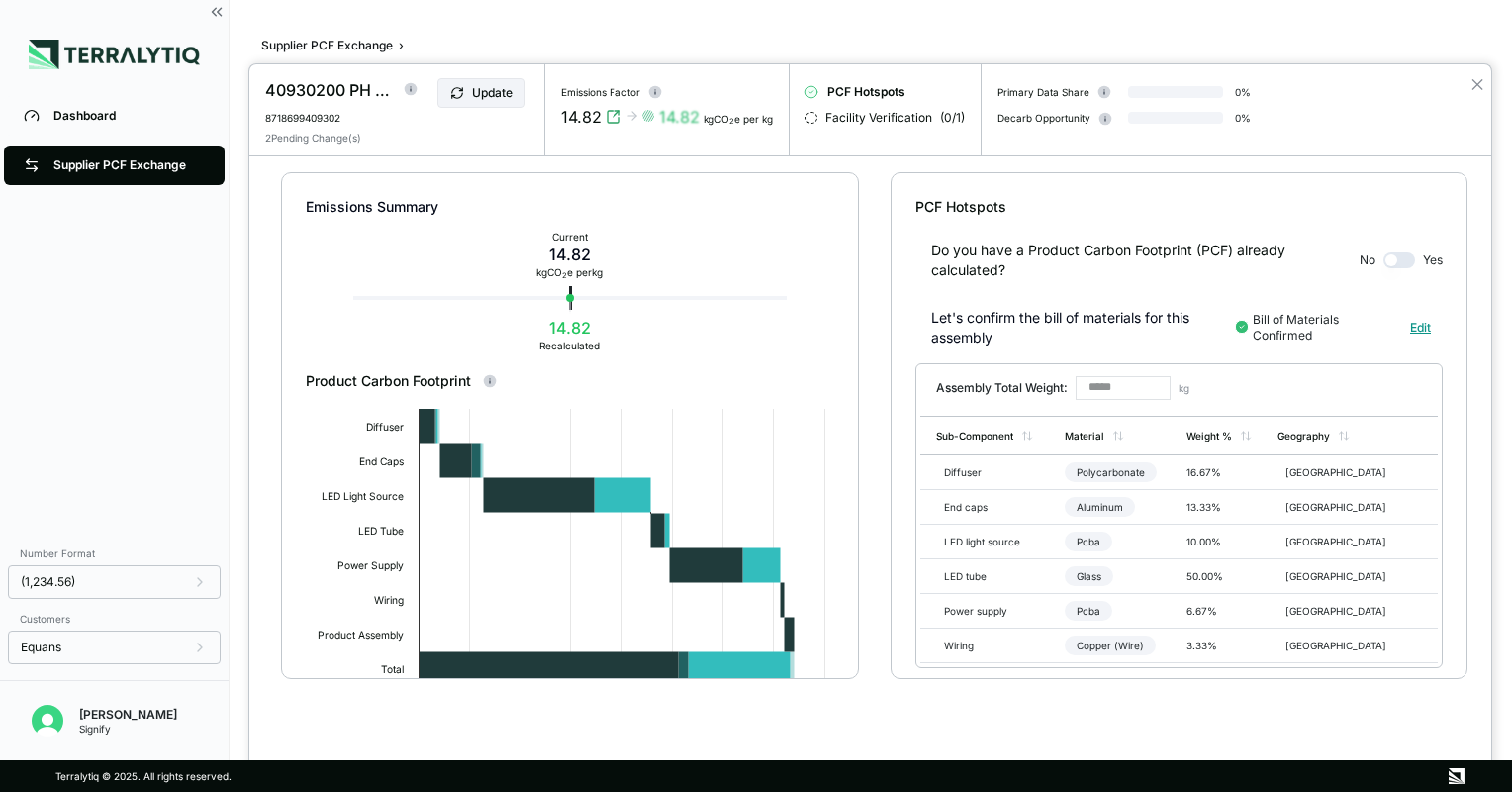 drag, startPoint x: 1448, startPoint y: 327, endPoint x: 1410, endPoint y: 329, distance: 38.052595 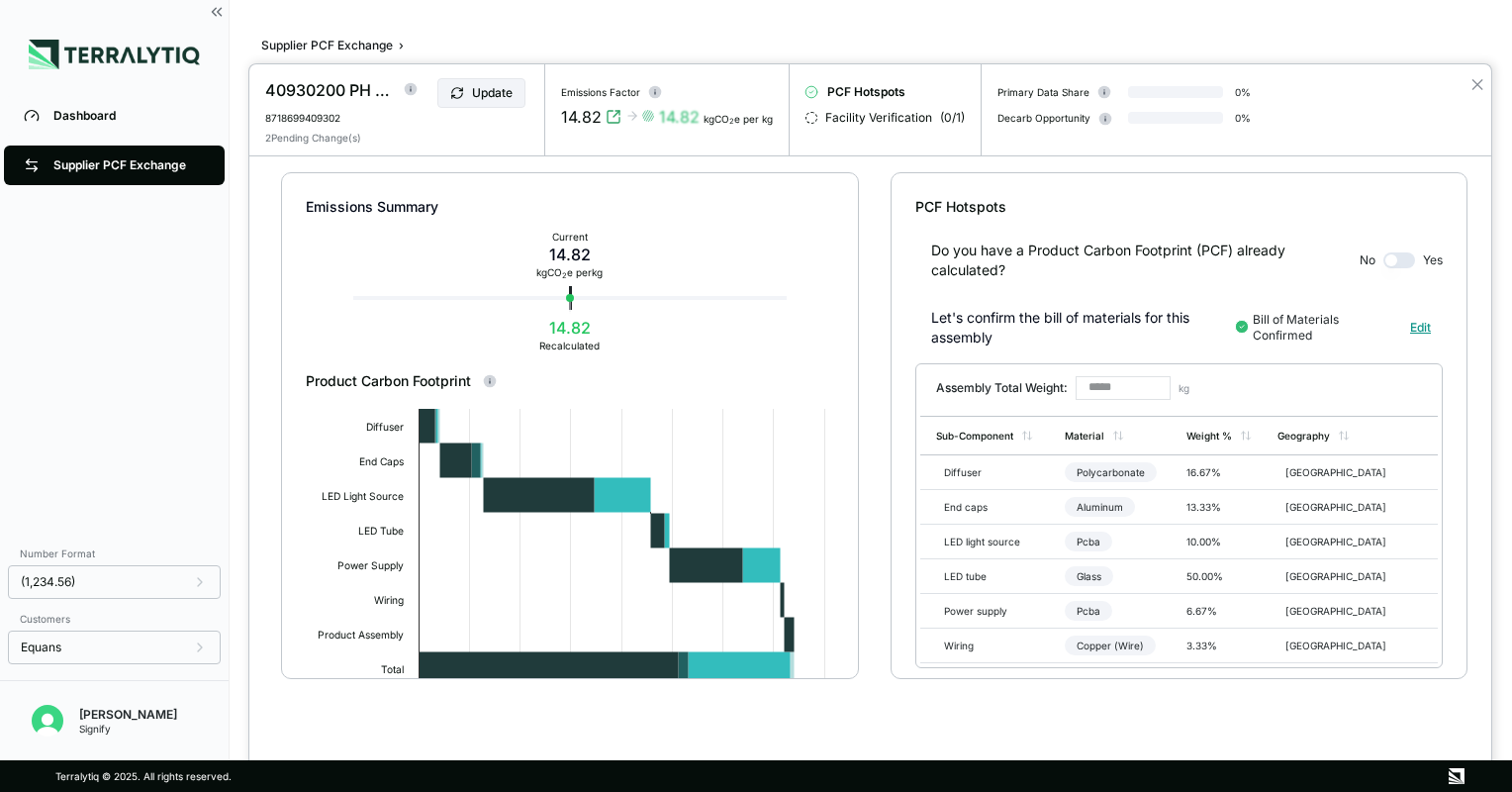 click on "PCF Hotspots Do you have a Product Carbon Footprint (PCF) already calculated? No Yes Let's confirm the bill of materials for this assembly Bill of Materials Confirmed Edit Assembly Total Weight: ***** kg Sub-Component Material Weight % Geography Diffuser Polycarbonate 16.67 % China End caps Aluminum 13.33 % China LED light source Pcba 10.00 % China LED tube Glass 50.00 % China Power supply Pcba 6.67 % China Wiring Copper (Wire) 3.33 % [GEOGRAPHIC_DATA] Complete Section" at bounding box center (1179, 426) 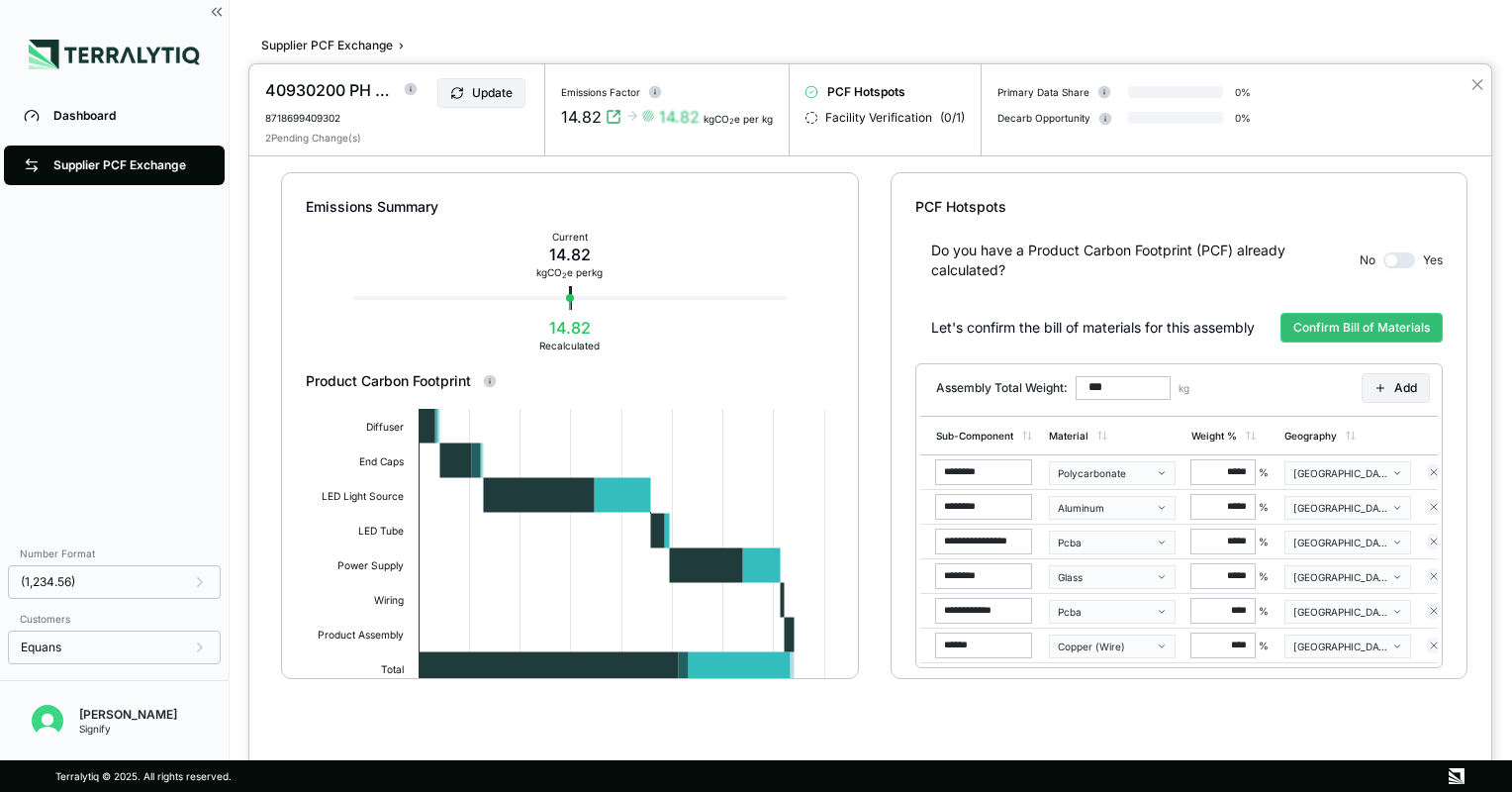 click on "Assembly Total Weight: *** kg Add" at bounding box center [1179, 388] 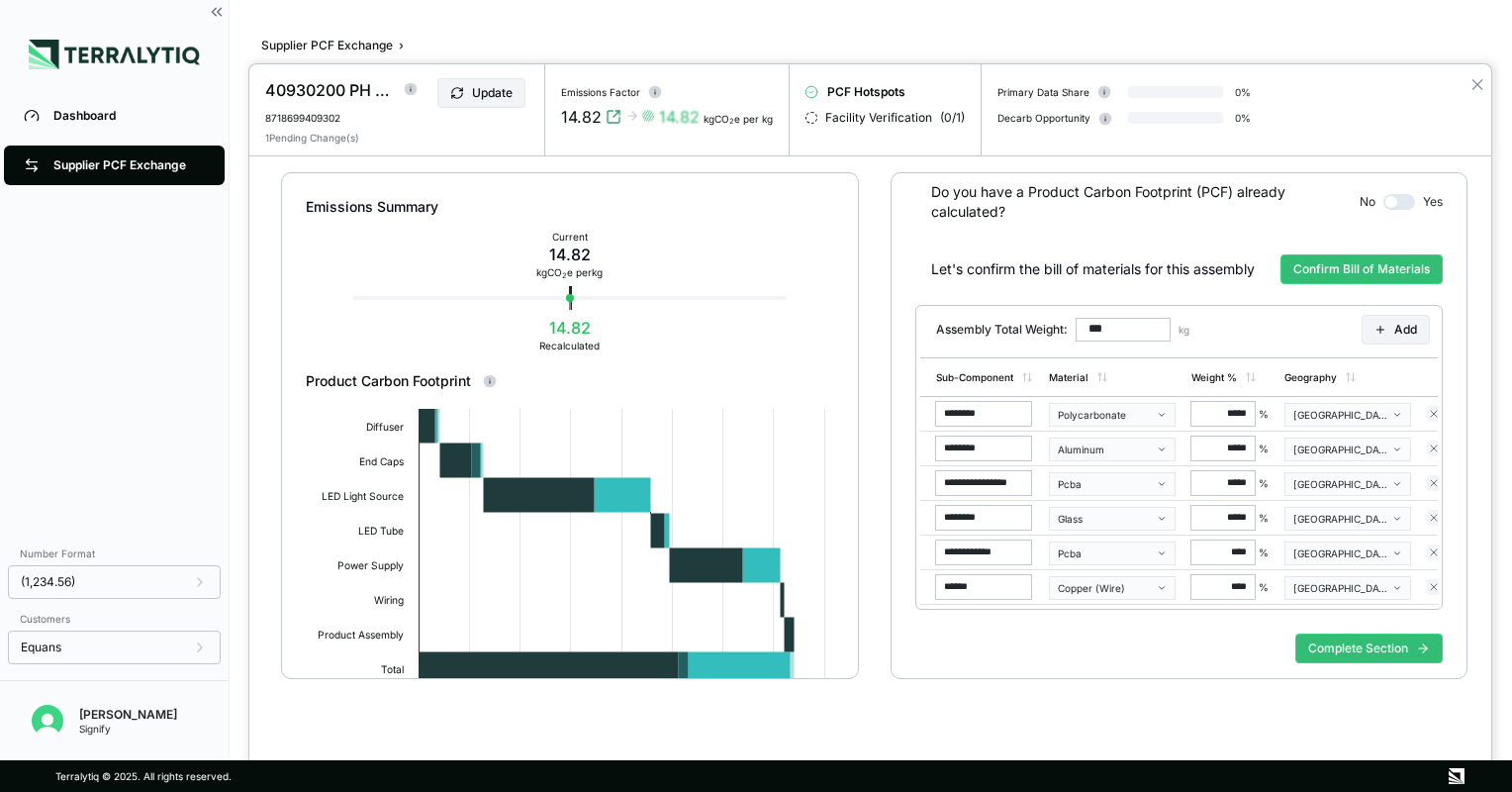 scroll, scrollTop: 91, scrollLeft: 0, axis: vertical 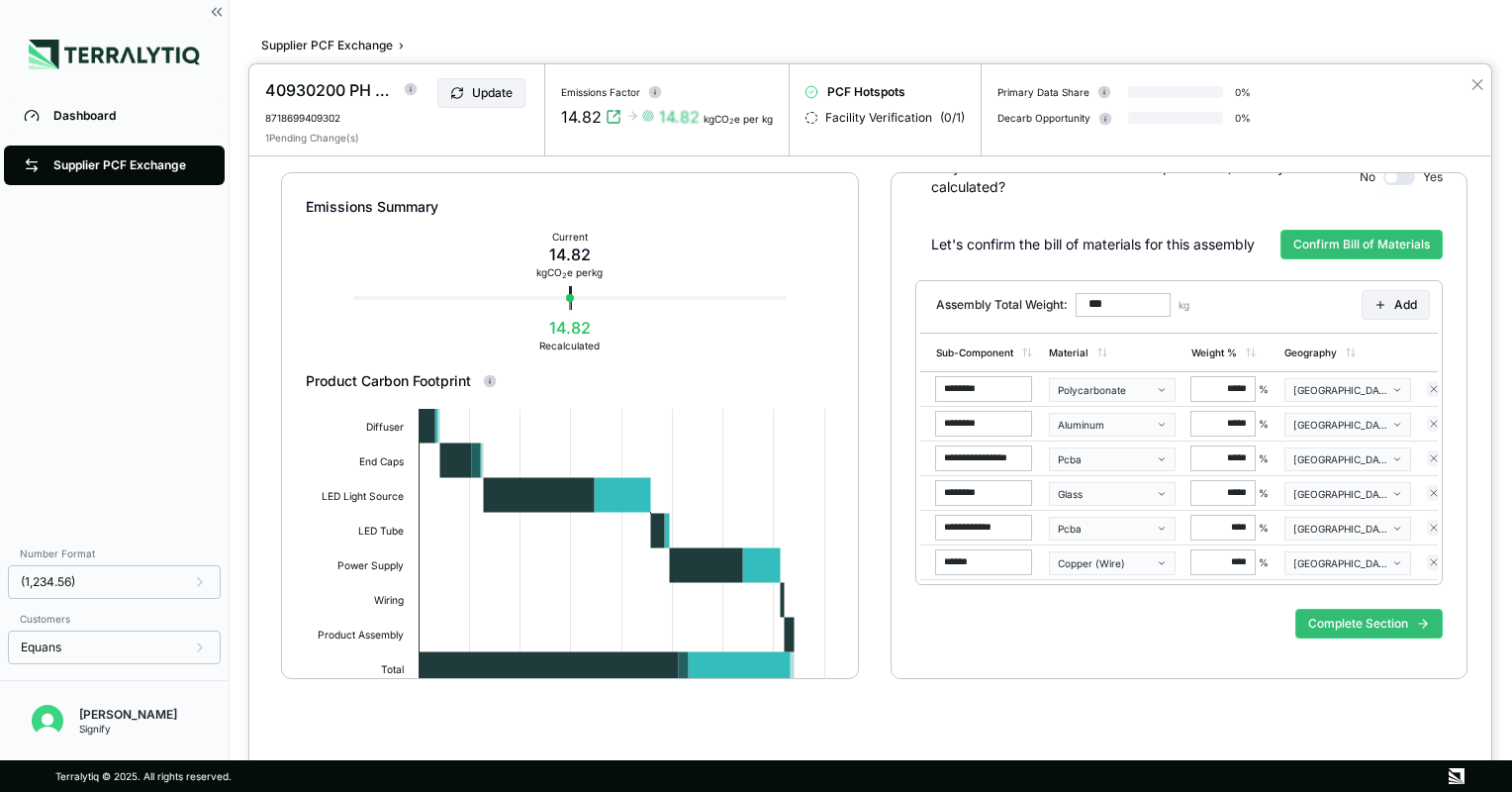 click on "Complete Section" at bounding box center (1179, 624) 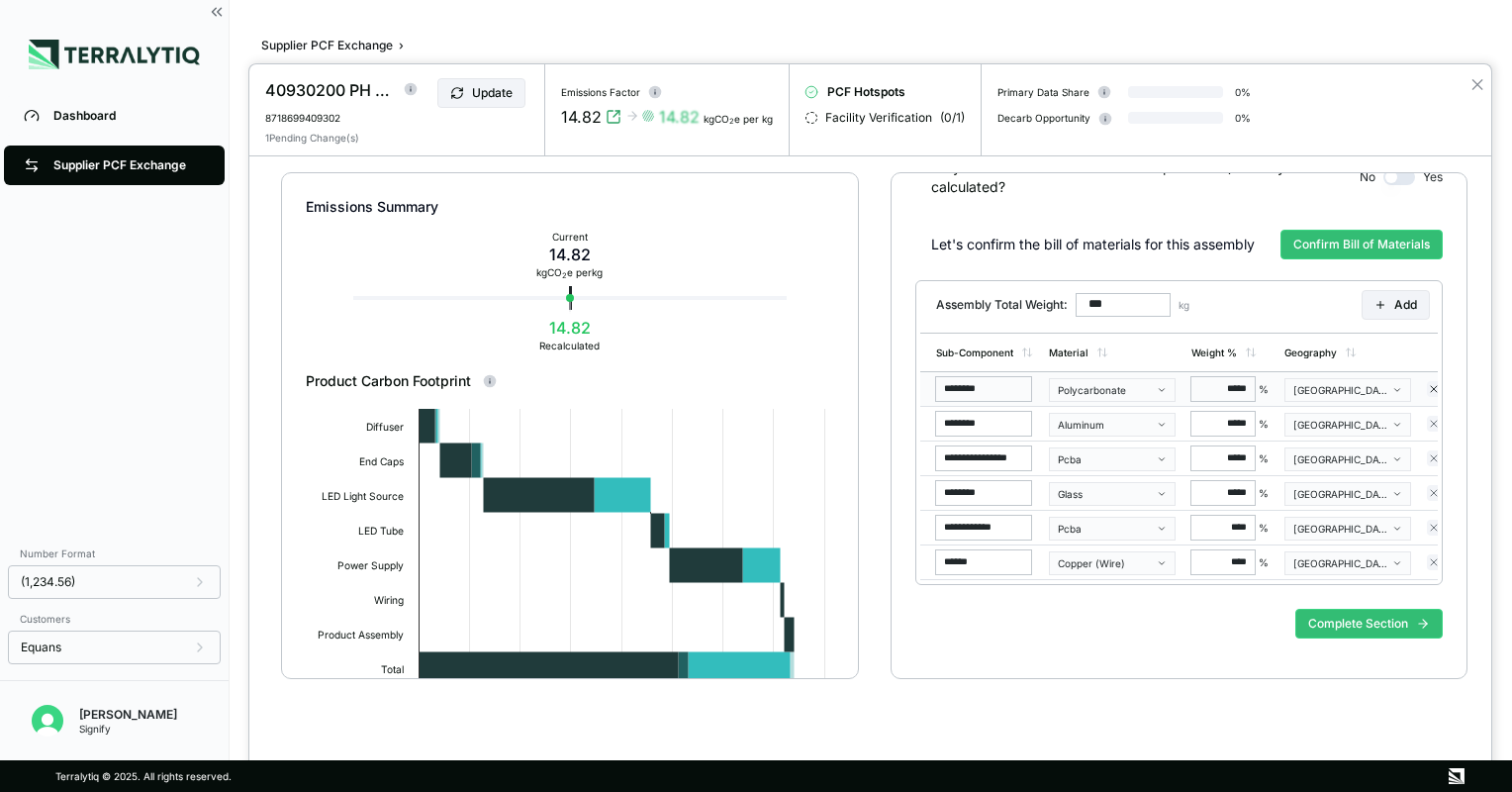 scroll, scrollTop: 0, scrollLeft: 0, axis: both 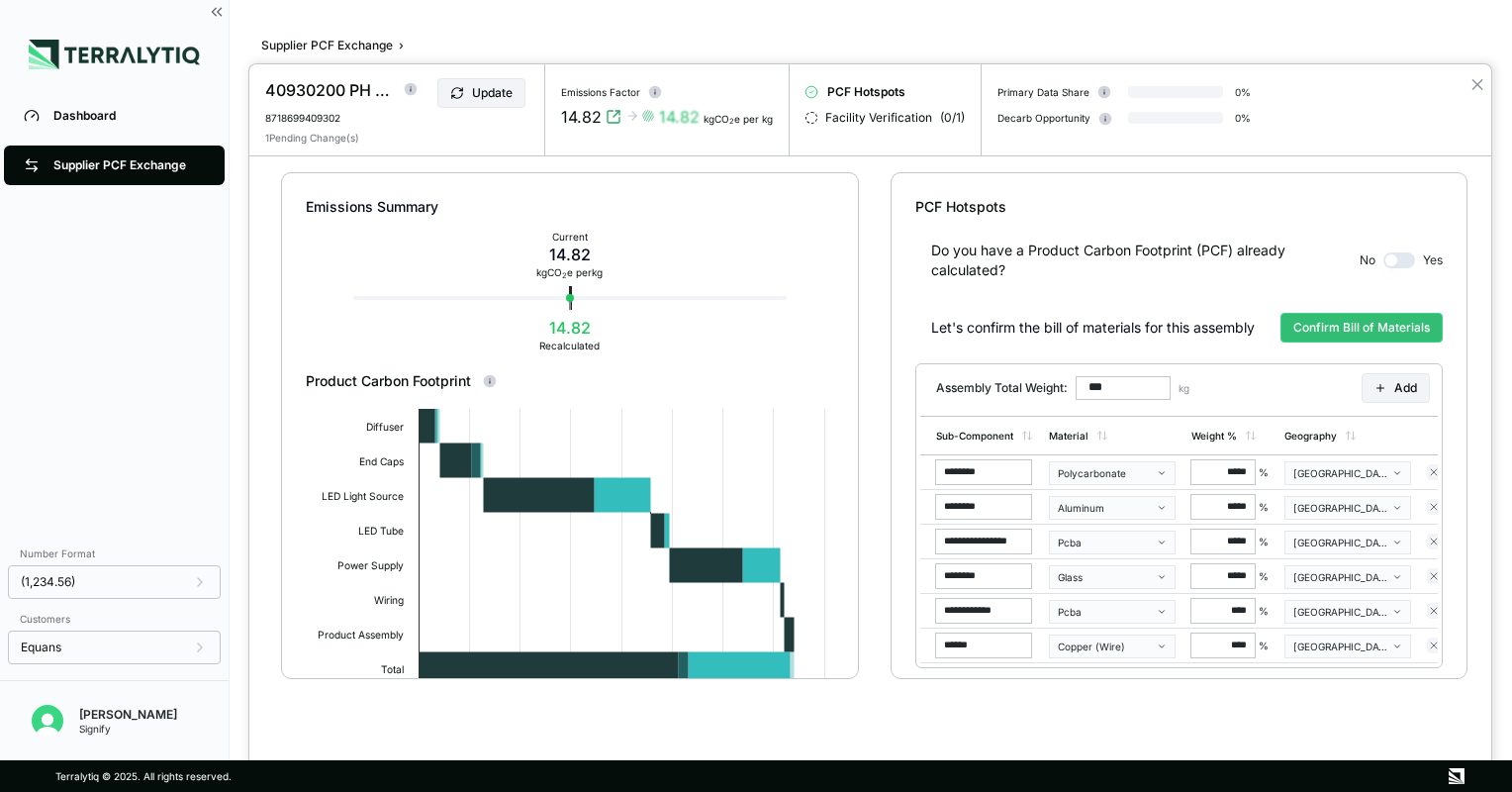 drag, startPoint x: 1210, startPoint y: 280, endPoint x: 1248, endPoint y: 276, distance: 38.209946 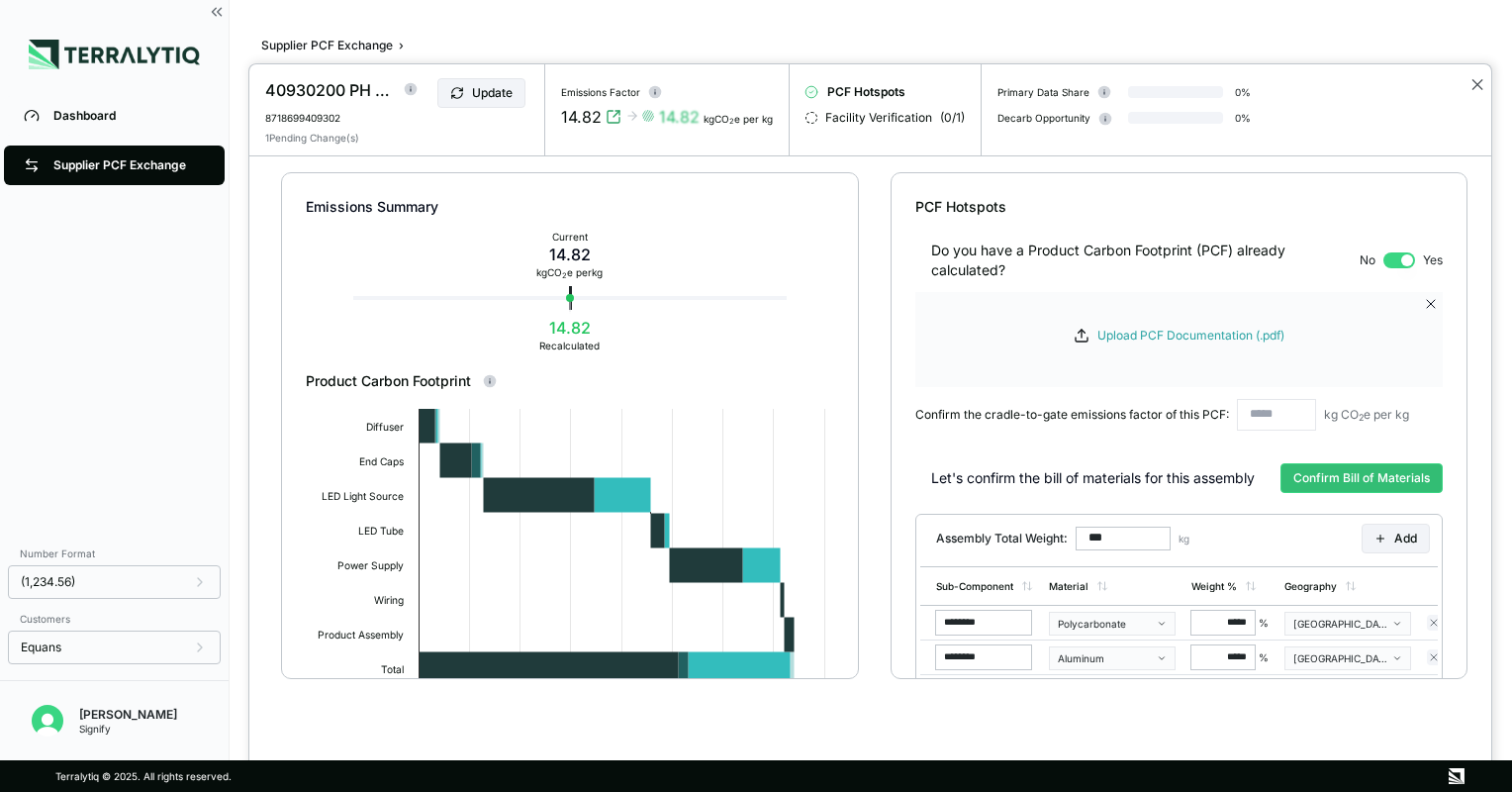 click on "✕" at bounding box center [1477, 84] 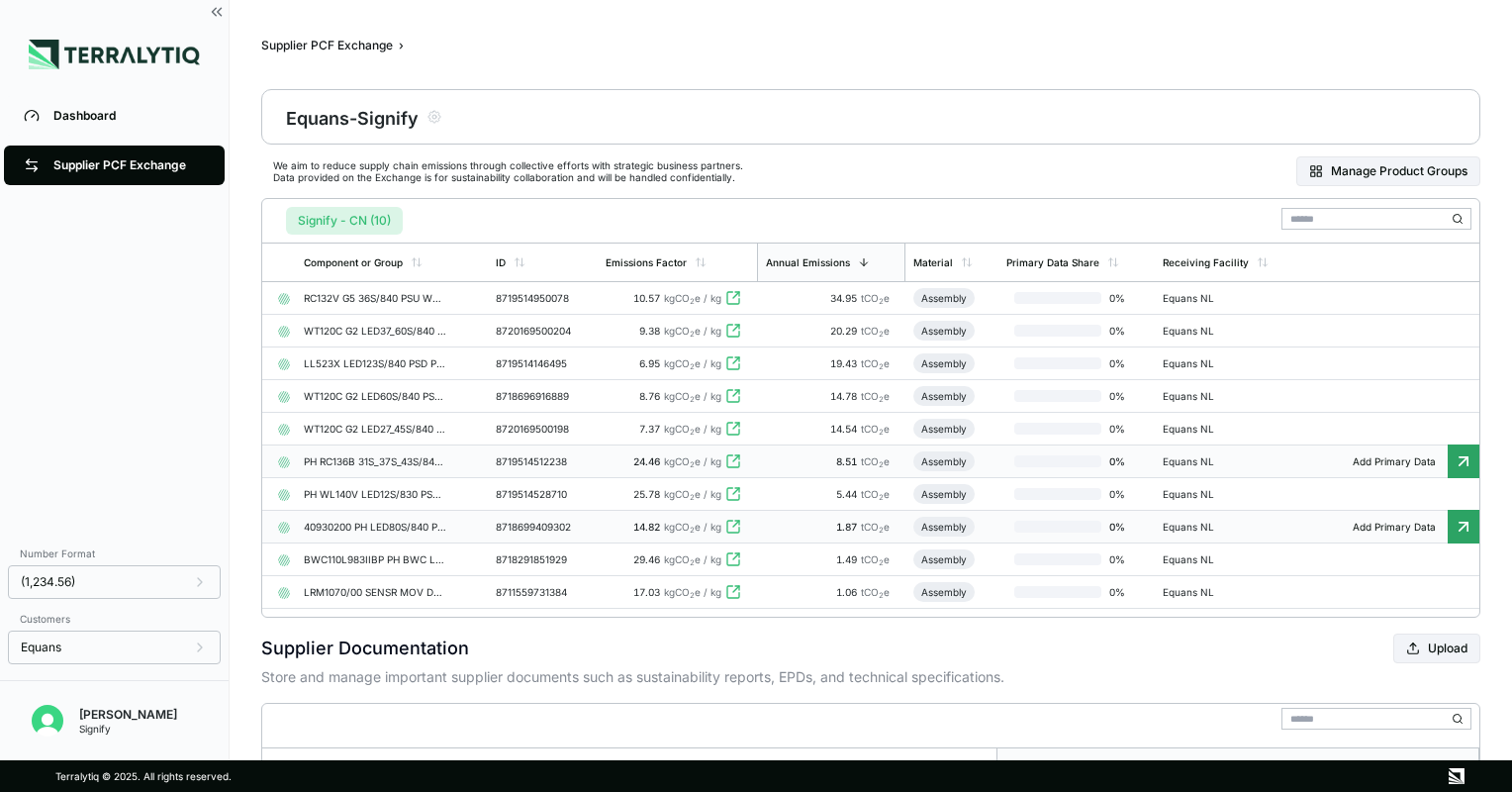 click on "Signify - CN (10)" at bounding box center [344, 221] 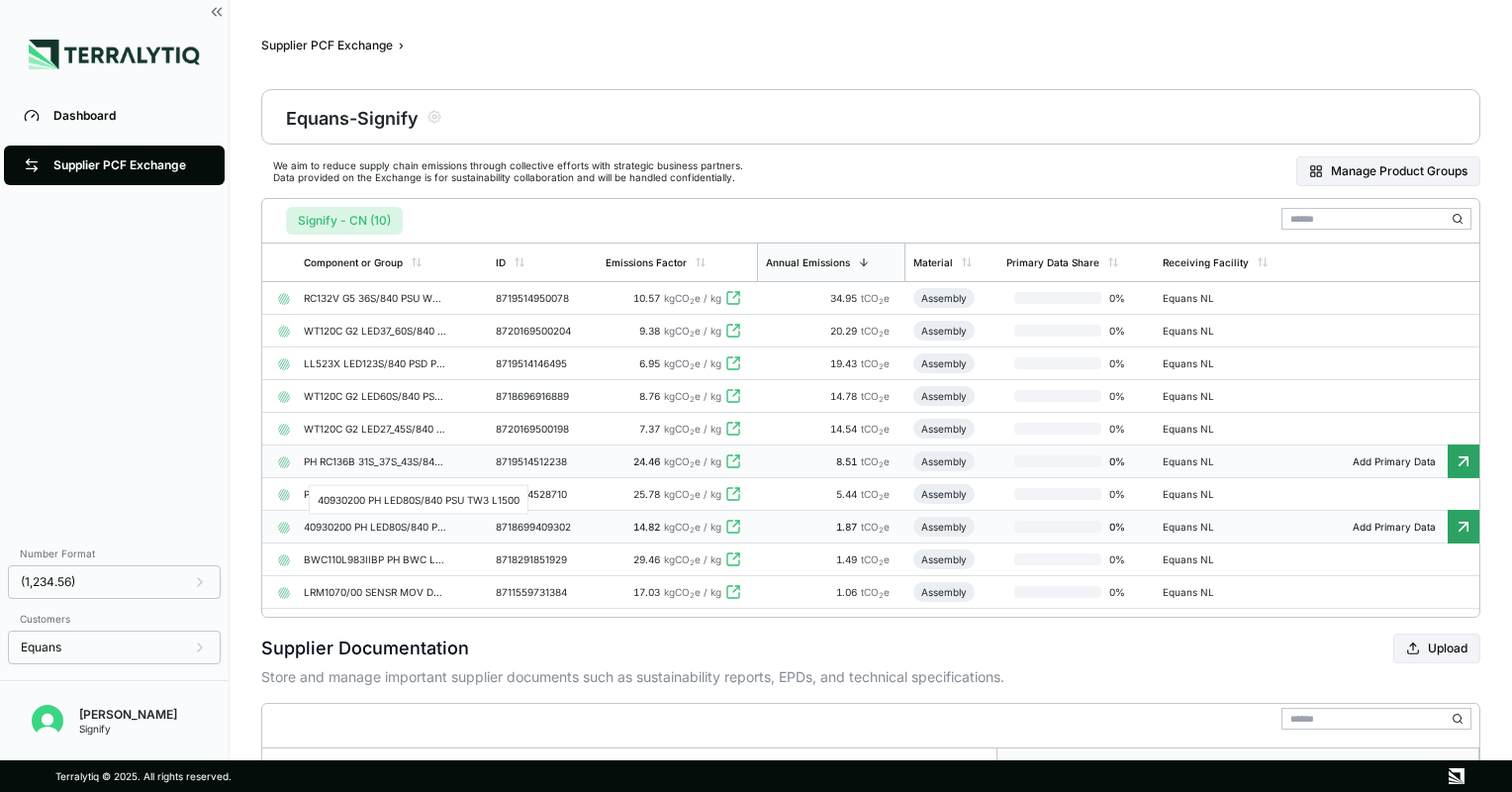 click on "40930200 PH LED80S/840 PSU TW3 L1500" at bounding box center [375, 527] 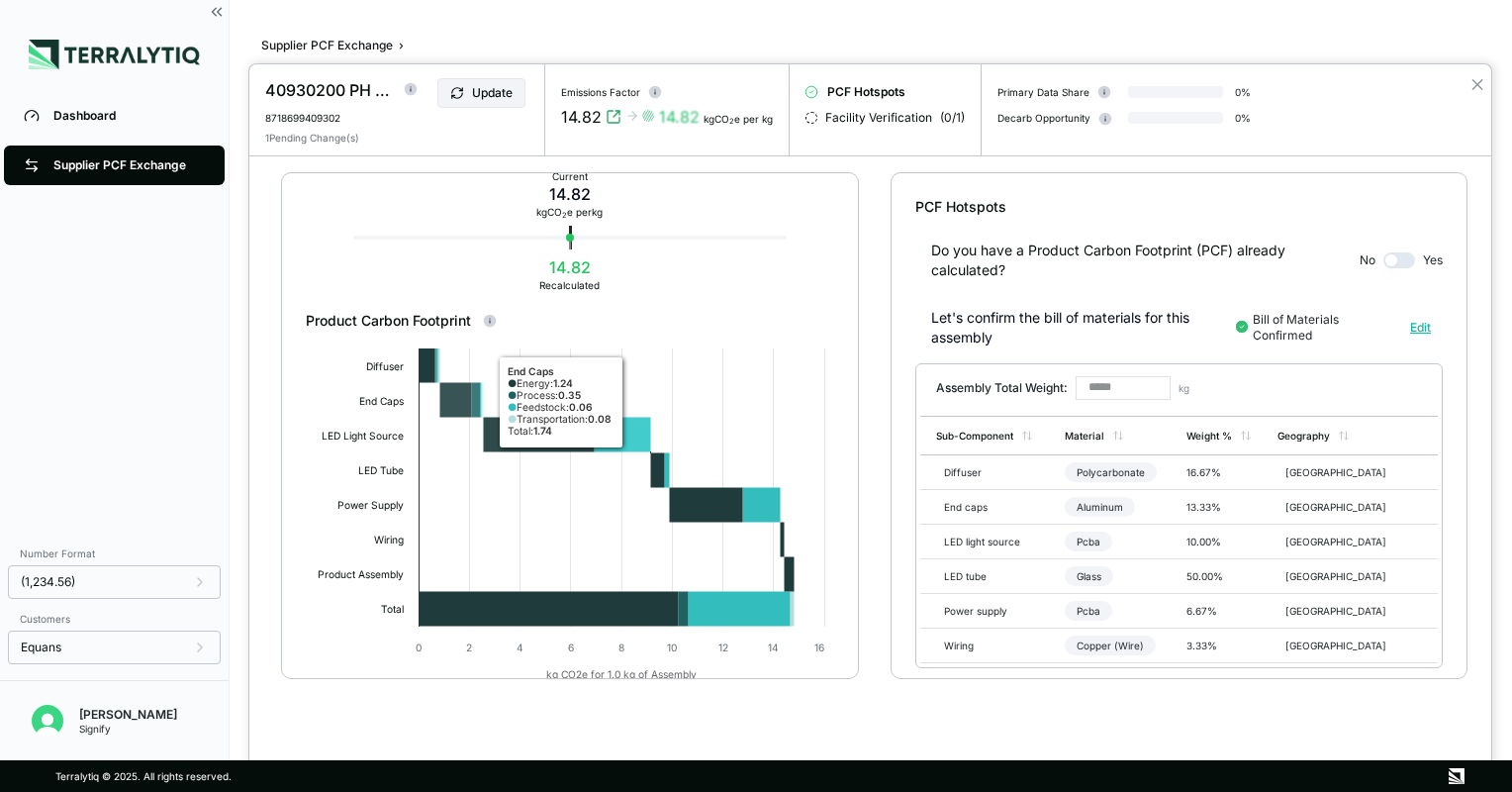 scroll, scrollTop: 116, scrollLeft: 0, axis: vertical 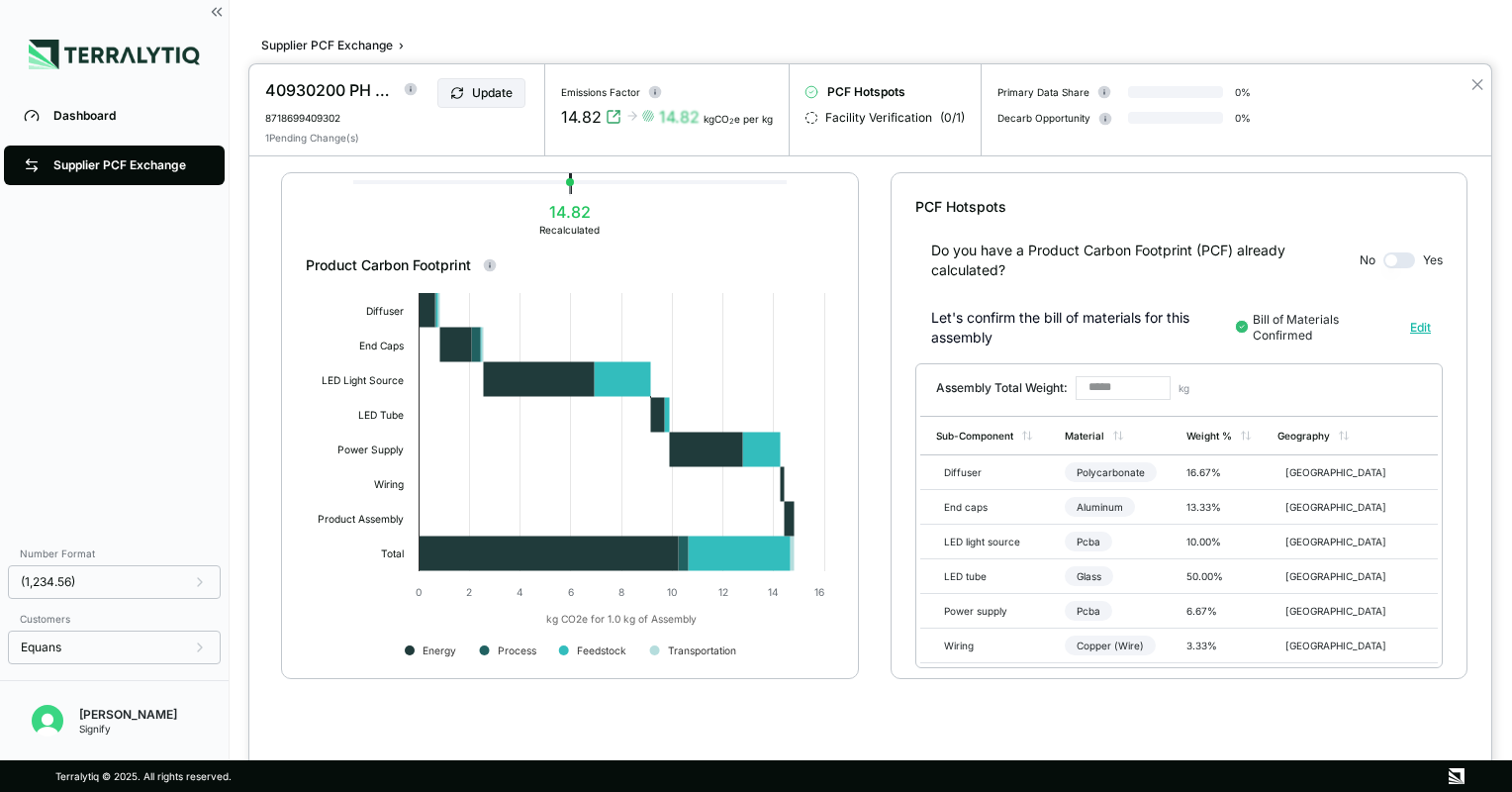 click at bounding box center (756, 396) 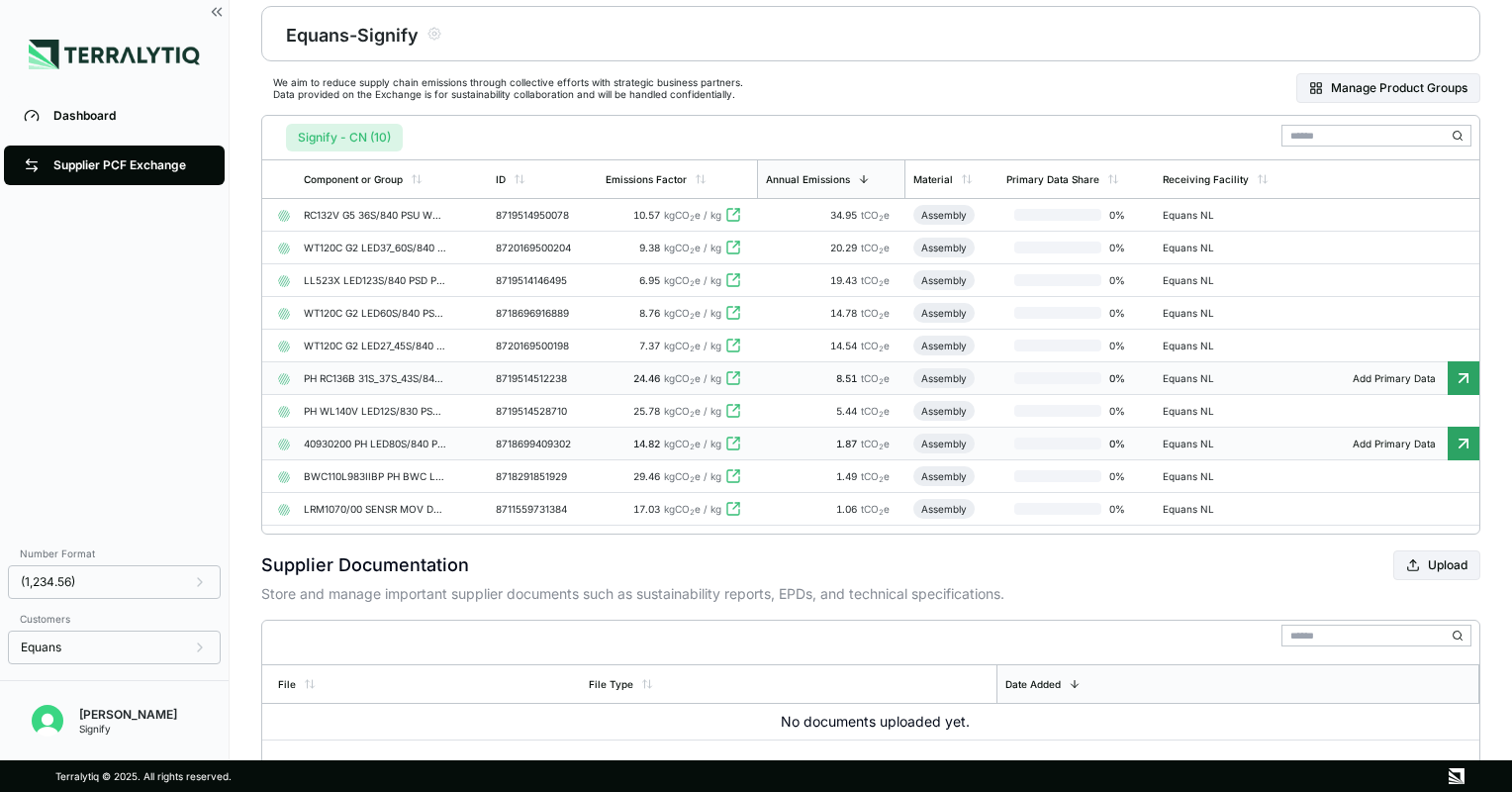 scroll, scrollTop: 185, scrollLeft: 0, axis: vertical 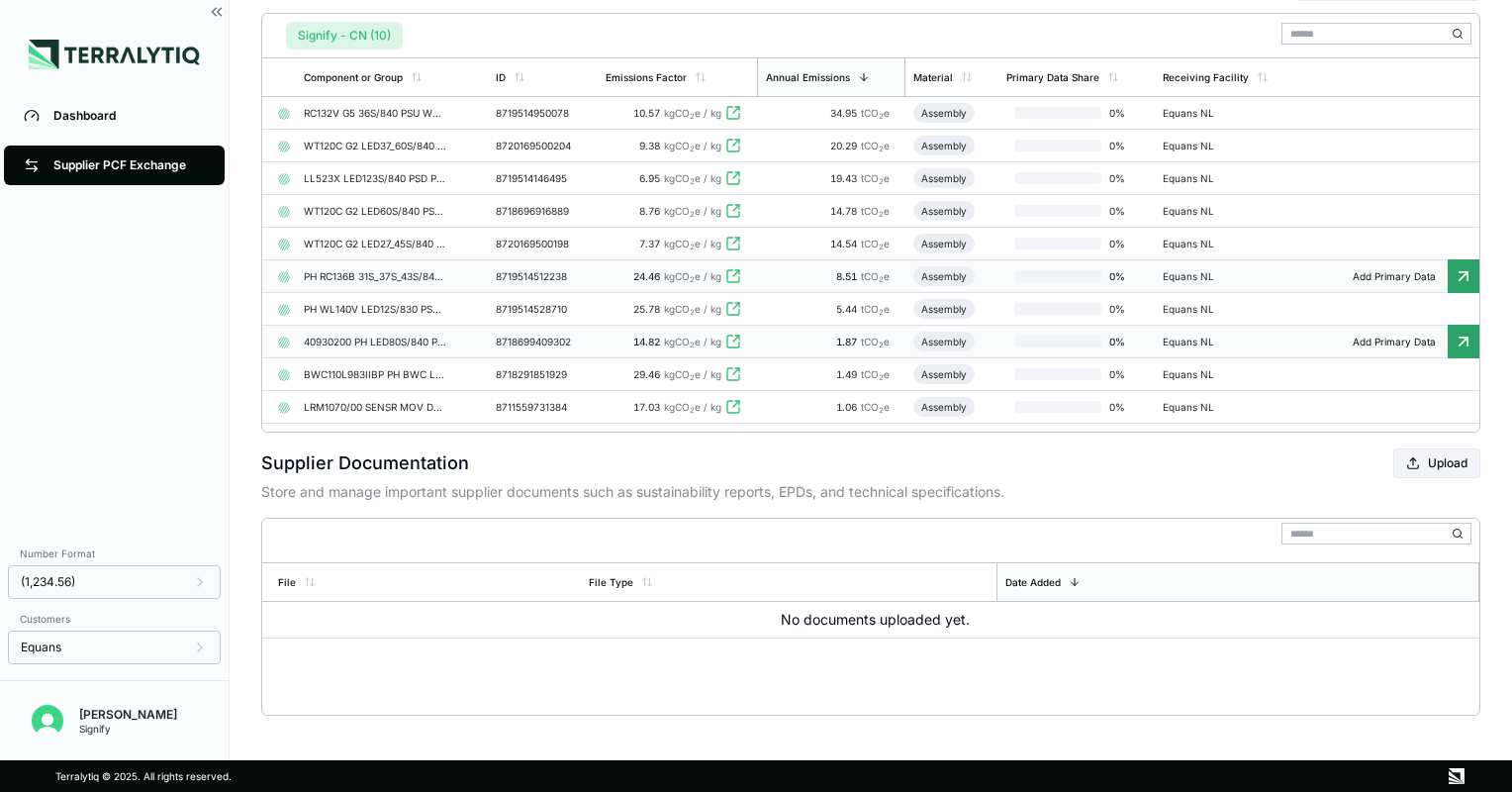 click on "Store and manage important supplier documents such as sustainability reports, EPDs, and technical specifications." at bounding box center [871, 492] 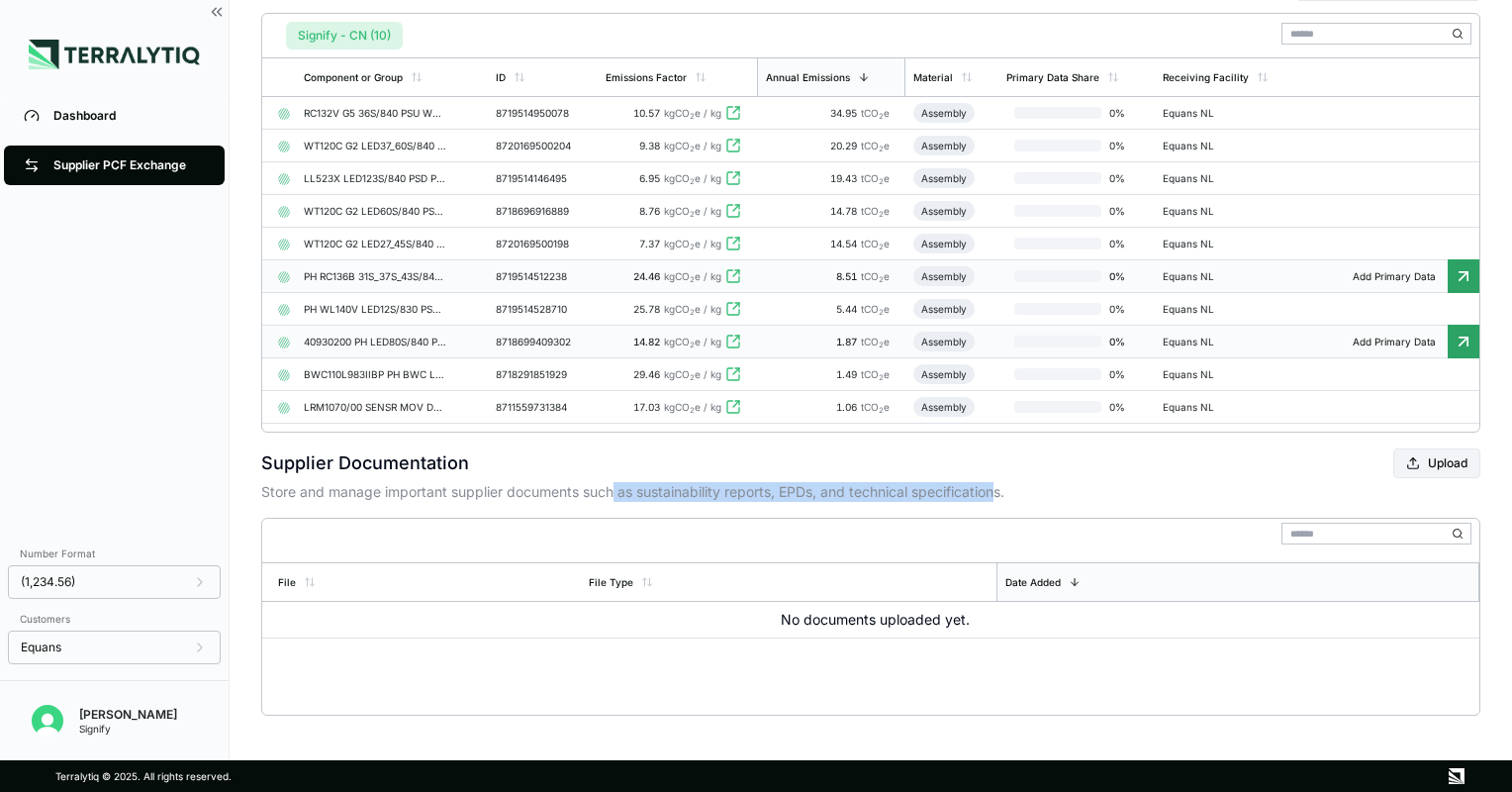 drag, startPoint x: 1004, startPoint y: 485, endPoint x: 614, endPoint y: 480, distance: 390.03205 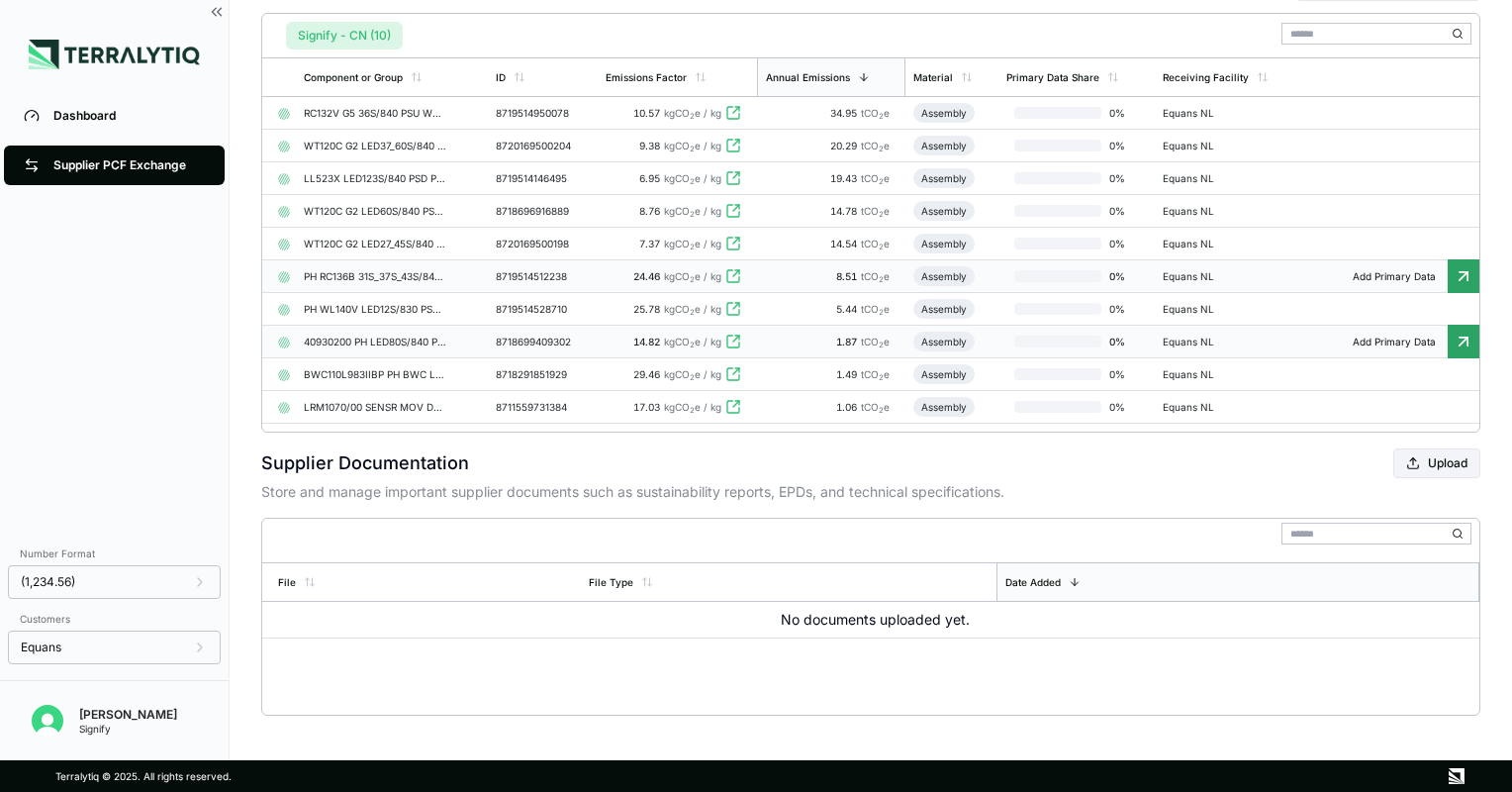 drag, startPoint x: 614, startPoint y: 480, endPoint x: 548, endPoint y: 478, distance: 66.0303 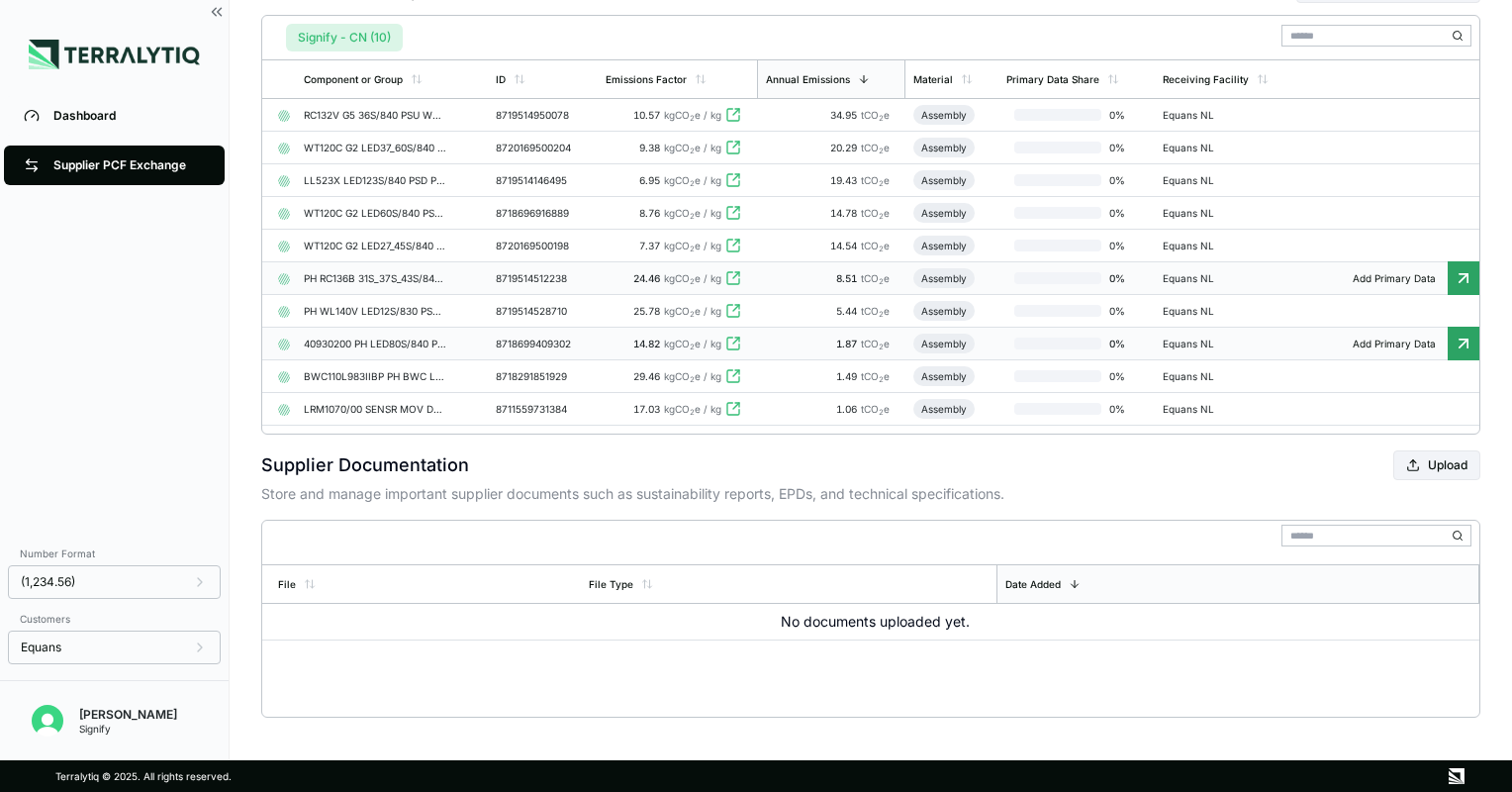 scroll, scrollTop: 185, scrollLeft: 0, axis: vertical 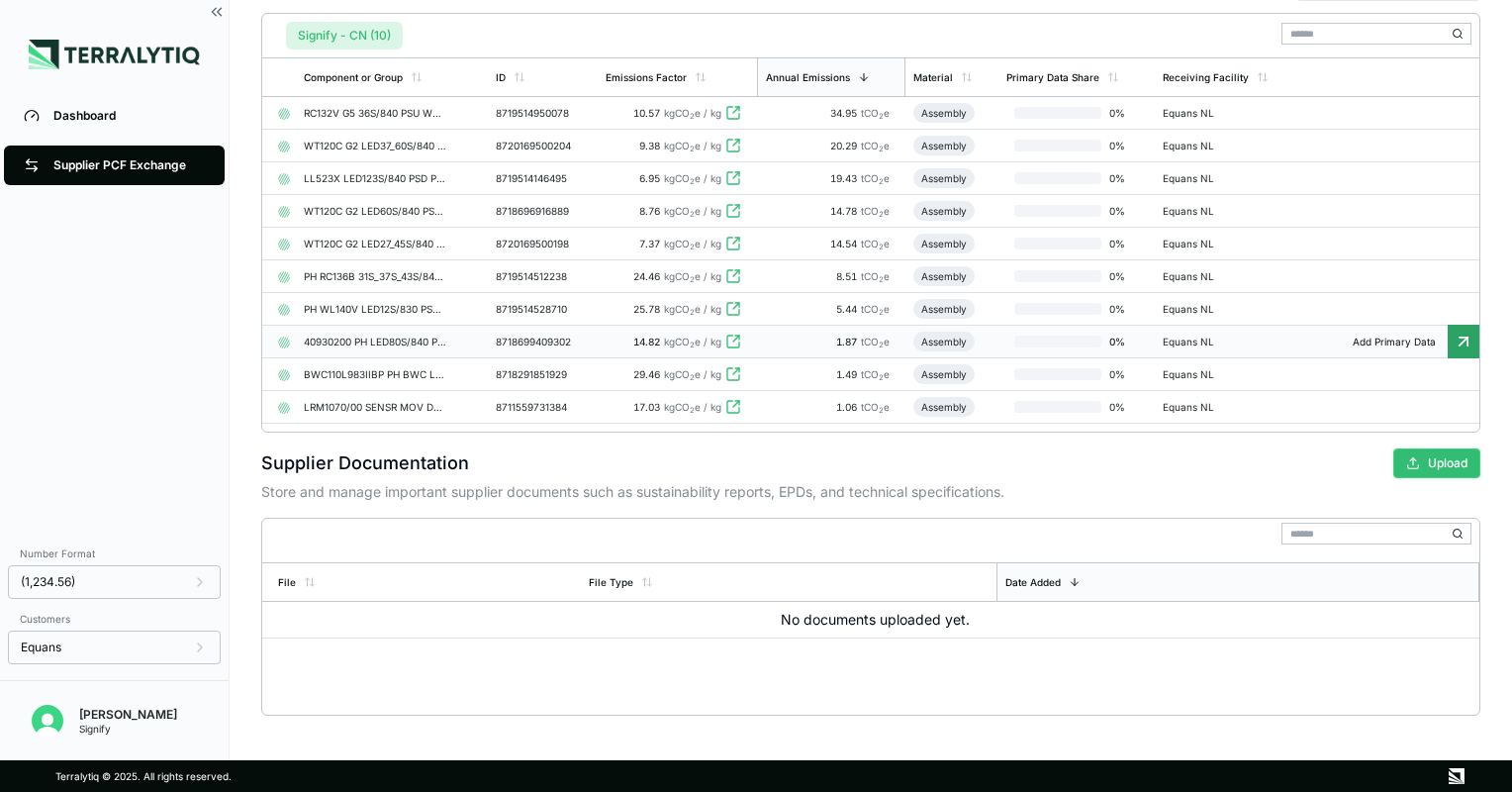 click on "Upload" at bounding box center [1437, 463] 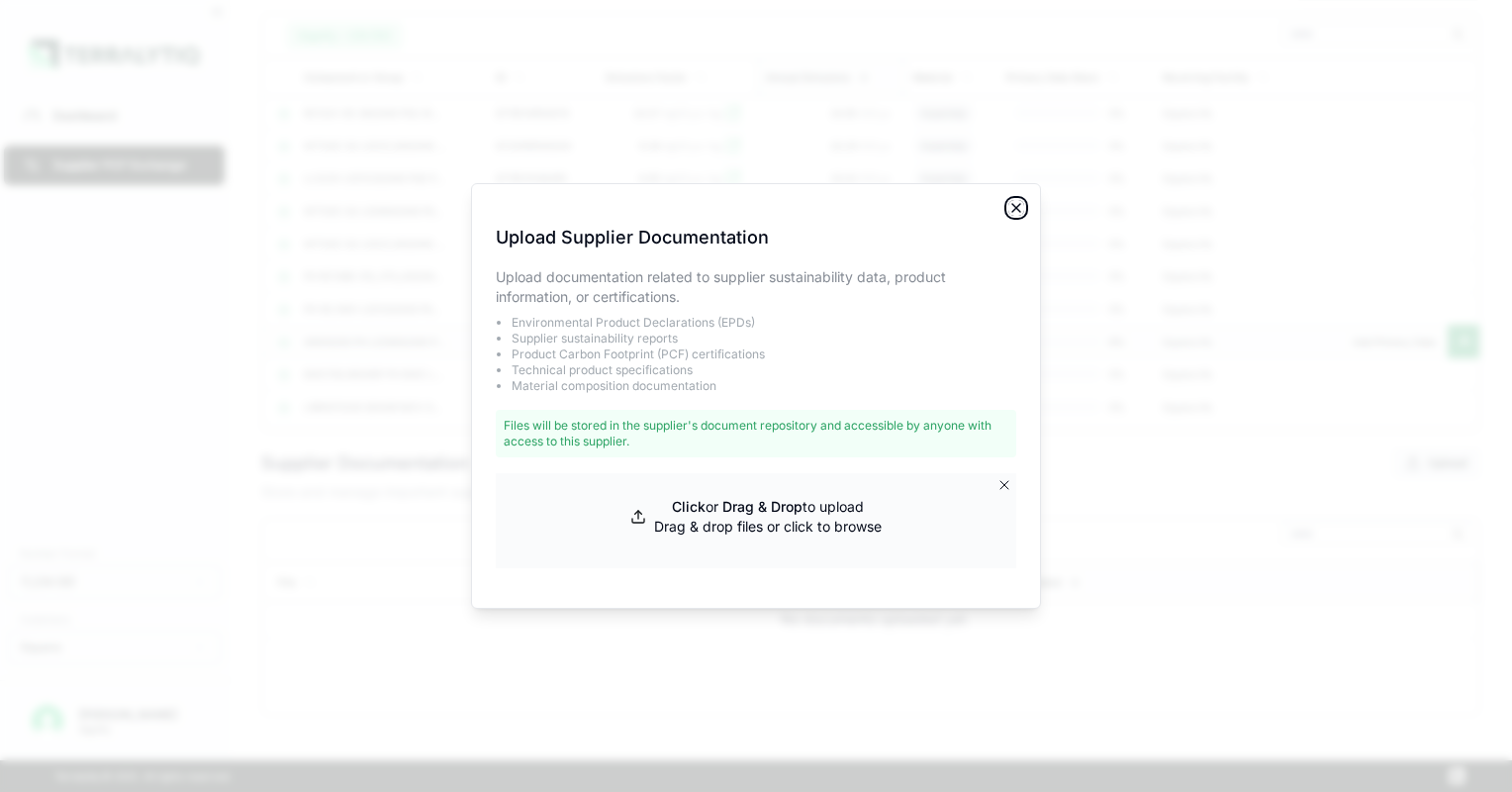 click 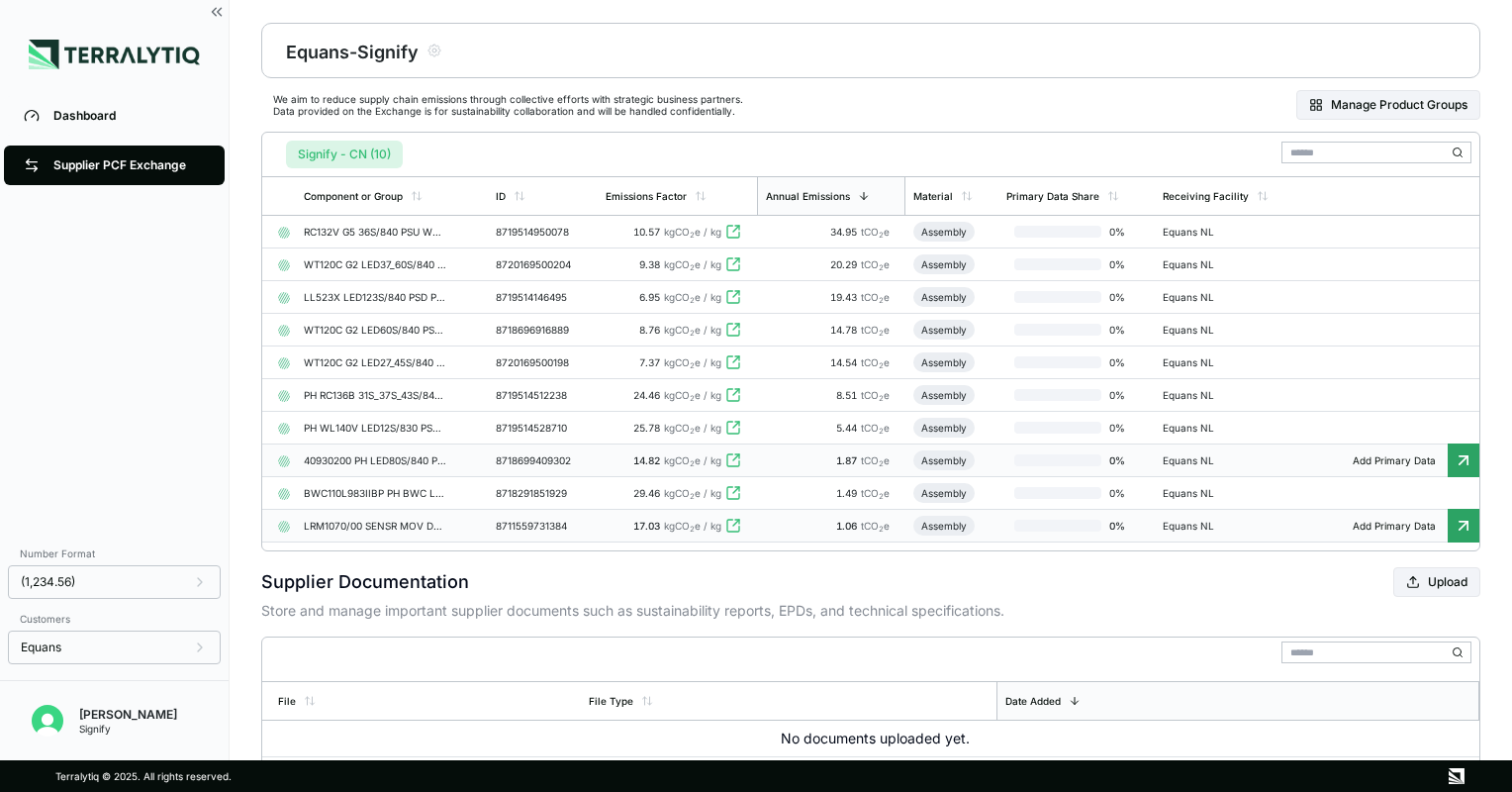 scroll, scrollTop: 0, scrollLeft: 0, axis: both 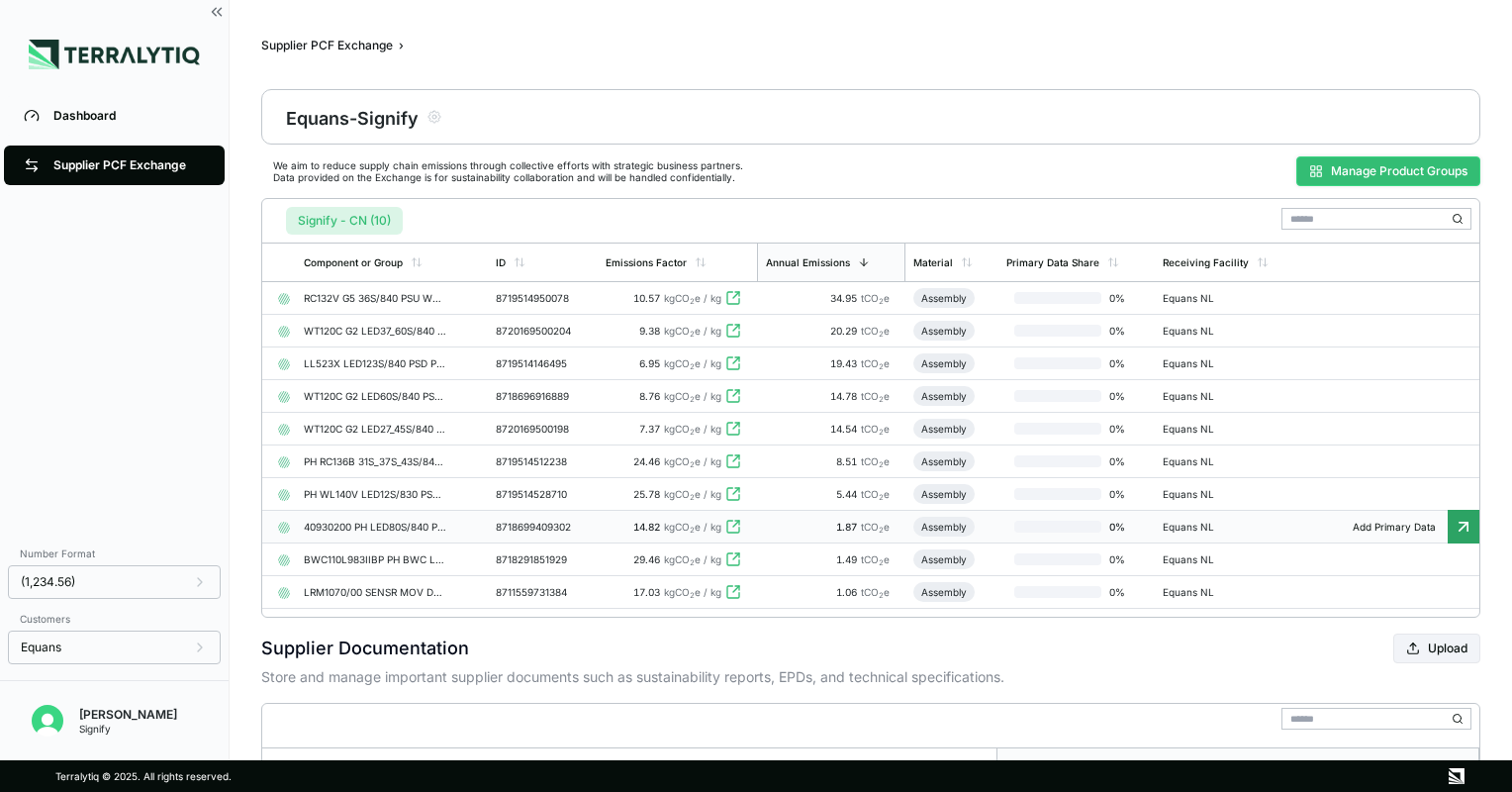 click on "Manage Product Groups" at bounding box center (1388, 171) 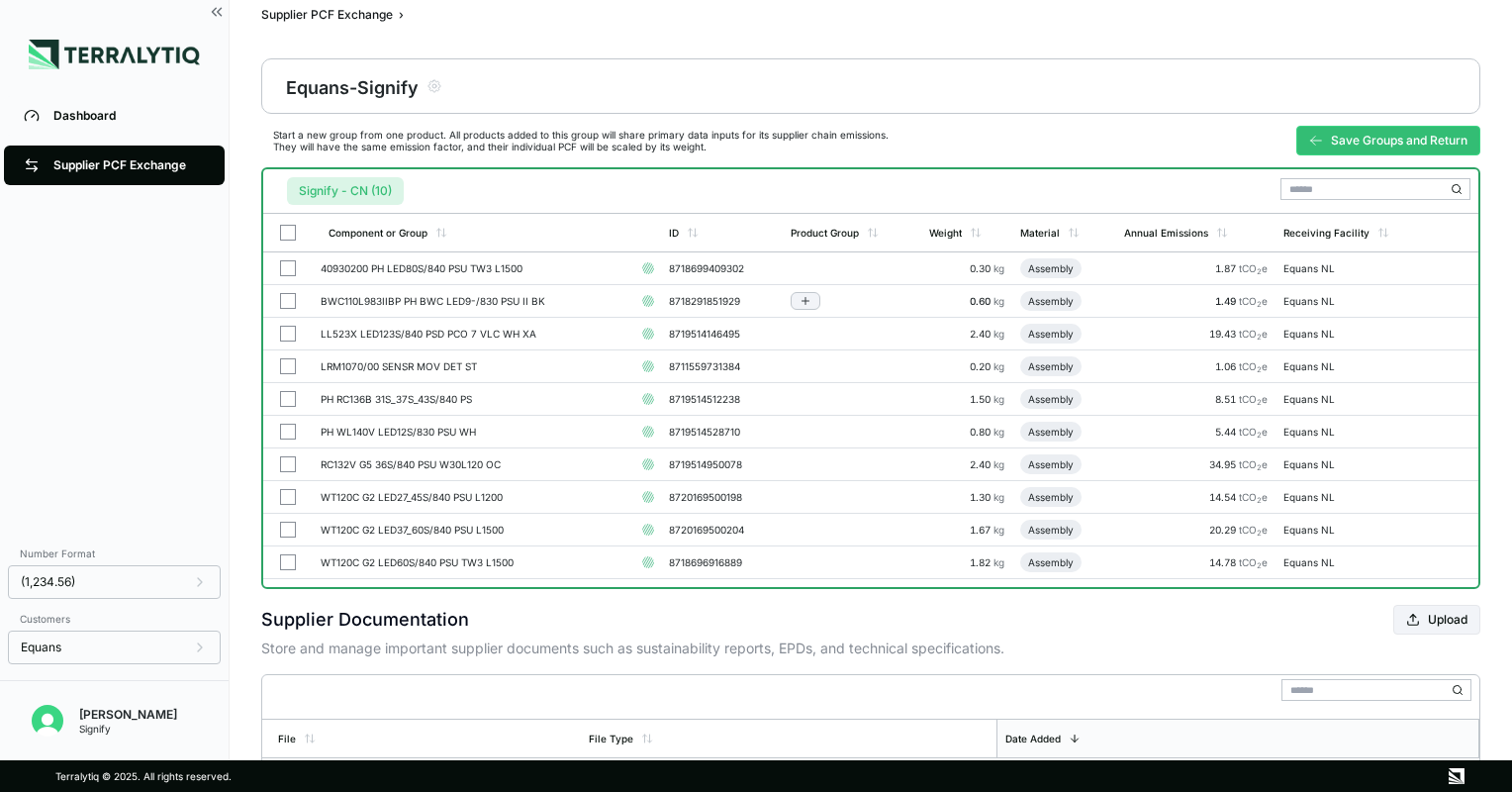 scroll, scrollTop: 0, scrollLeft: 0, axis: both 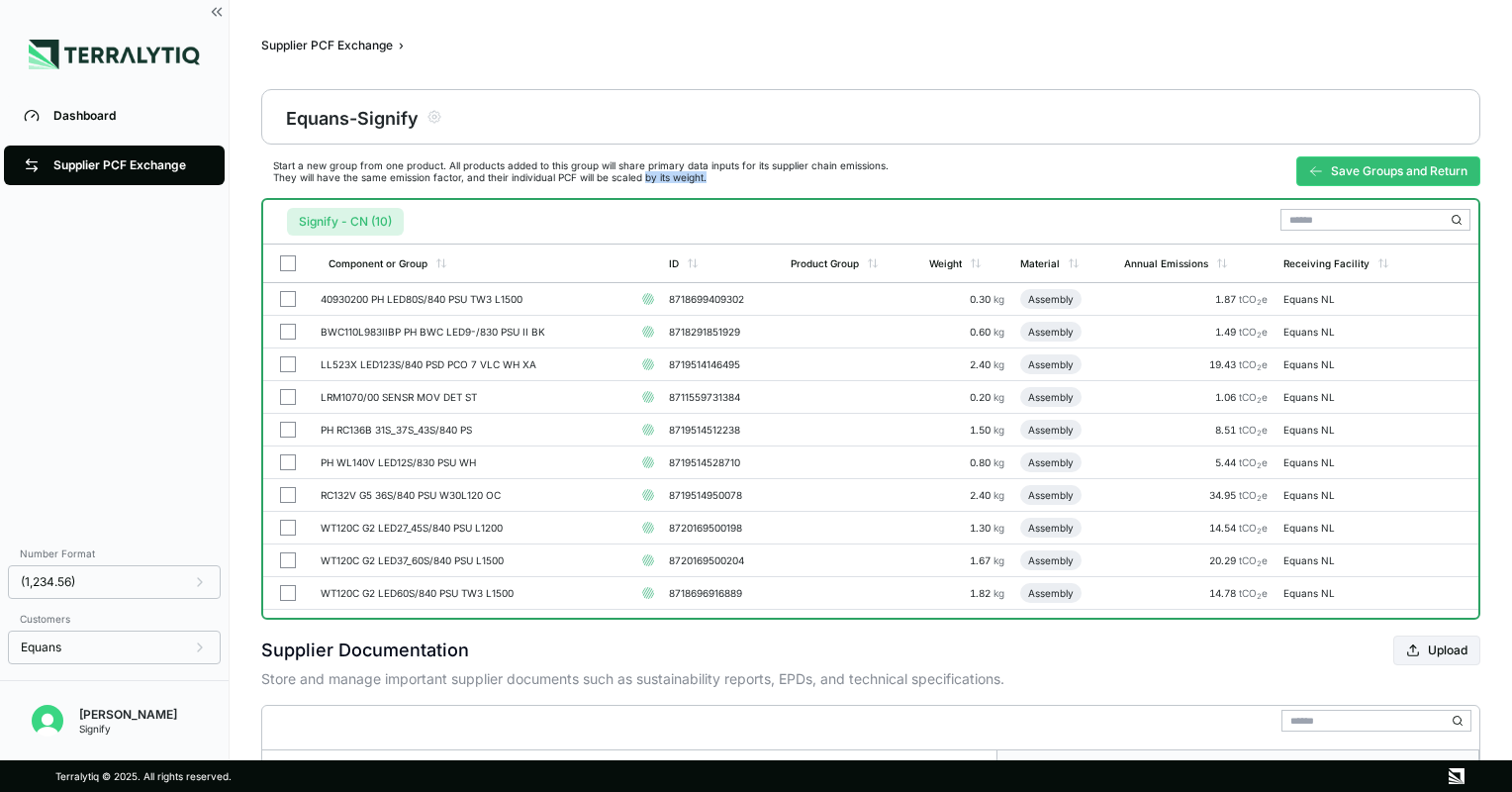 drag, startPoint x: 646, startPoint y: 174, endPoint x: 748, endPoint y: 176, distance: 102.01961 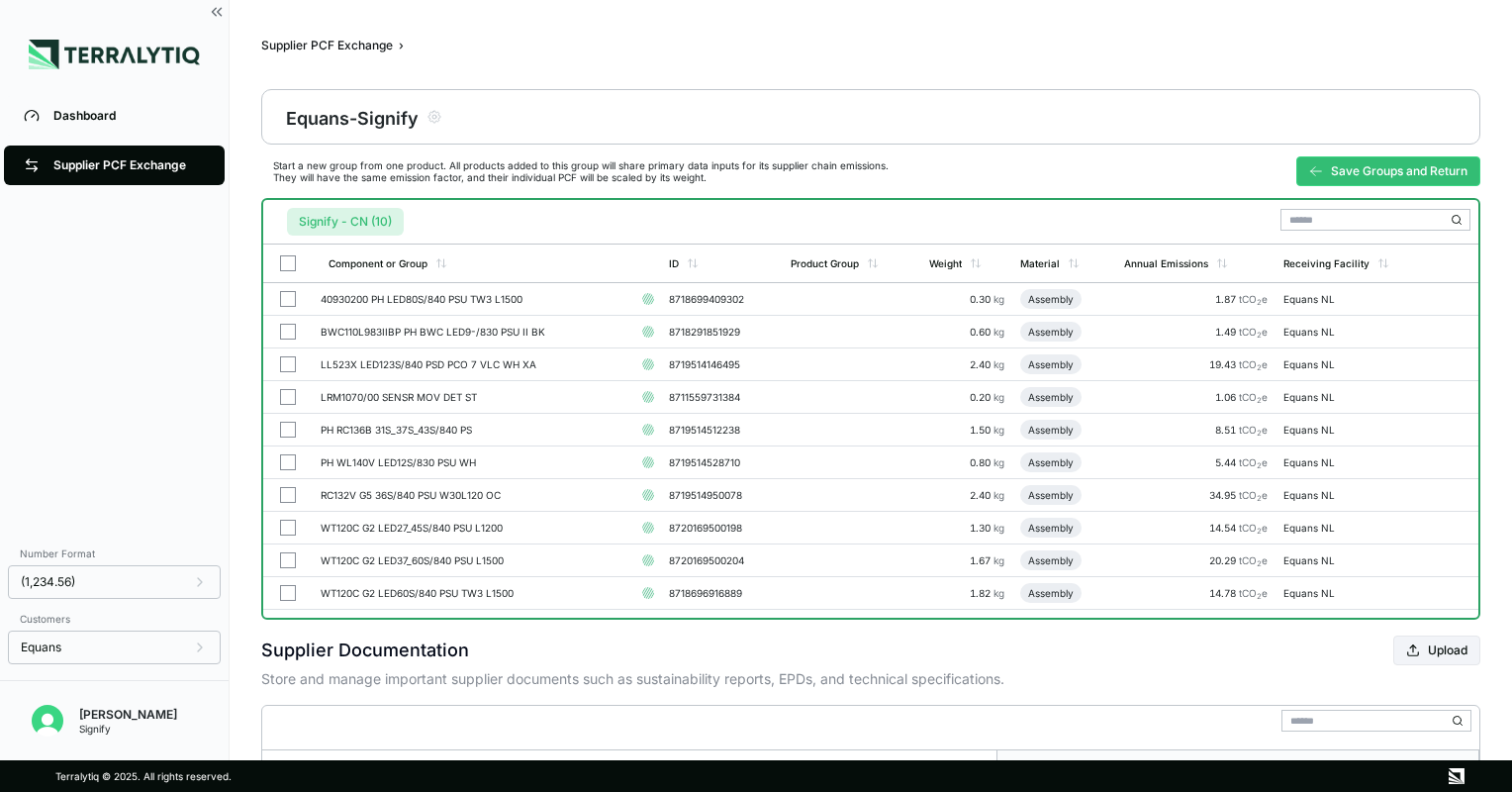 click on "Start a new group from one product. All products added to this group will share primary data inputs for its supplier chain emissions. They will have the same emission factor, and their individual PCF will be scaled by its weight." at bounding box center (581, 171) 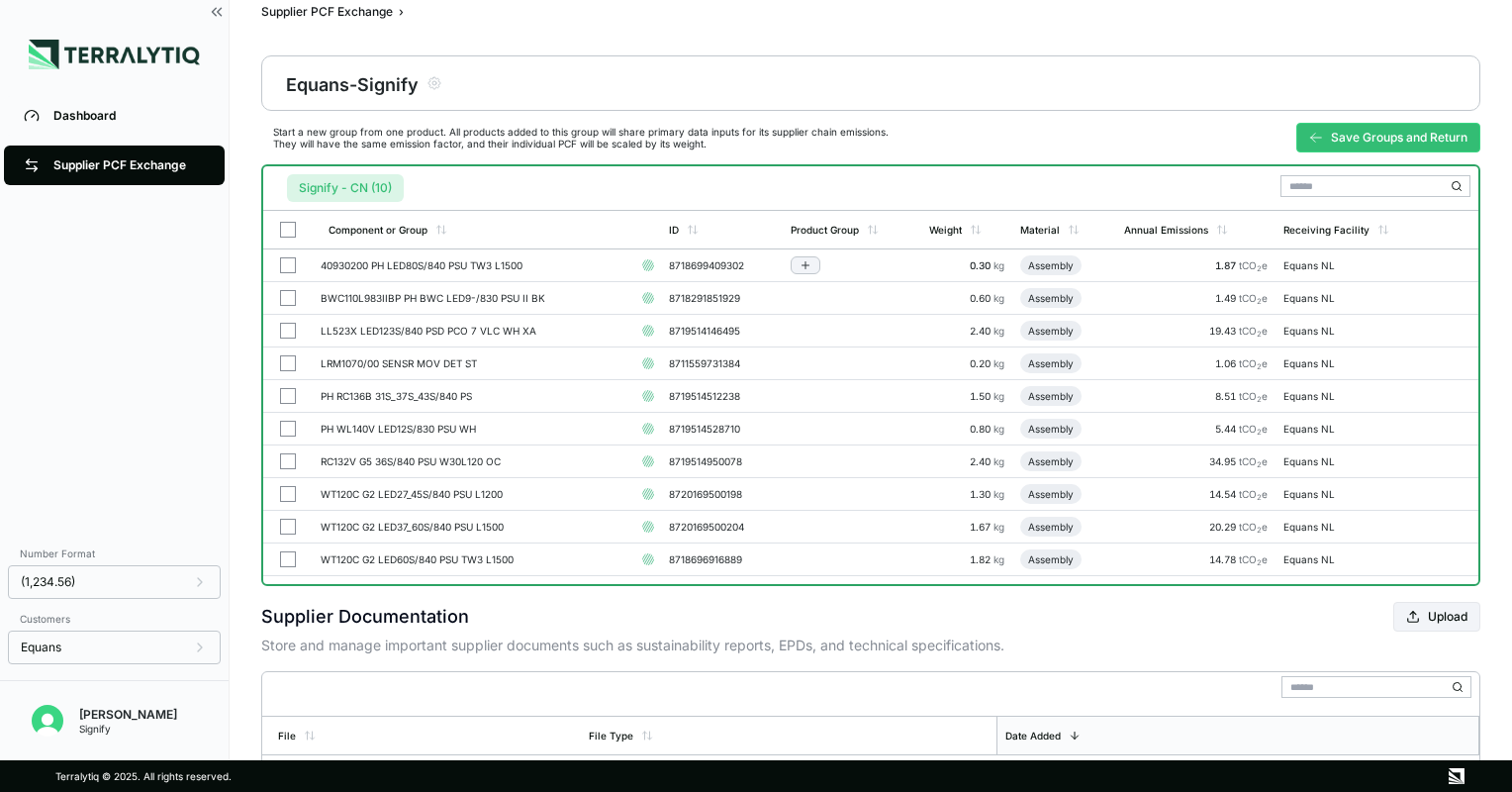 scroll, scrollTop: 0, scrollLeft: 0, axis: both 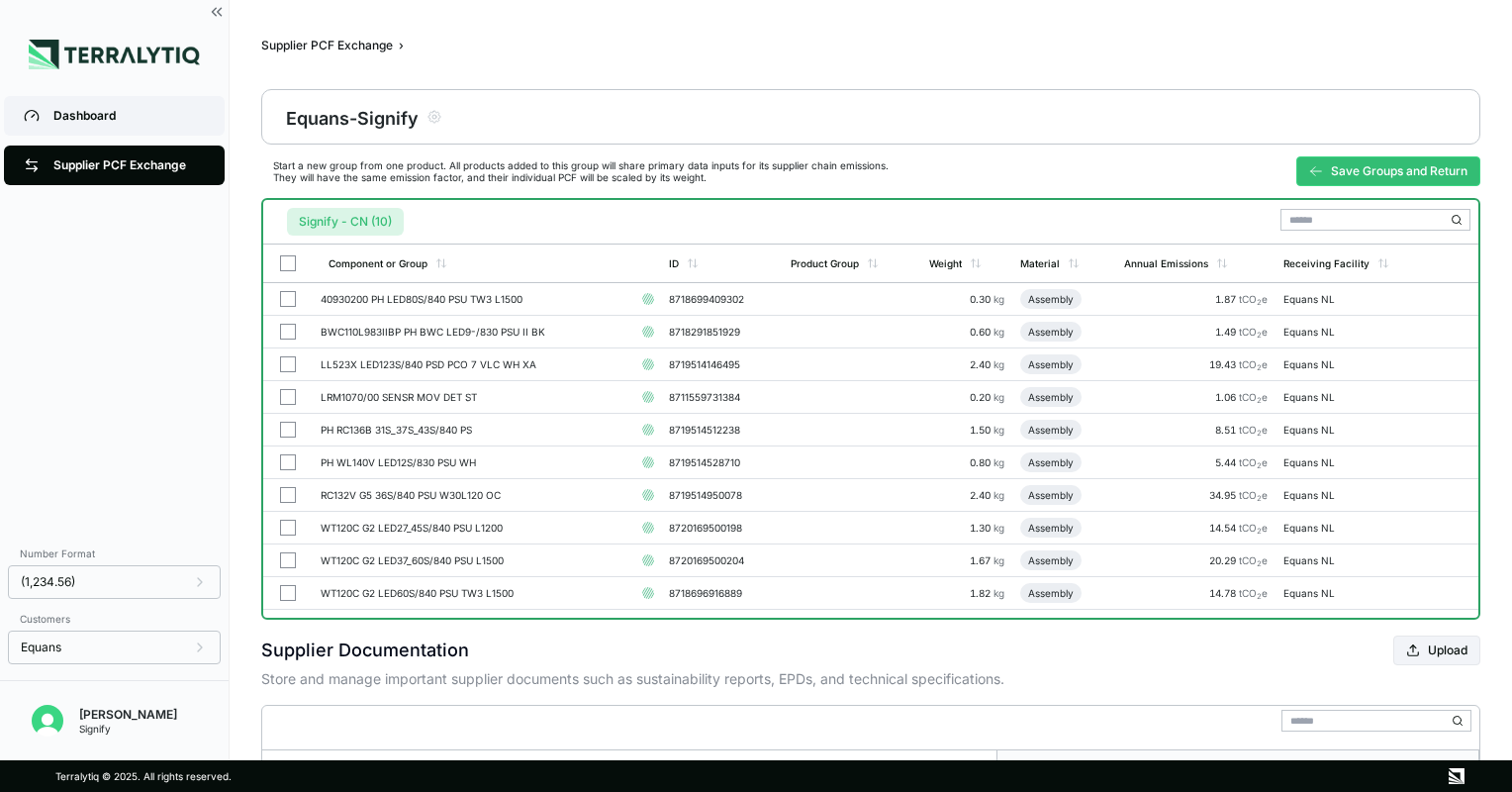 click on "Dashboard" at bounding box center [129, 116] 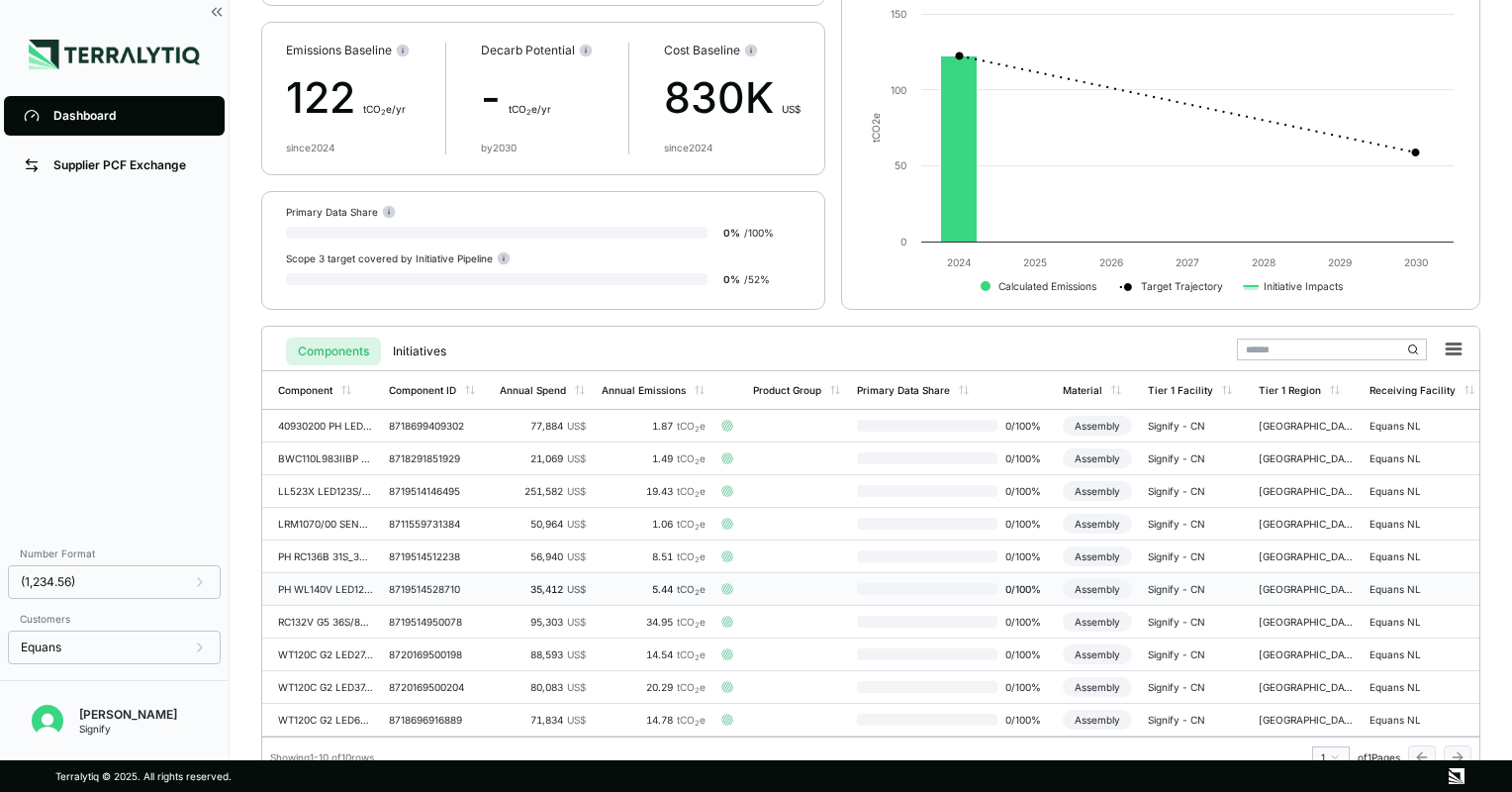 scroll, scrollTop: 152, scrollLeft: 0, axis: vertical 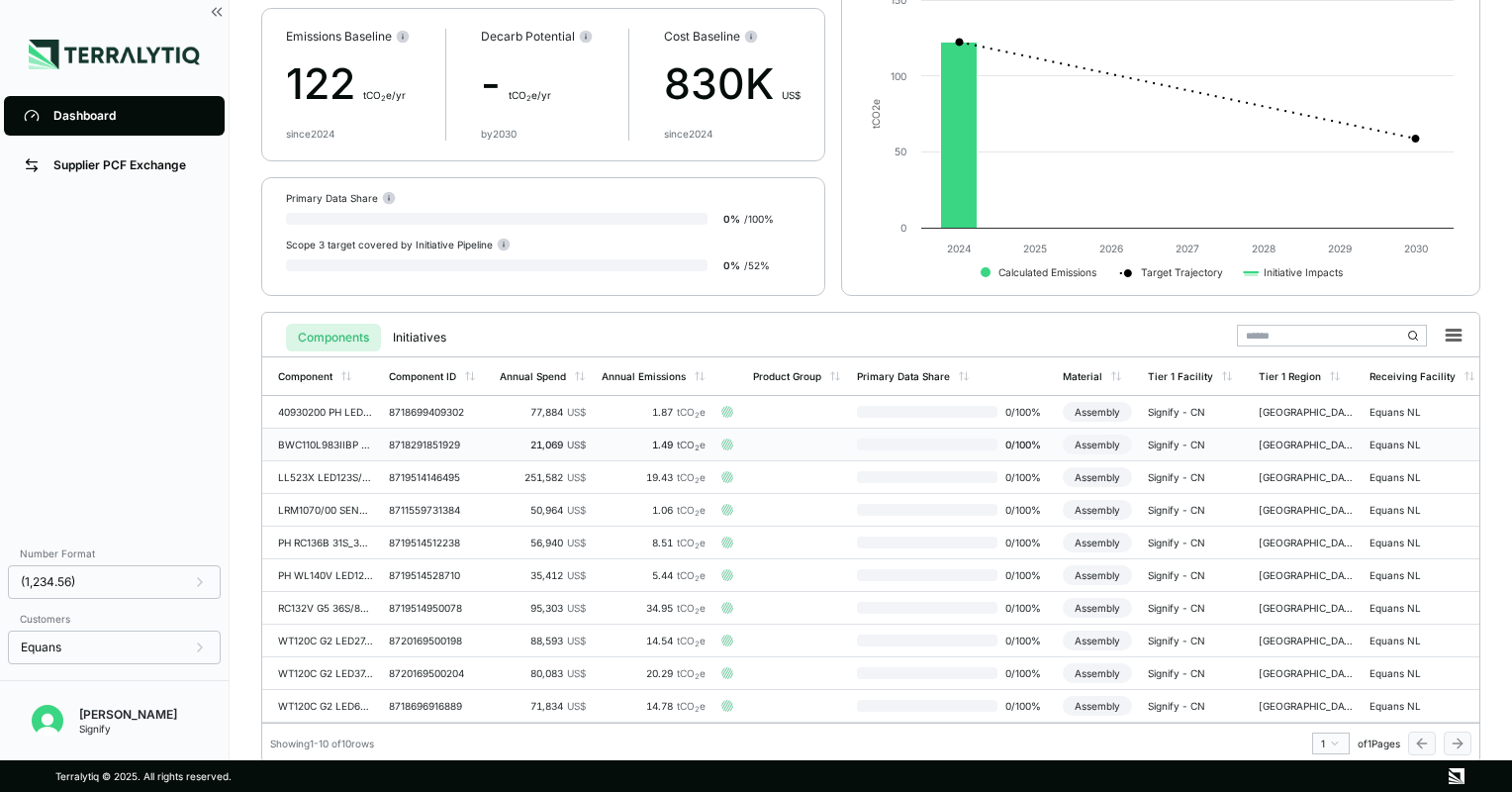 click on "Assembly" at bounding box center (1097, 445) 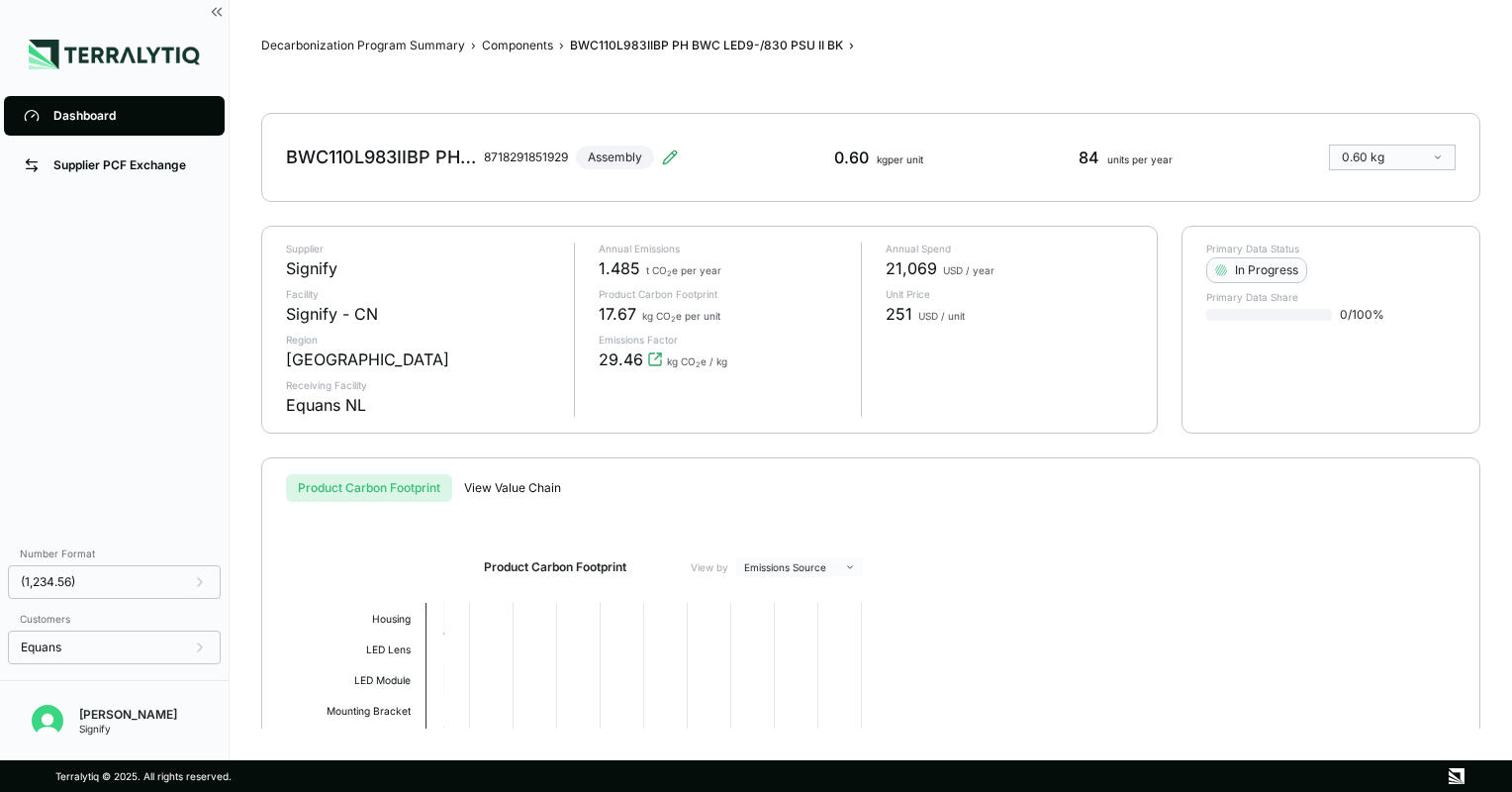 scroll, scrollTop: 0, scrollLeft: 0, axis: both 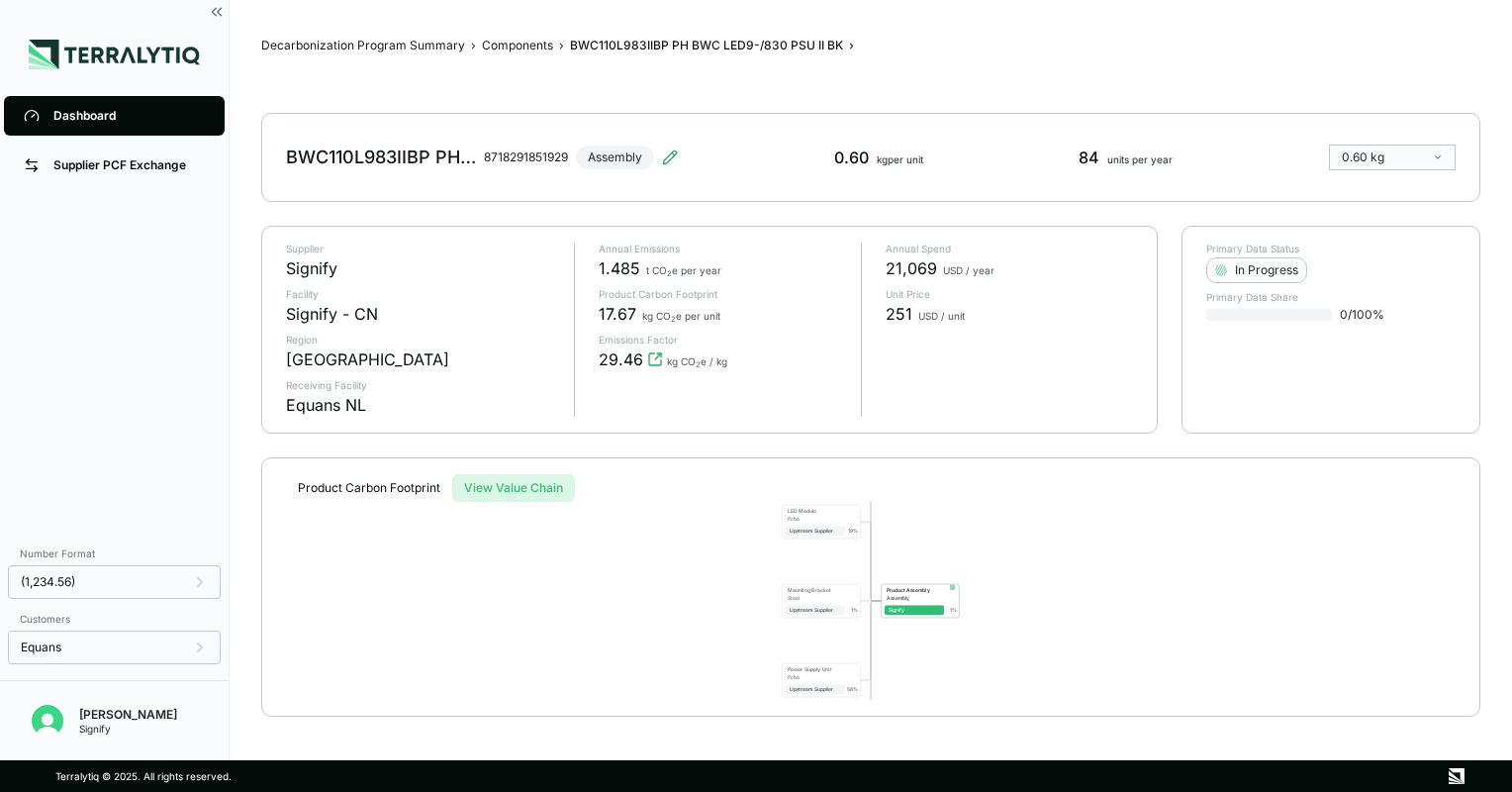 click on "View Value Chain" at bounding box center [514, 488] 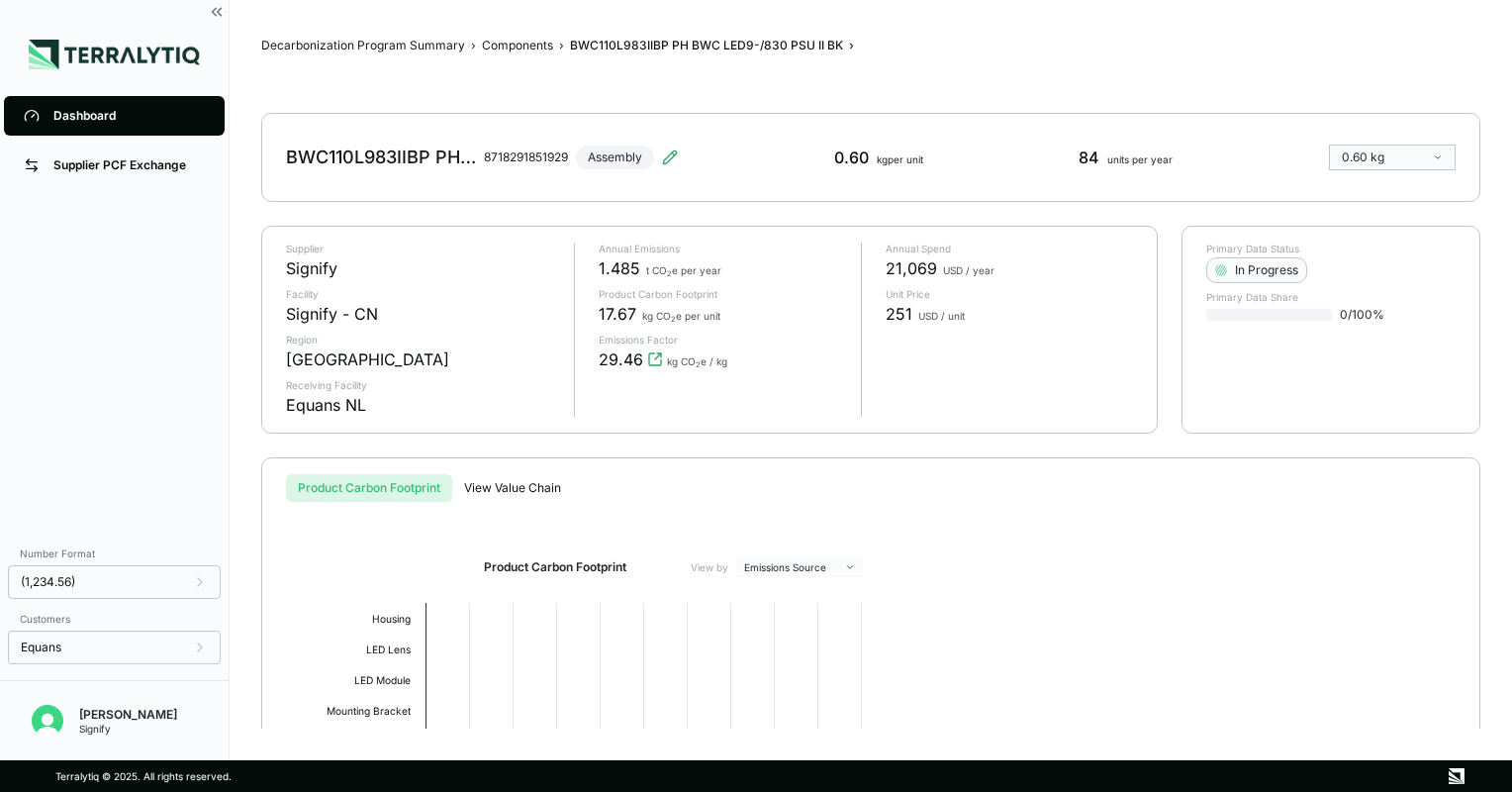 click on "Product Carbon Footprint" at bounding box center [369, 488] 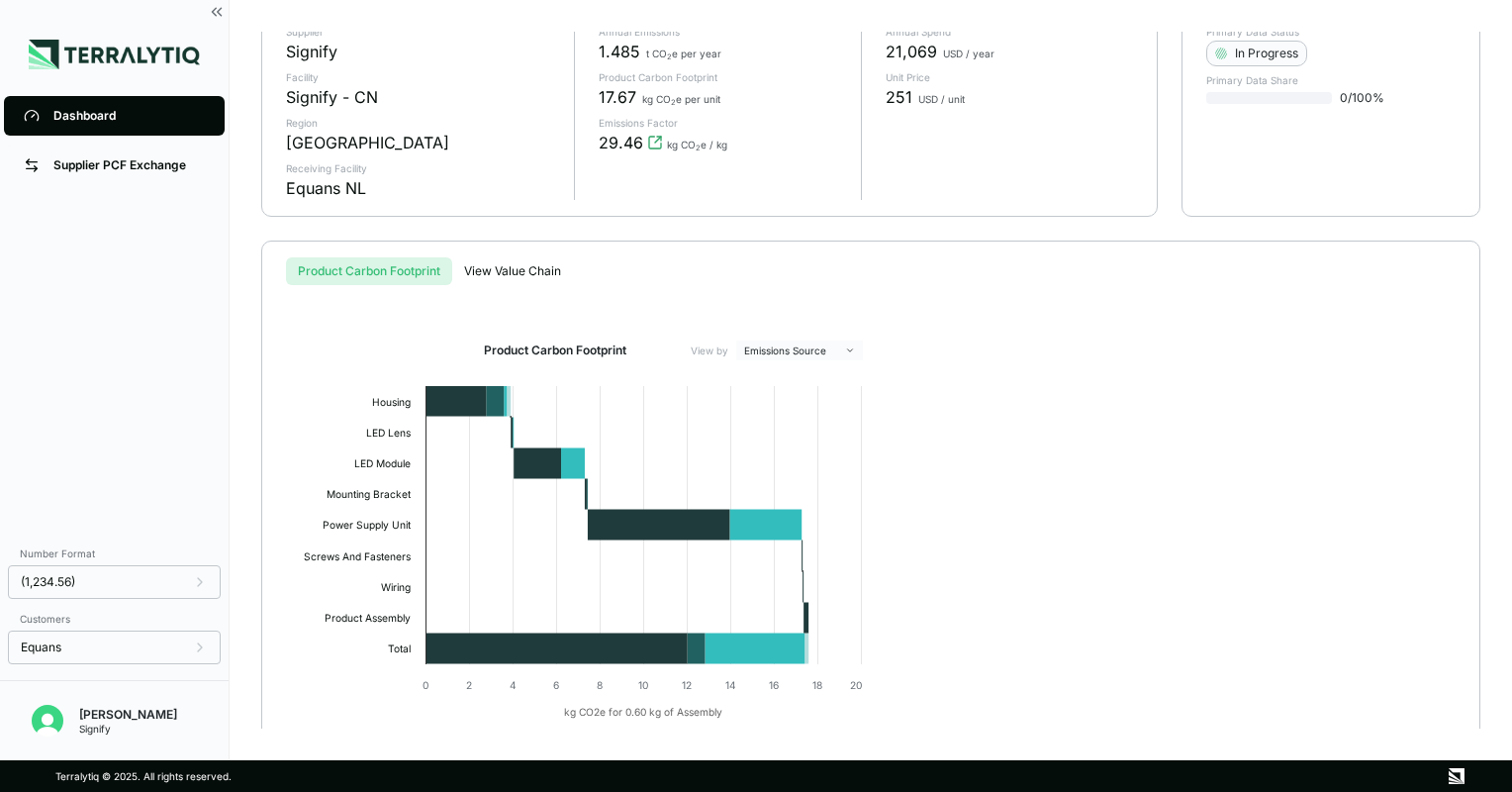 scroll, scrollTop: 276, scrollLeft: 0, axis: vertical 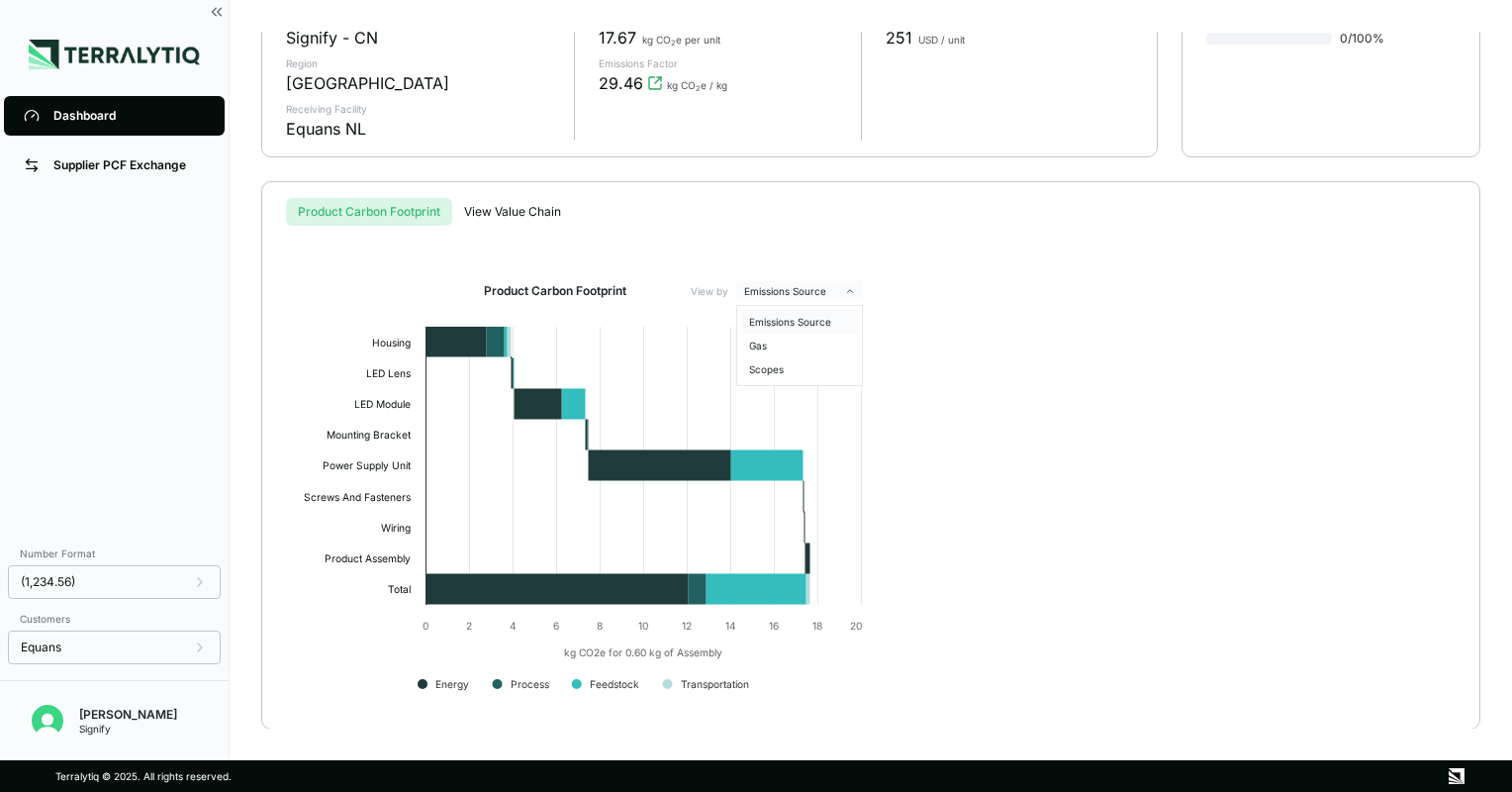 click on "Emissions Source" at bounding box center [800, 322] 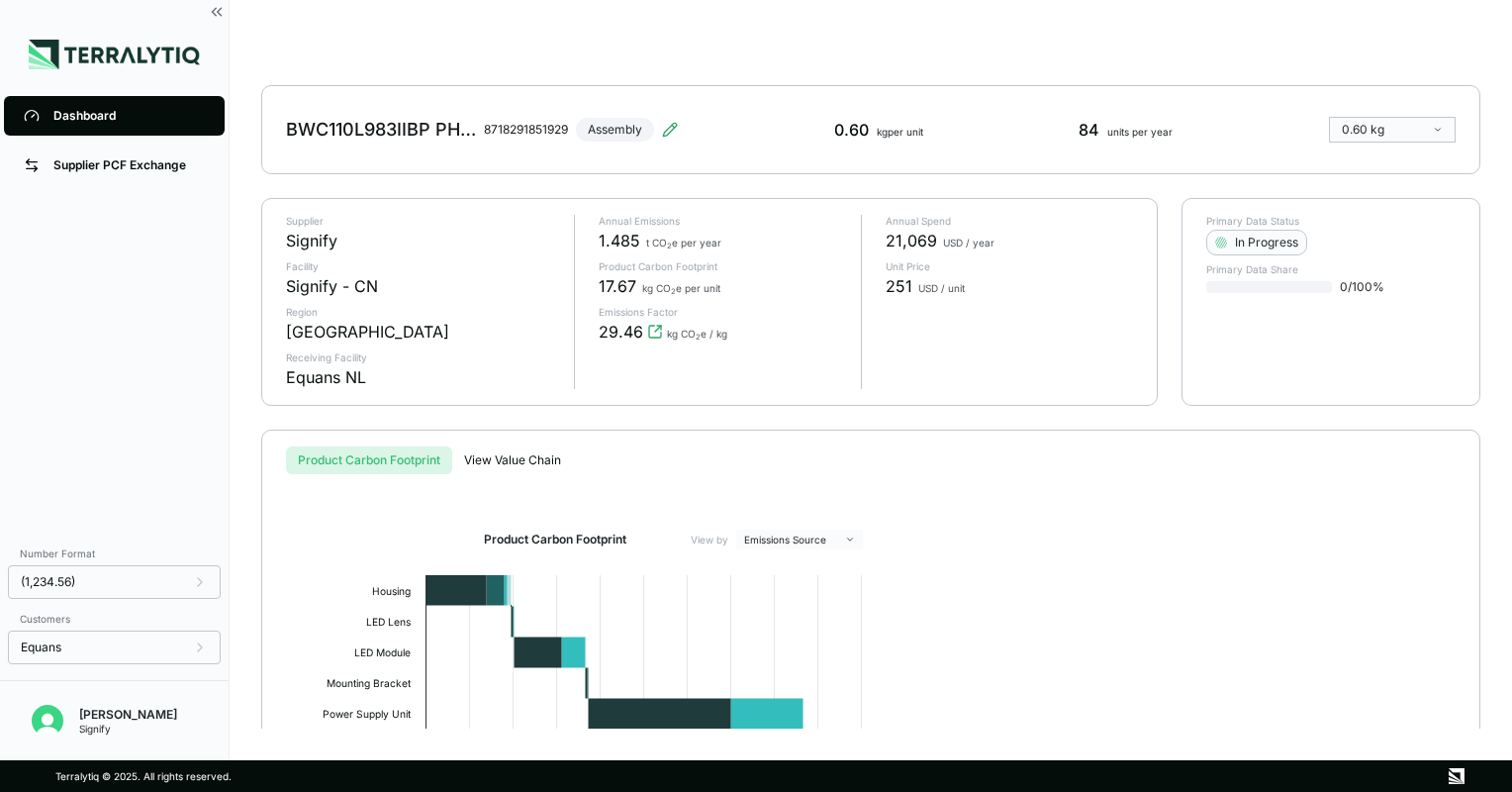 scroll, scrollTop: 0, scrollLeft: 0, axis: both 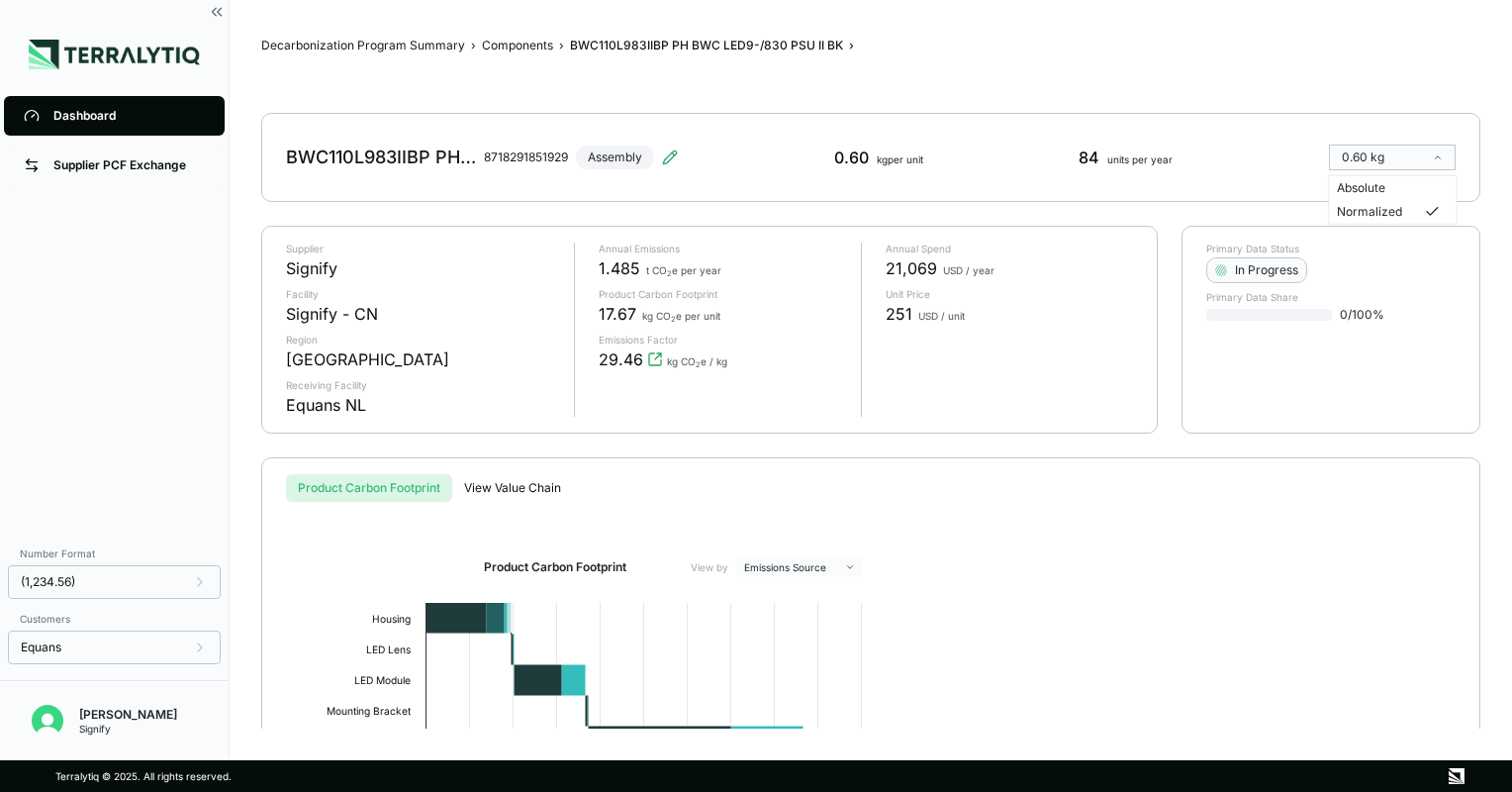click on "Dashboard Supplier PCF Exchange Number Format (1,234.56) Customers Equans [PERSON_NAME] Signify Decarbonization Program Summary › Components › BWC110L983IIBP PH BWC LED9-/830 PSU II BK › BWC110L983IIBP PH BWC LED9-/830 PSU II BK 8718291851929 Assembly 0.60 kg  per unit 84 units per year 0.60   kg Absolute Normalized Supplier Signify Facility Signify - CN Region [GEOGRAPHIC_DATA] Receiving Facility Equans NL Annual Emissions 1.485 t CO 2 e per year Product Carbon Footprint 17.67 kg CO 2 e per unit Emissions Factor 29.46 kg CO 2 e / kg Annual Spend 21,069 USD / year Unit Price 251 USD / unit Primary Data Status In Progress Primary Data Share 0  /  100 % Product Carbon Footprint View Value Chain Product Carbon Footprint View by Emissions Source Created with Highcharts 11.4.8 kg CO2e for 0.60 kg of Assembly Energy Process Feedstock Transportation Housing LED Lens LED Module Mounting Bracket Power Supply Unit Screws And Fasteners Wiring Product Assembly Total 0 2 4 6 8 10 12 14 16 18 20 [DOMAIN_NAME]" at bounding box center (756, 396) 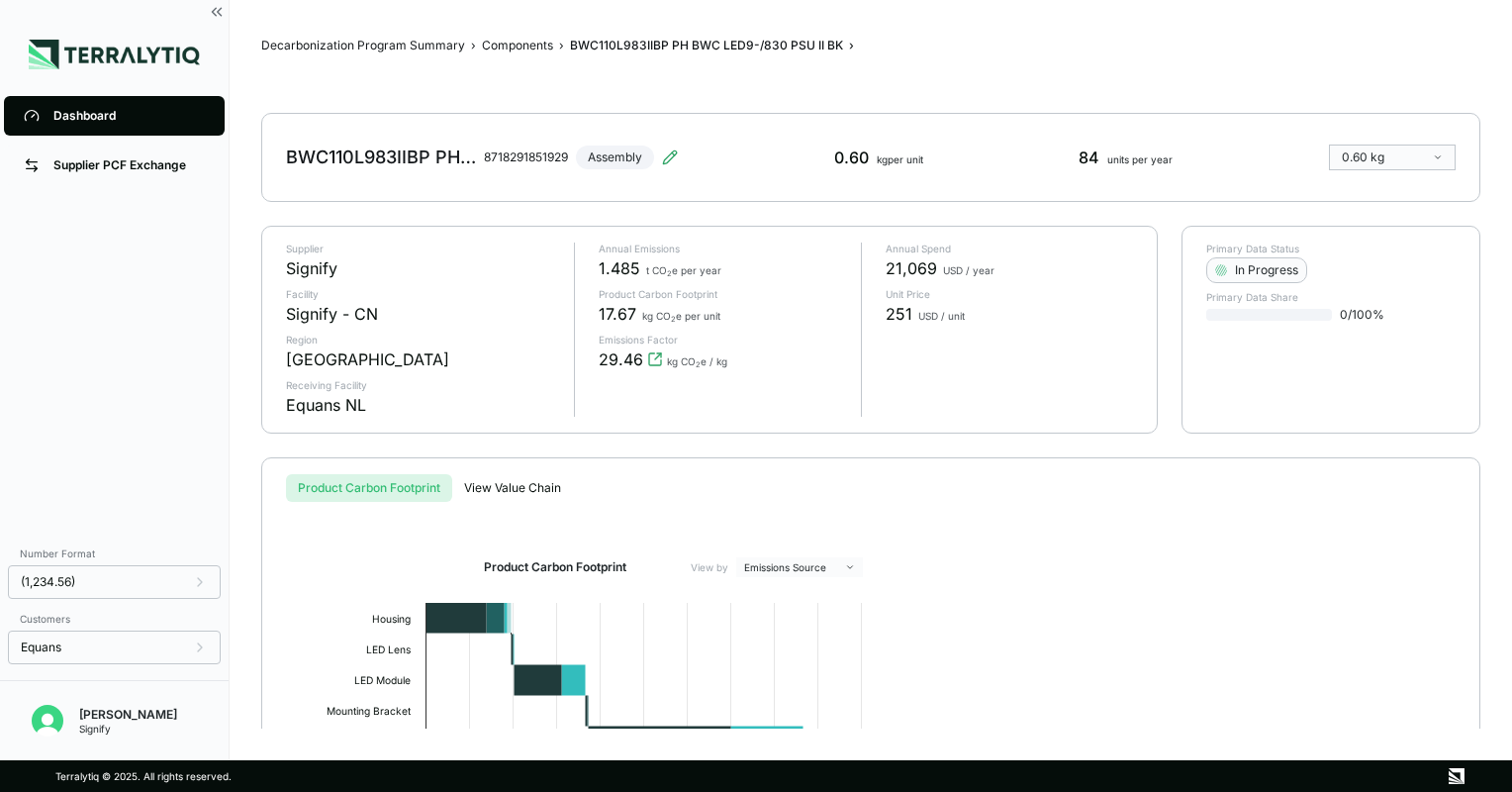 click on "BWC110L983IIBP PH BWC LED9-/830 PSU II BK" at bounding box center (381, 157) 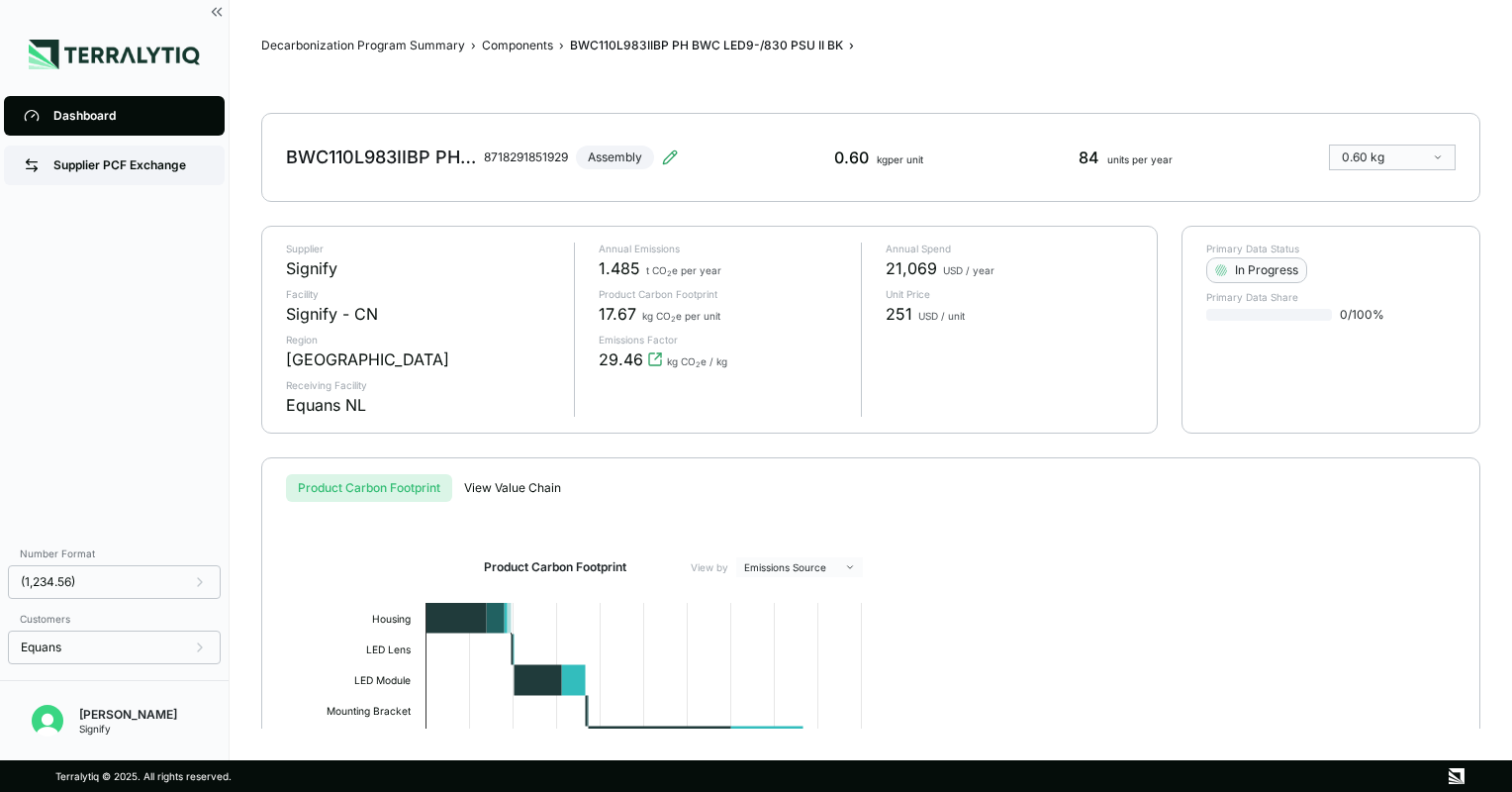 click on "Supplier PCF Exchange" at bounding box center [129, 165] 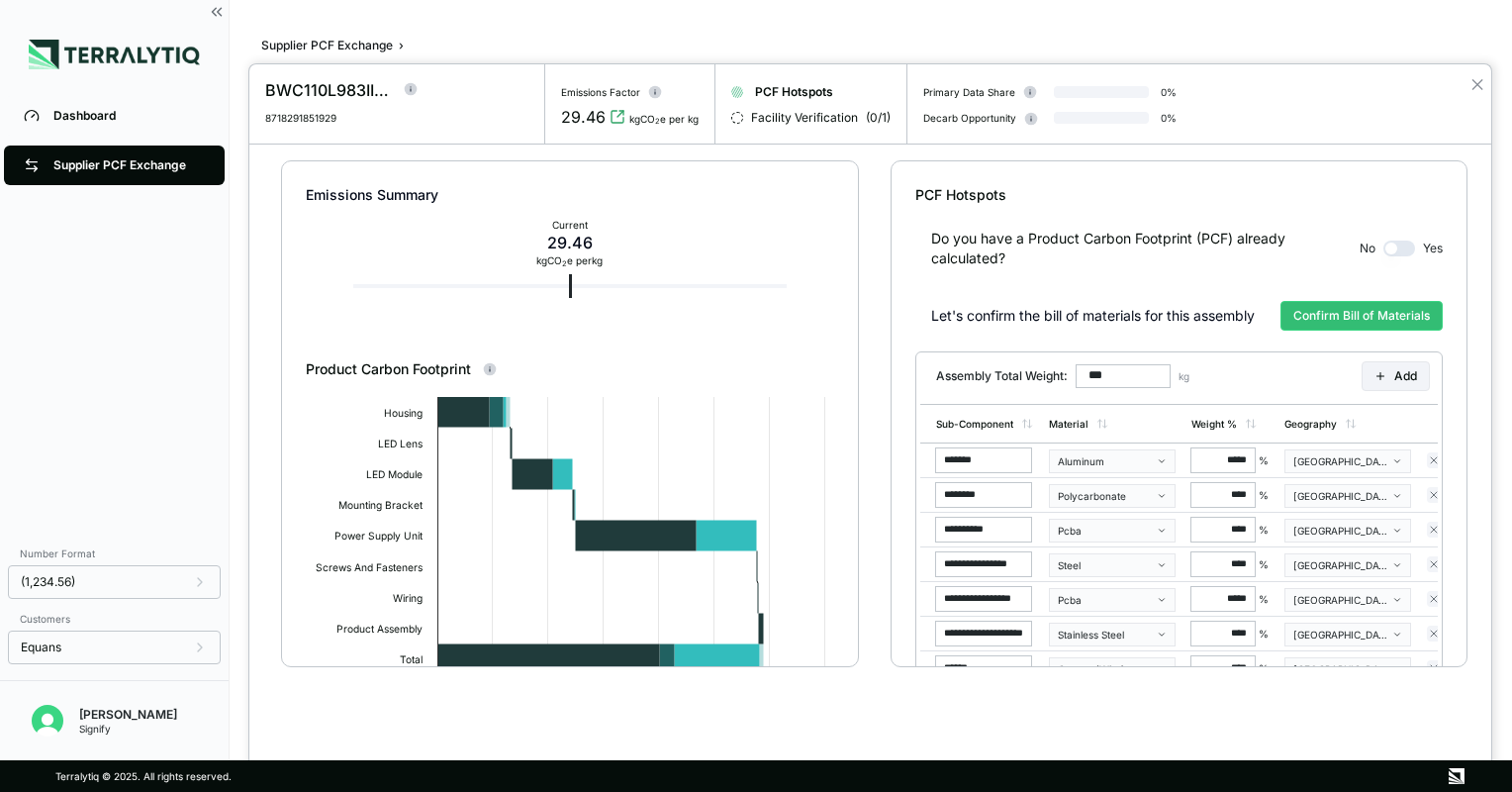 click at bounding box center [756, 396] 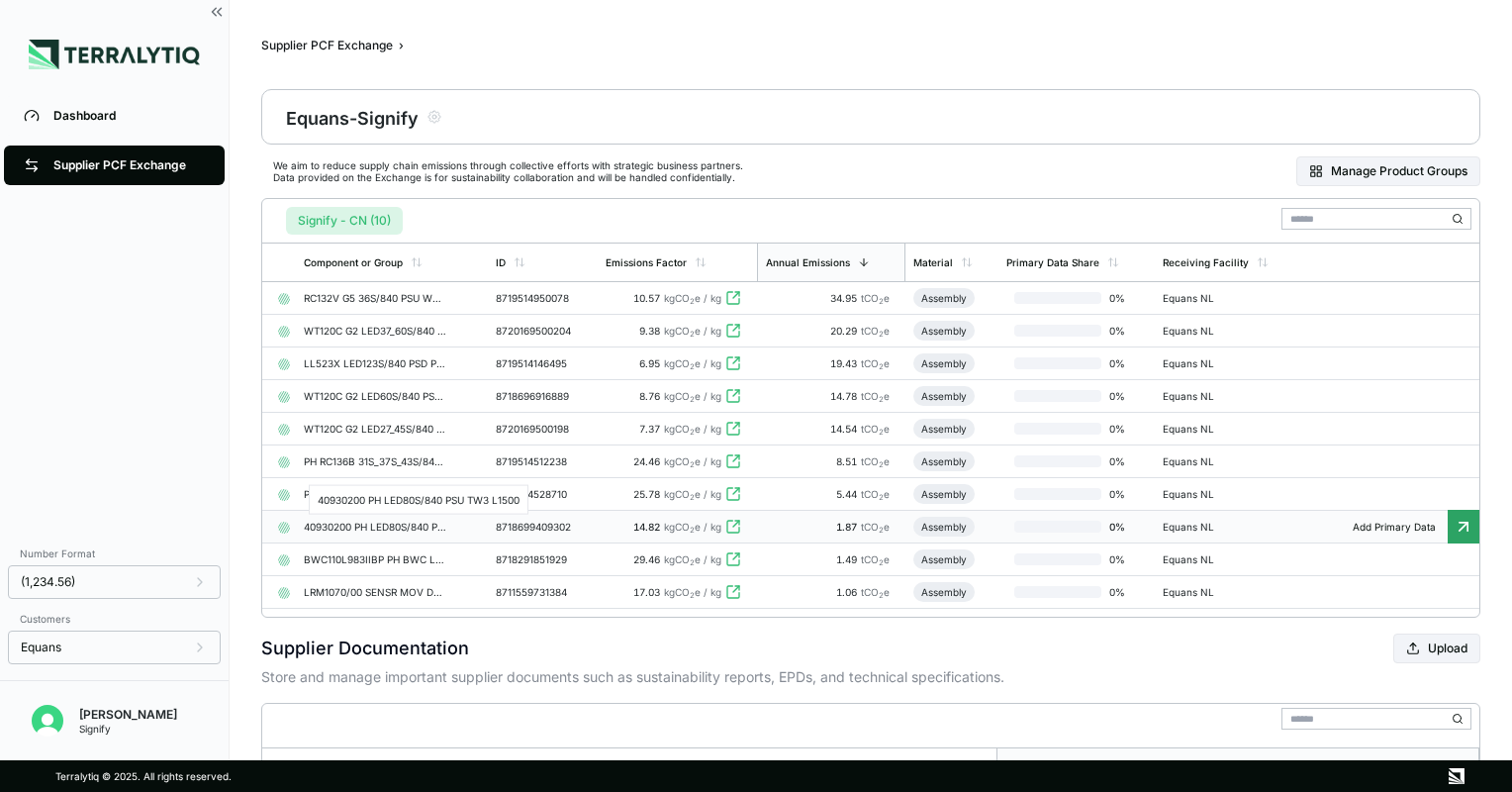 click on "40930200 PH LED80S/840 PSU TW3 L1500" at bounding box center [375, 527] 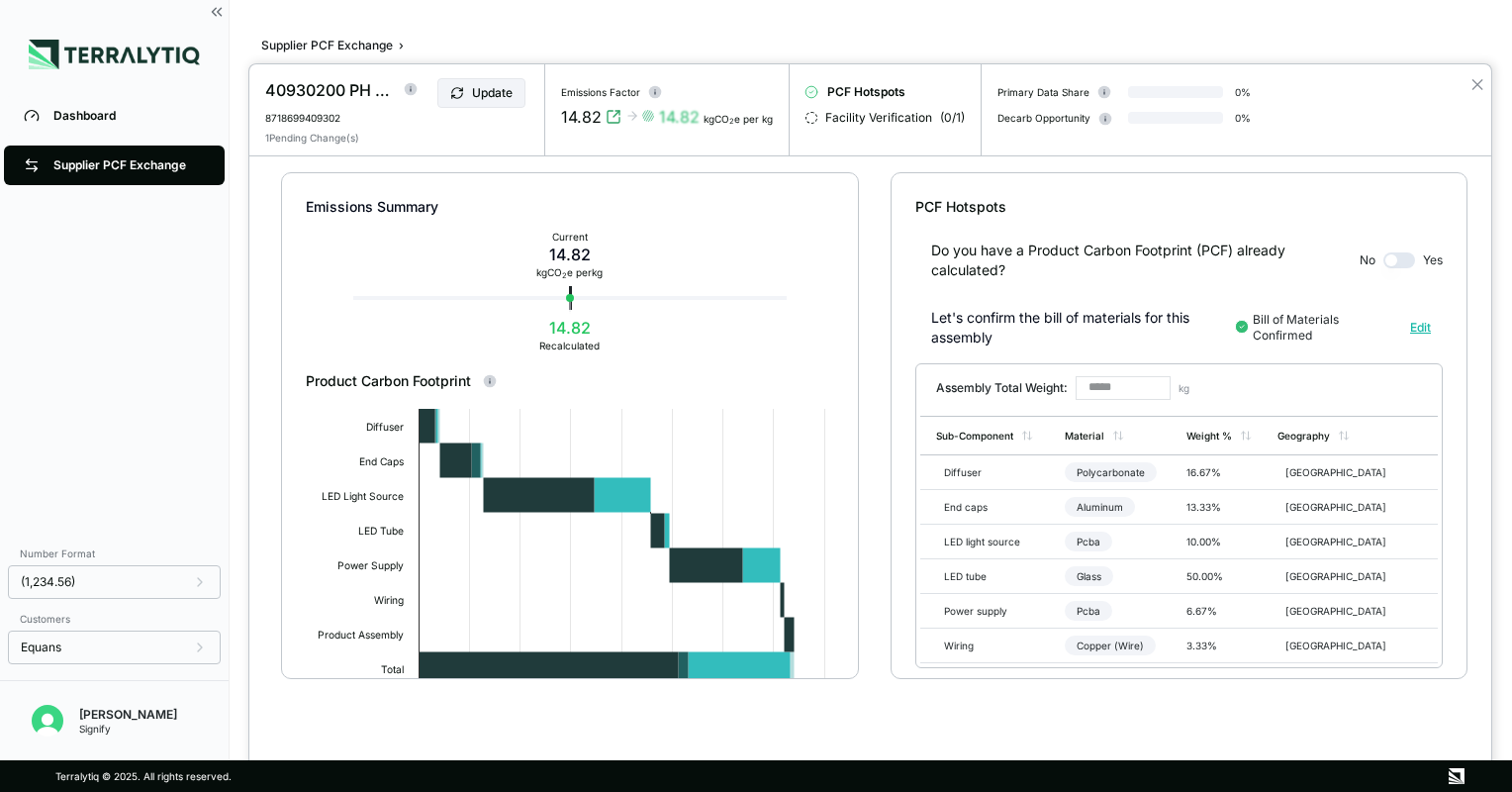 click on "PCF Hotspots" at bounding box center [866, 92] 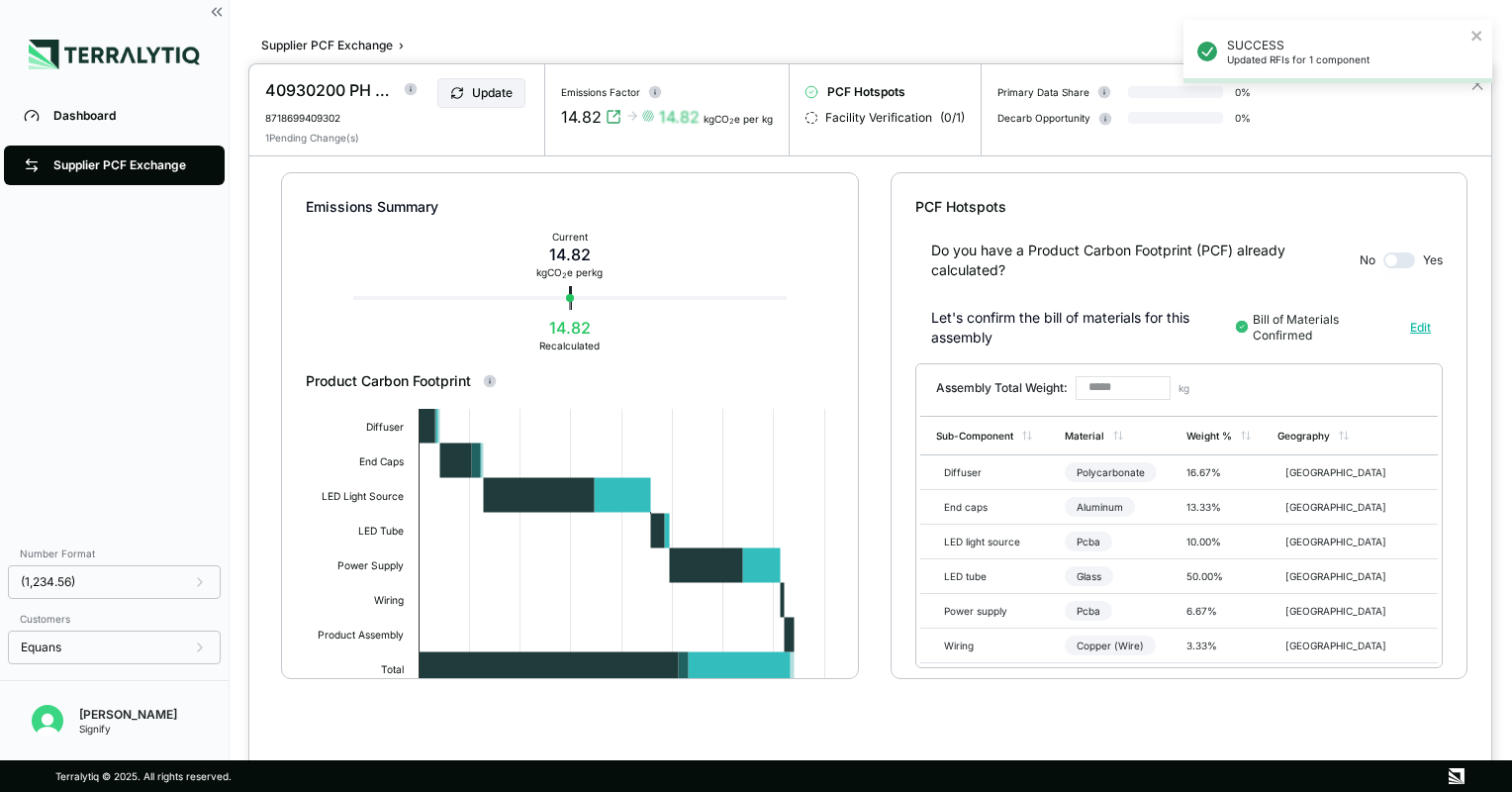 click on "SUCCESS Updated RFIs for 1 component" at bounding box center [1338, 59] 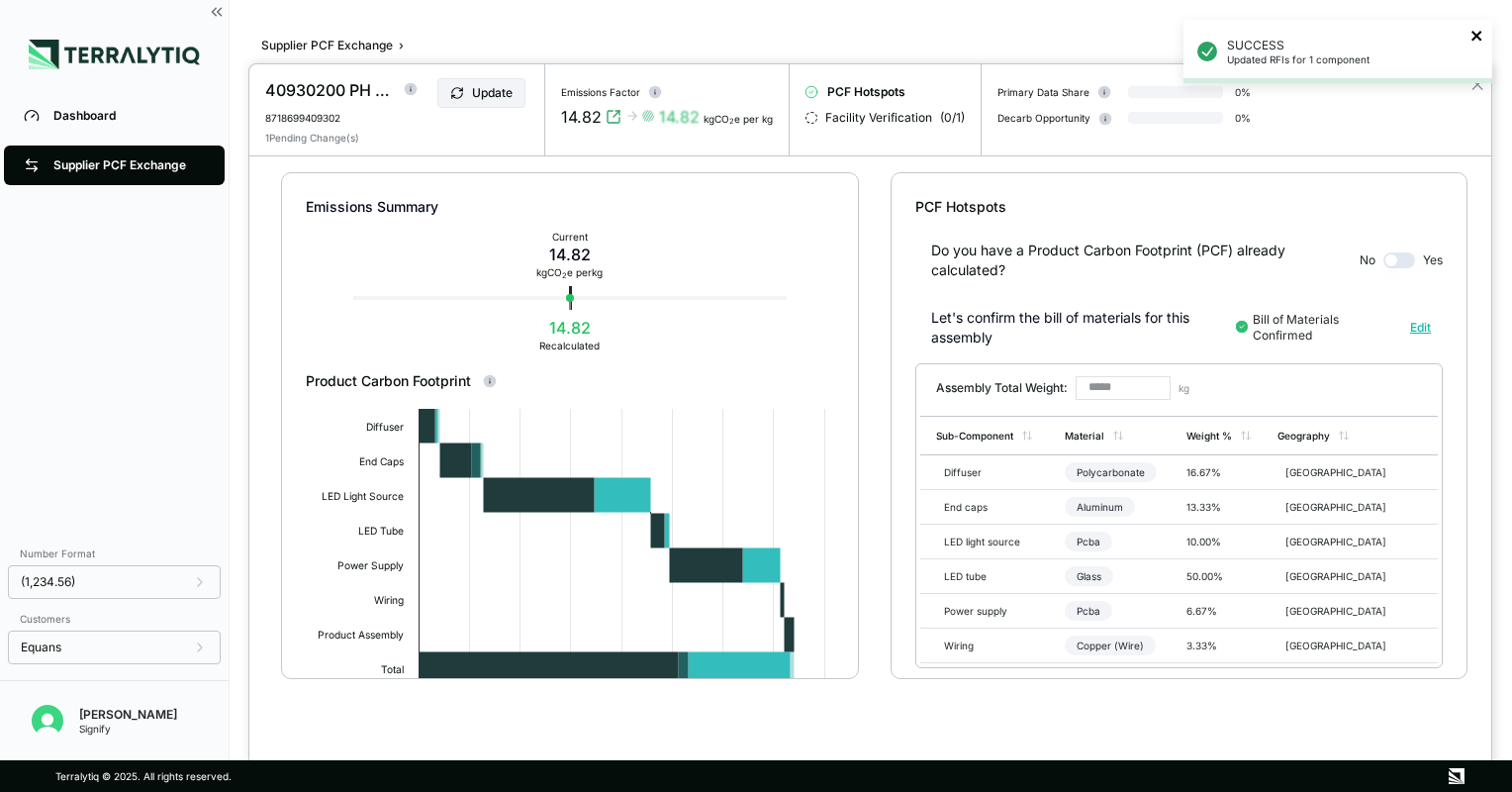 click 